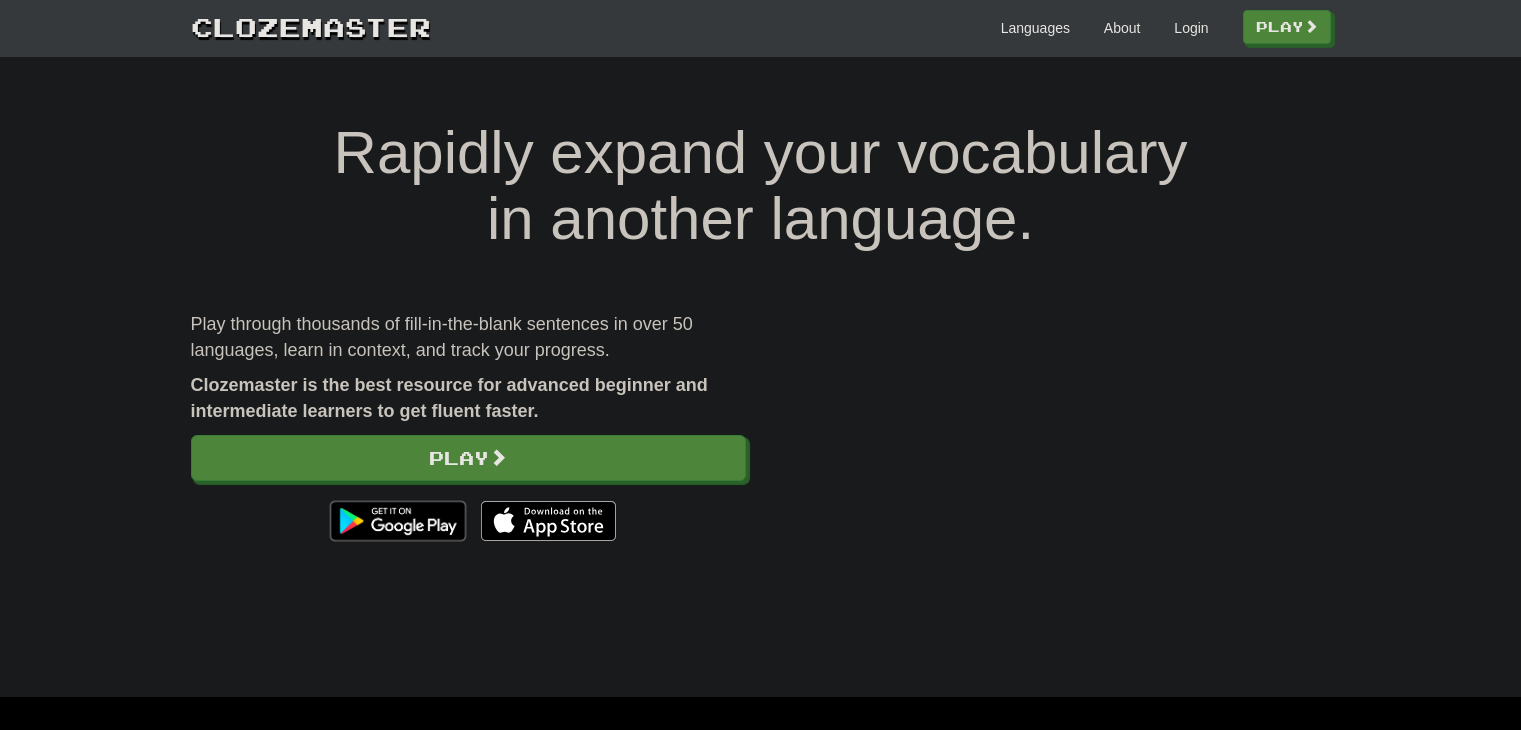 scroll, scrollTop: 0, scrollLeft: 0, axis: both 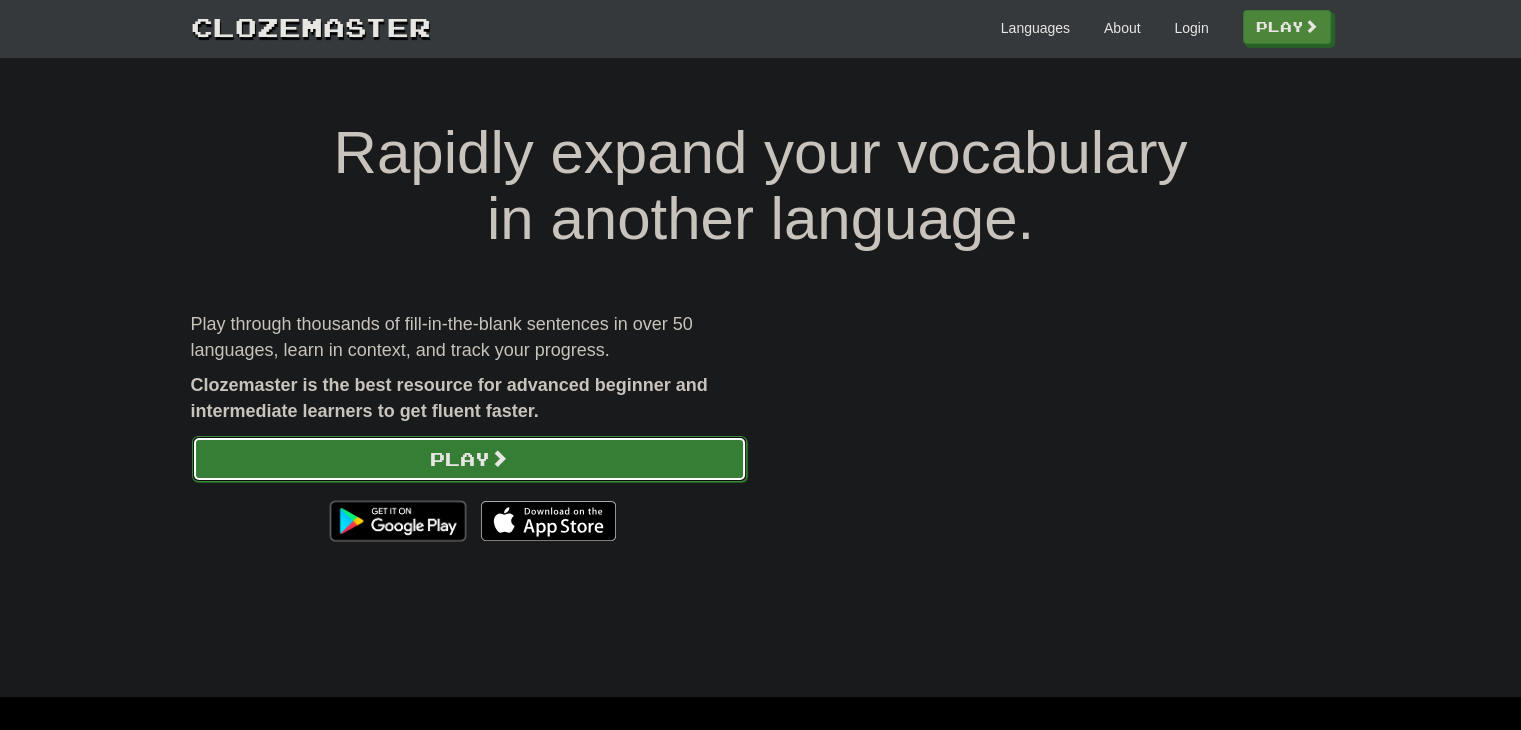 click on "Play" at bounding box center [469, 459] 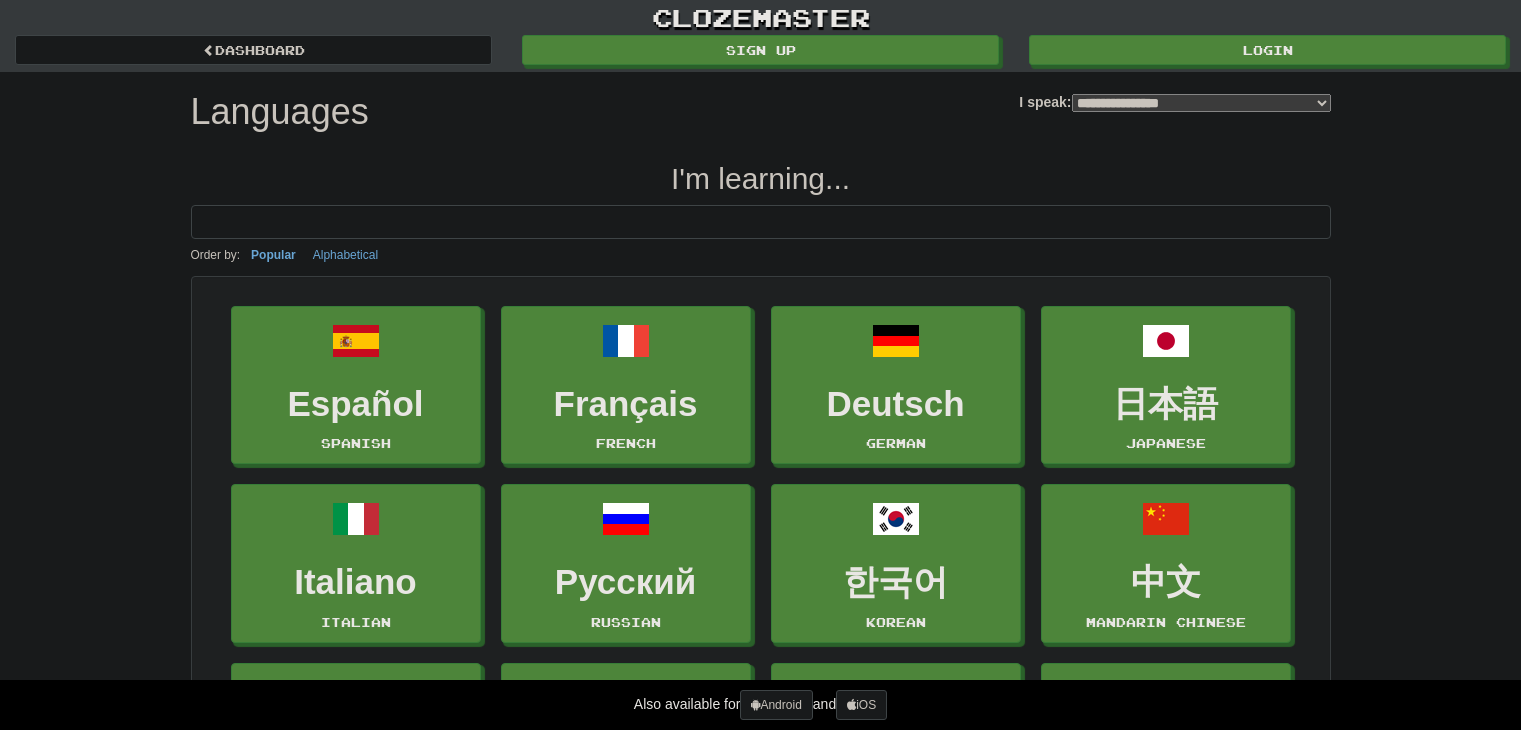 select on "*******" 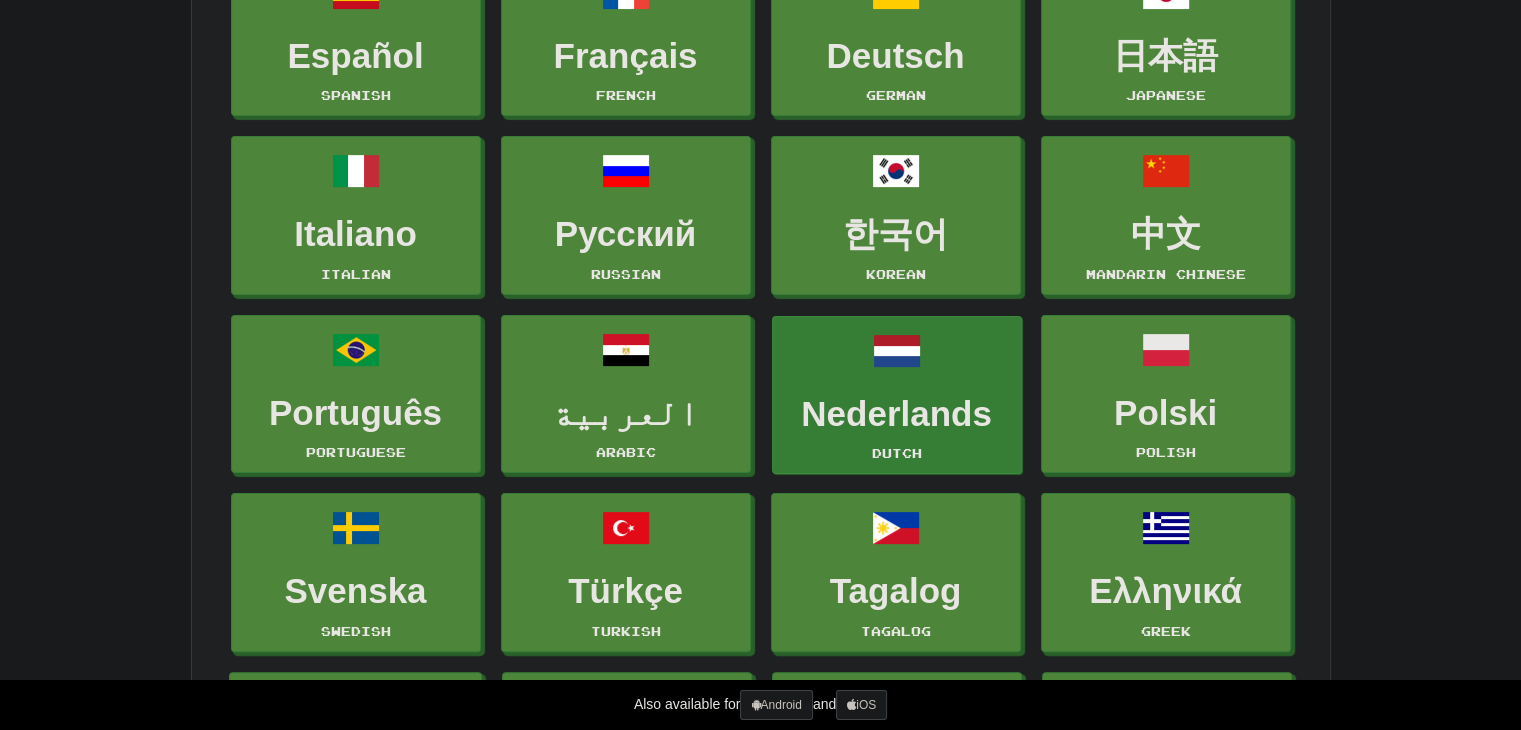 scroll, scrollTop: 100, scrollLeft: 0, axis: vertical 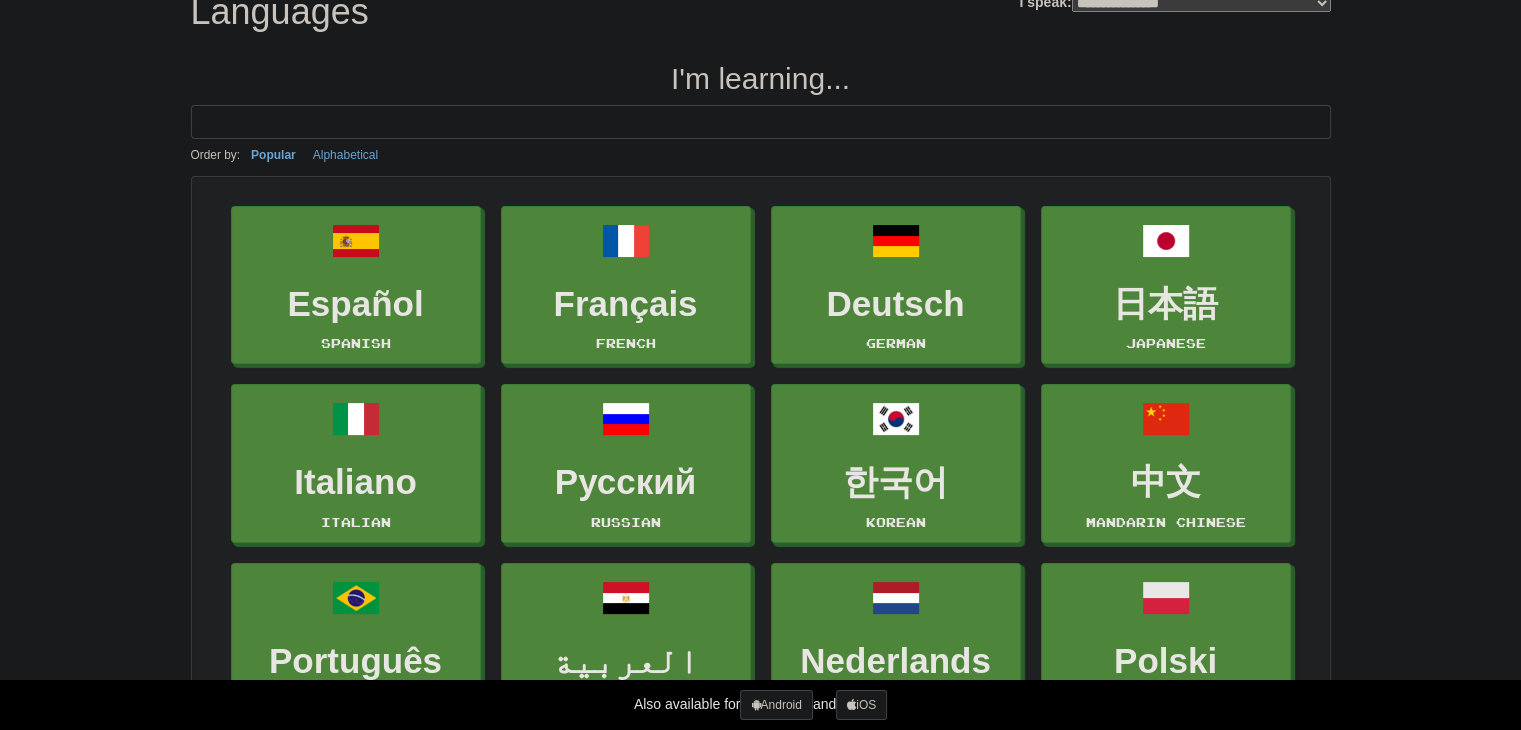 click at bounding box center [761, 122] 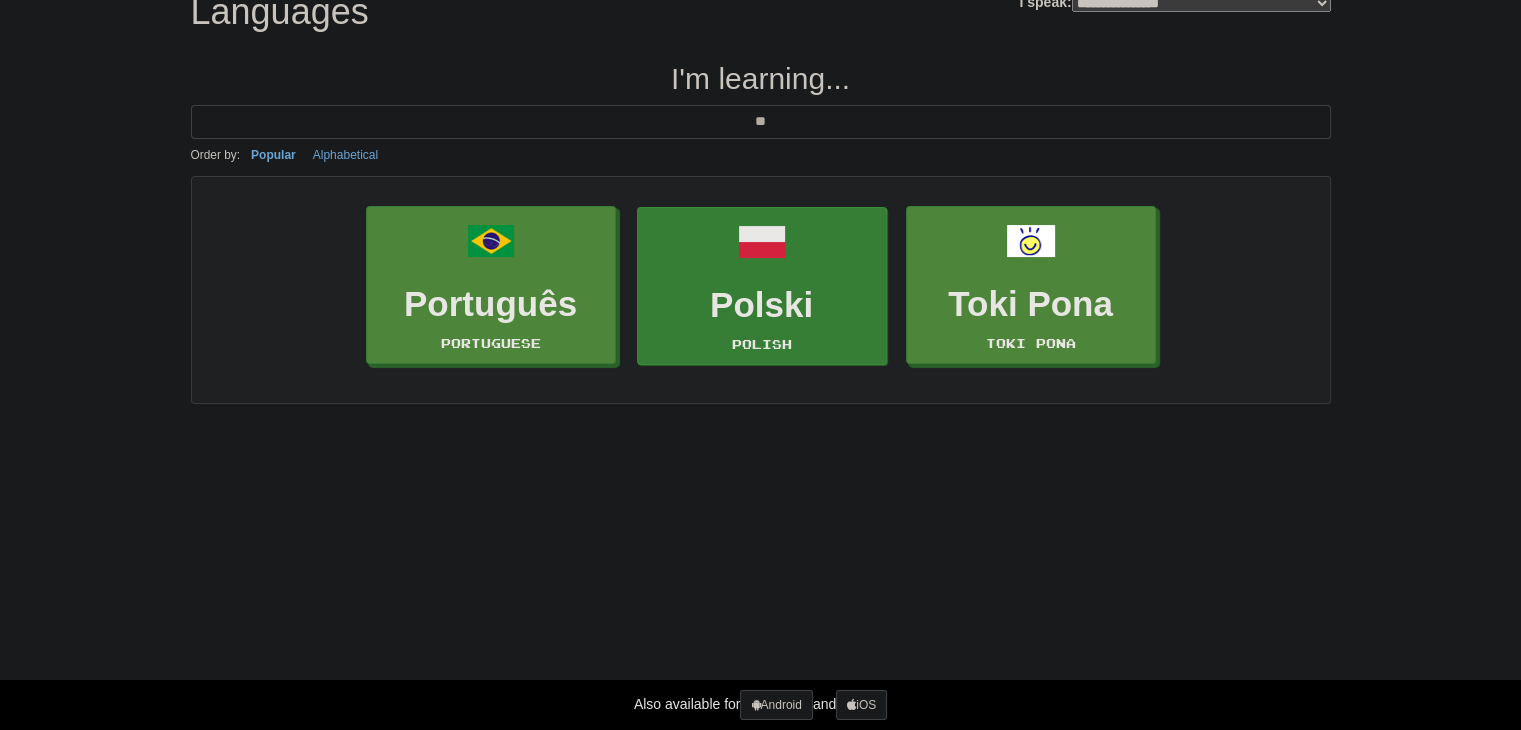 type on "**" 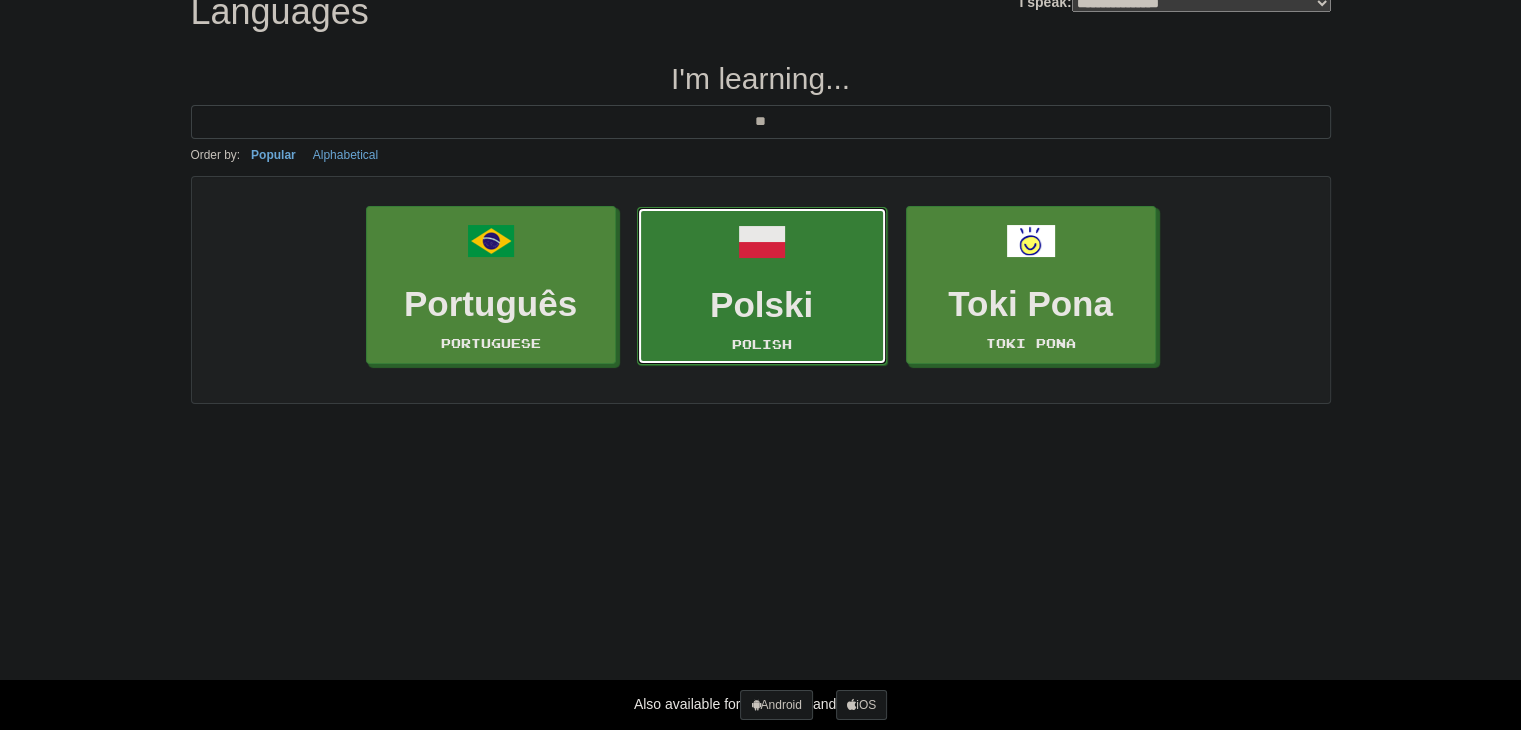 click on "Polski Polish" at bounding box center [762, 286] 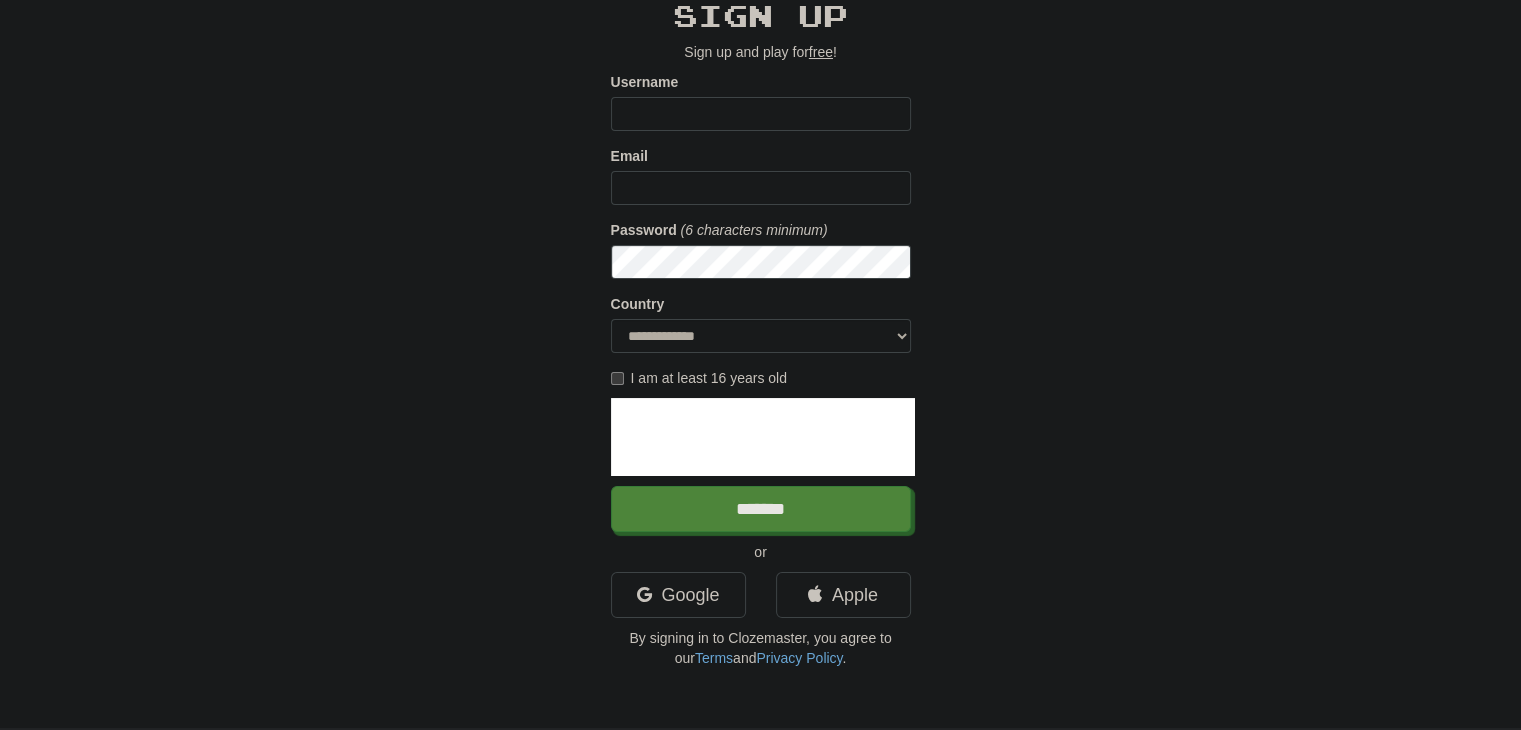 scroll, scrollTop: 100, scrollLeft: 0, axis: vertical 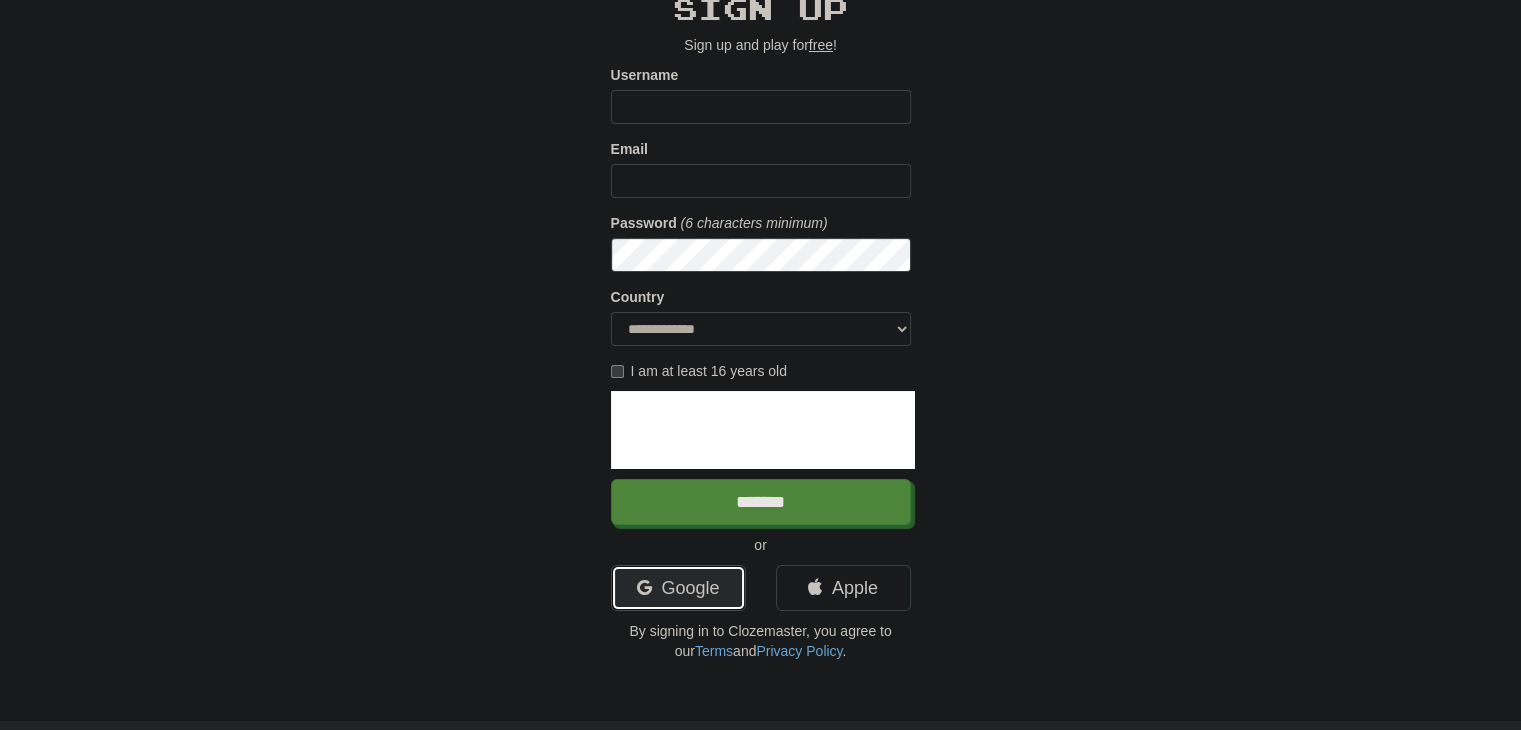 click at bounding box center [643, 588] 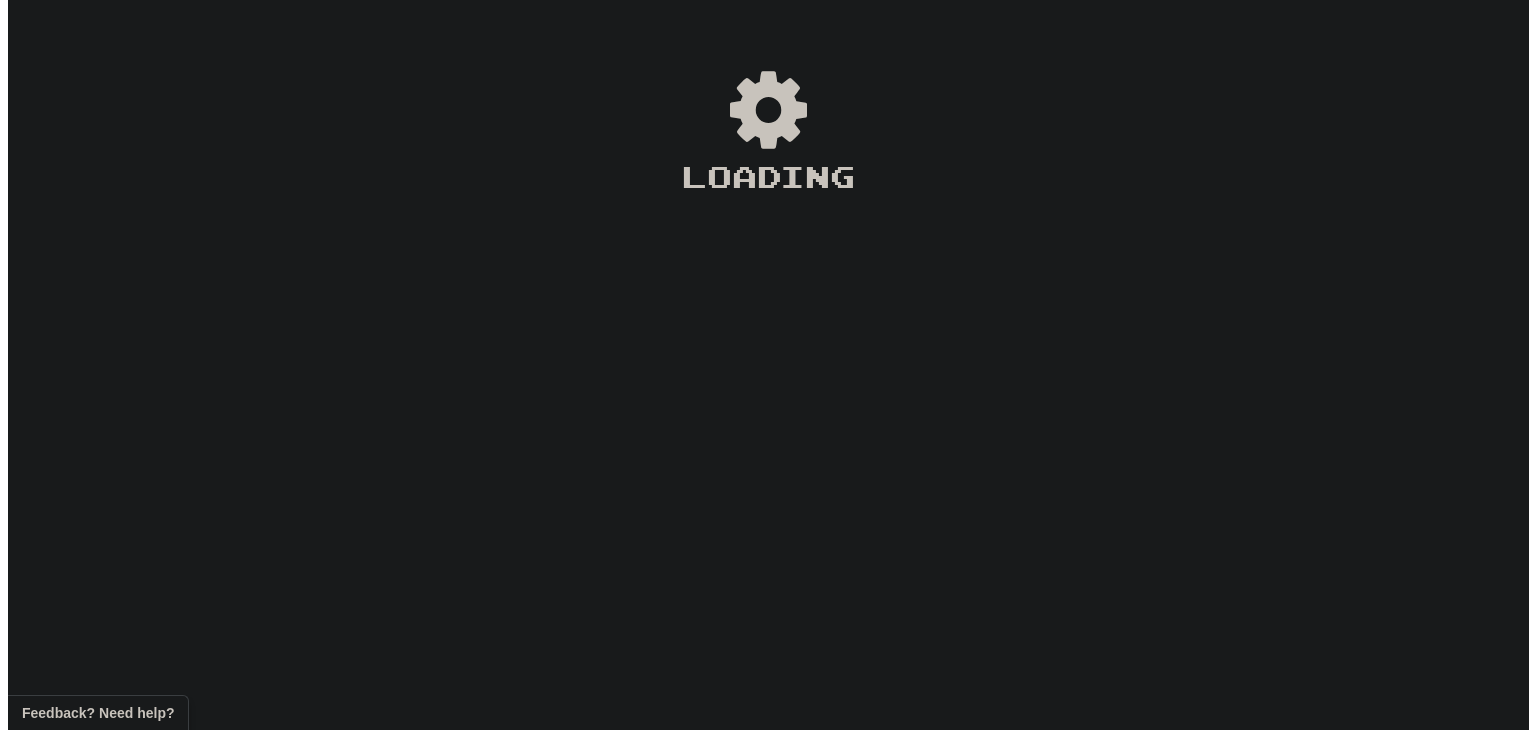scroll, scrollTop: 0, scrollLeft: 0, axis: both 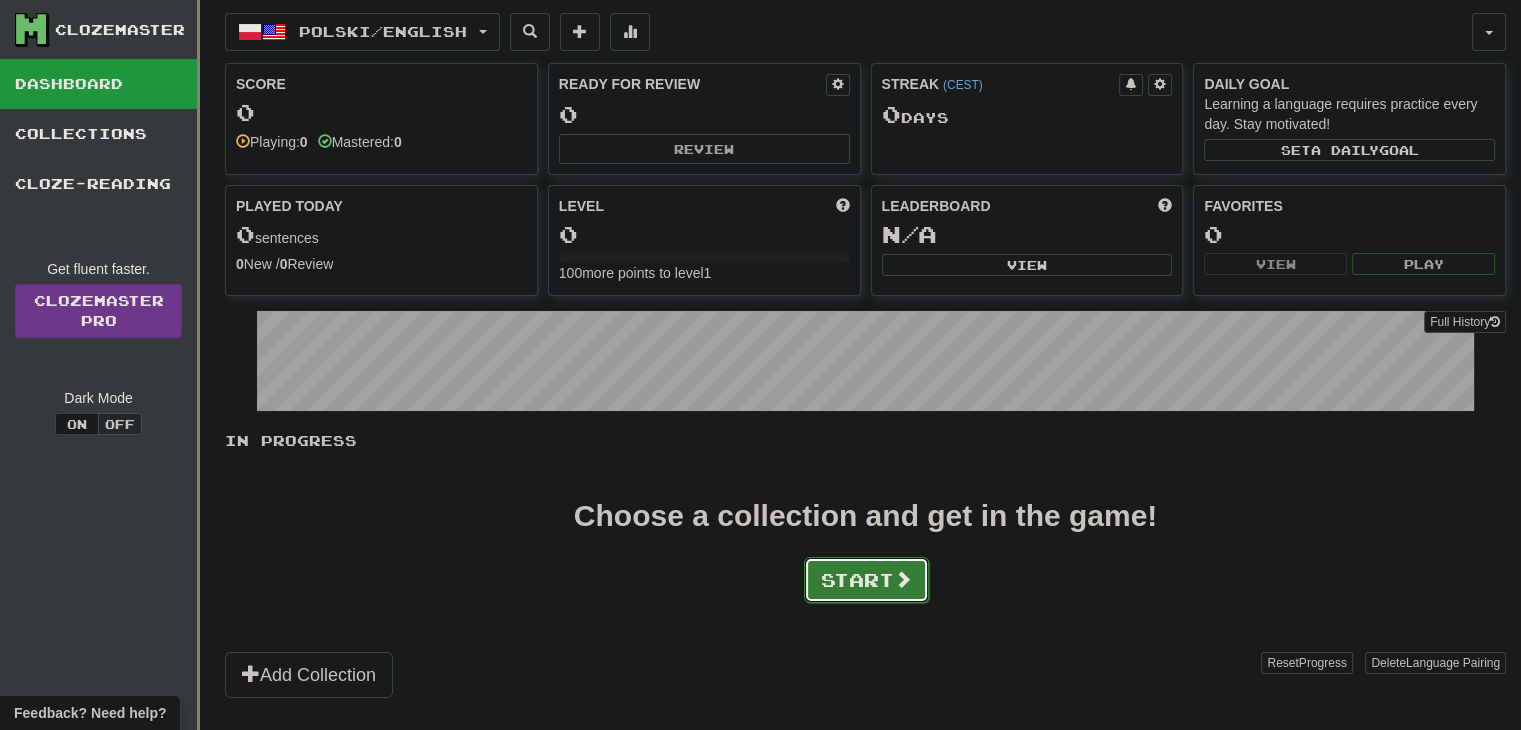 click on "Start" at bounding box center (866, 580) 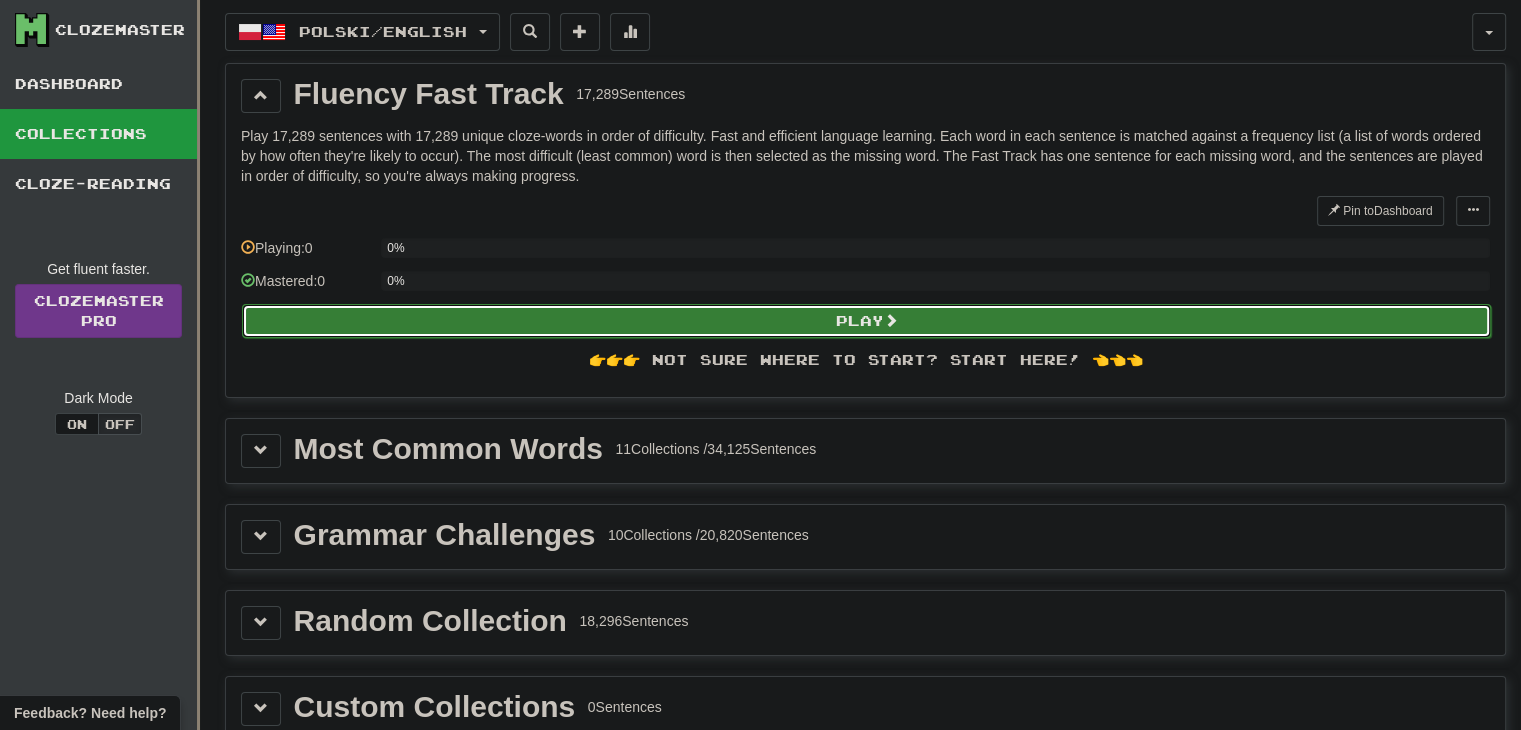 click on "Play" at bounding box center [866, 321] 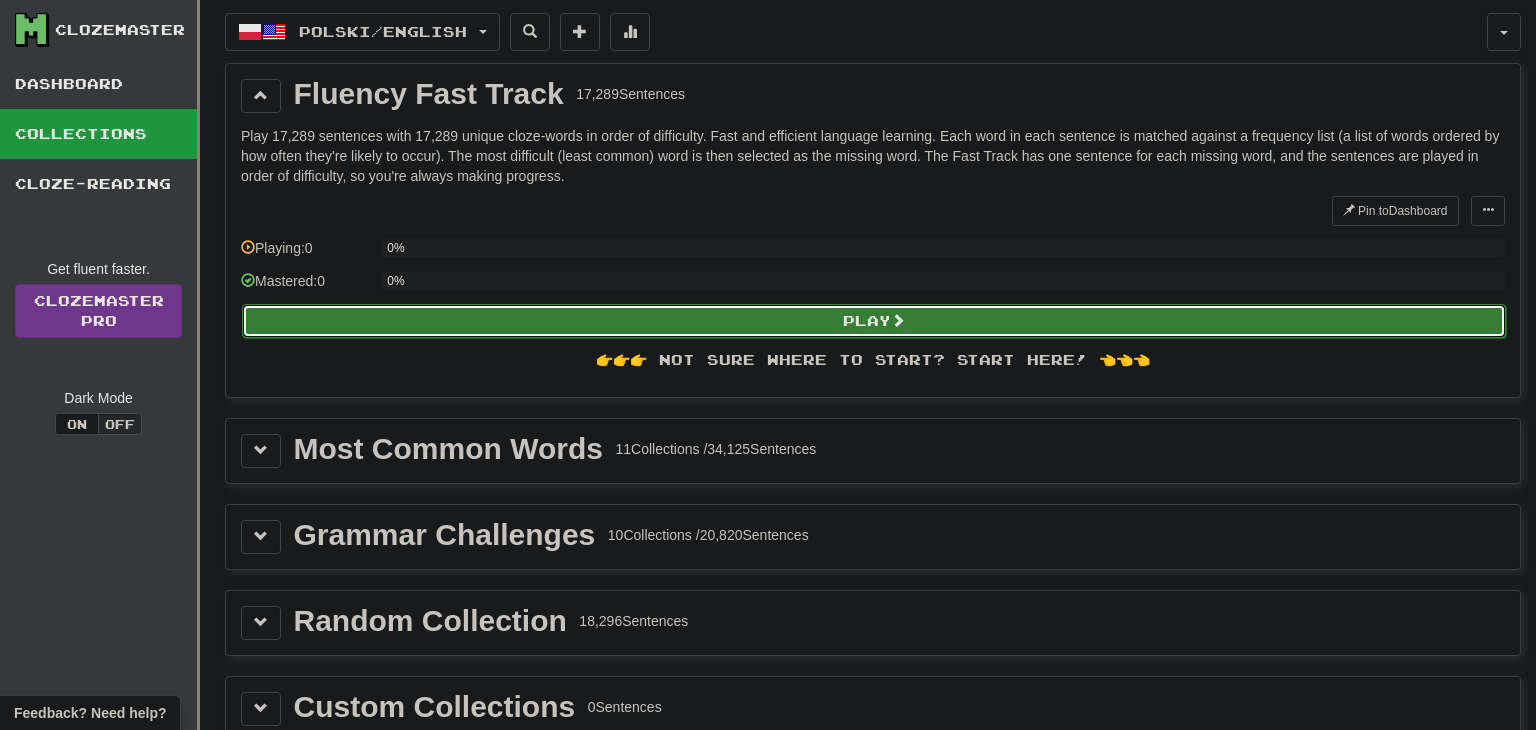 select on "**" 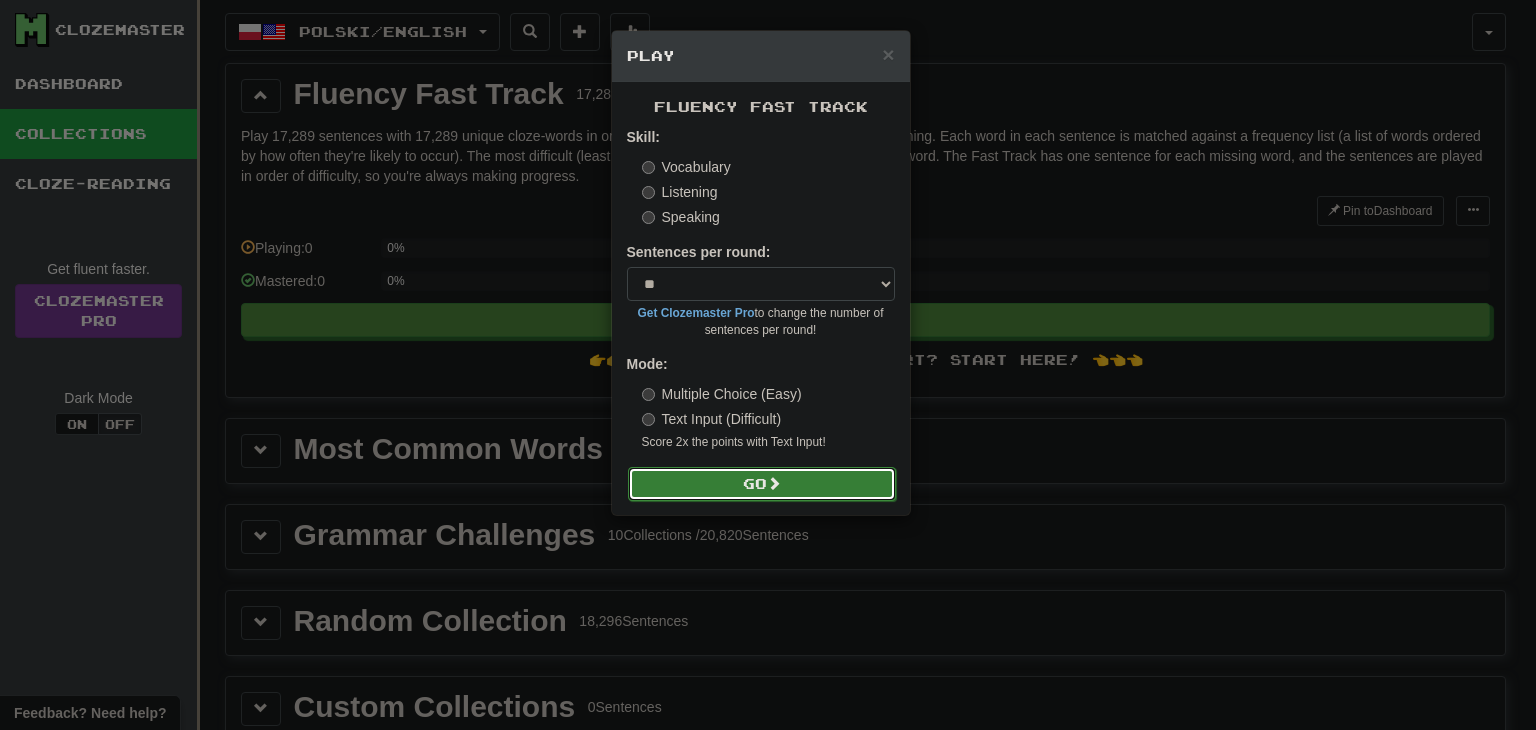 click on "Go" at bounding box center [762, 484] 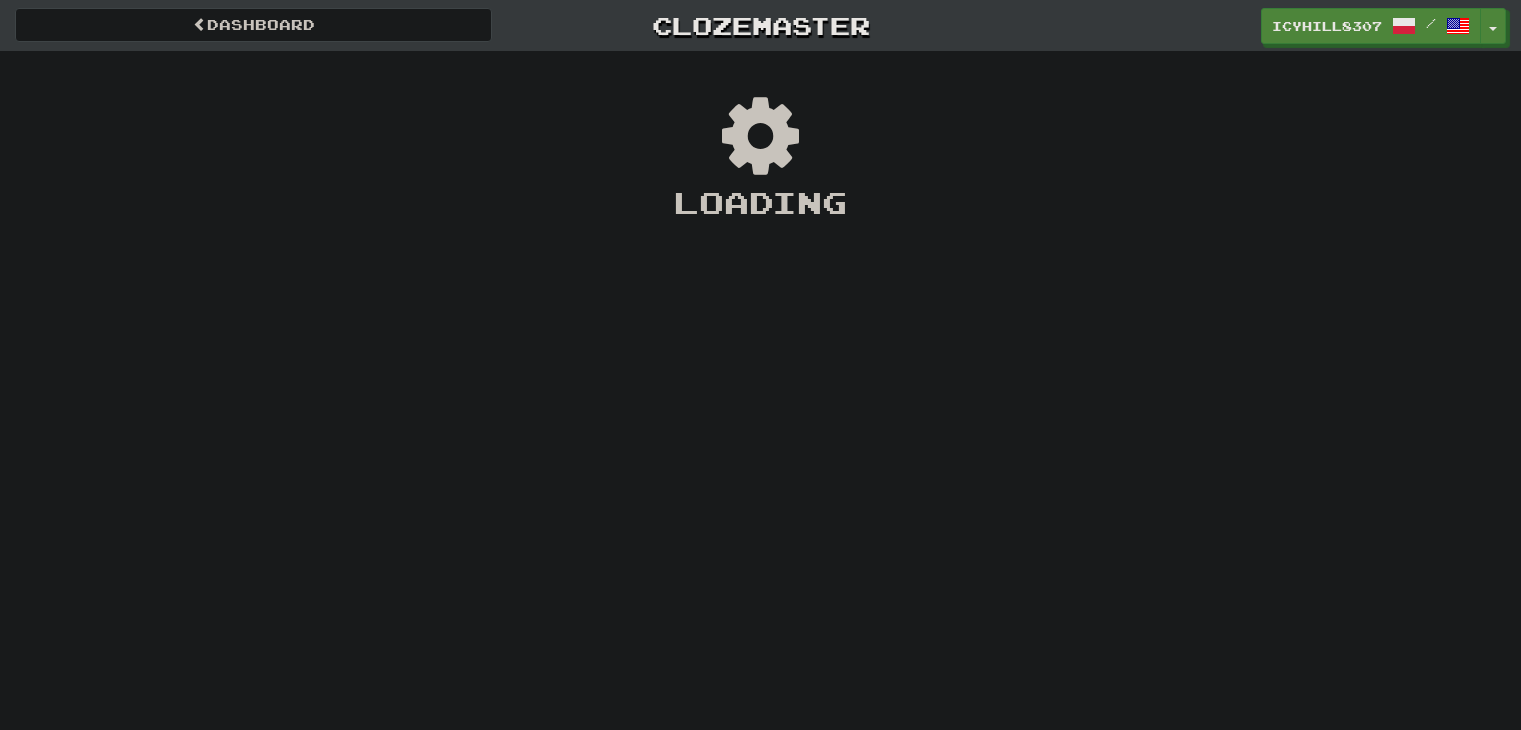 scroll, scrollTop: 0, scrollLeft: 0, axis: both 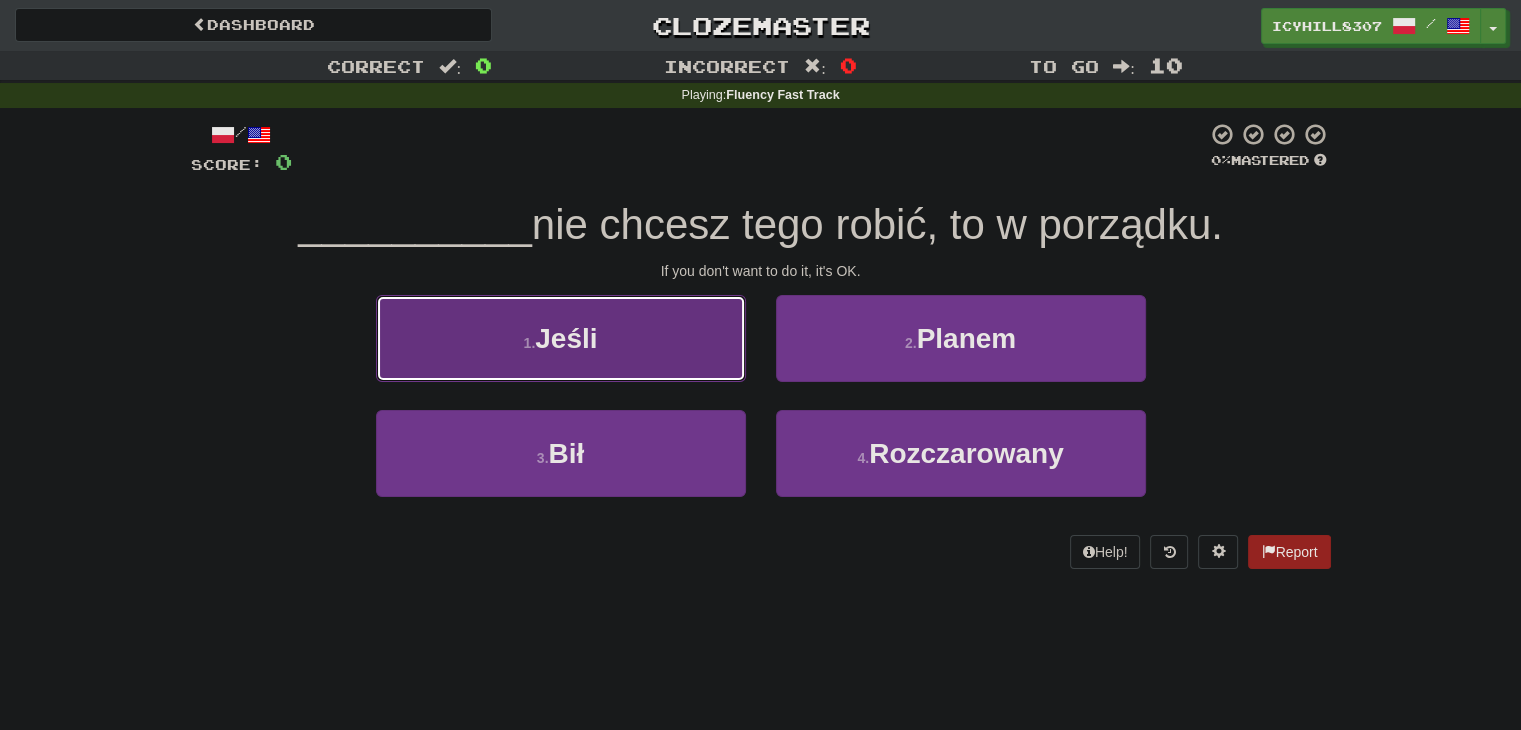 click on "1 .  Jeśli" at bounding box center [561, 338] 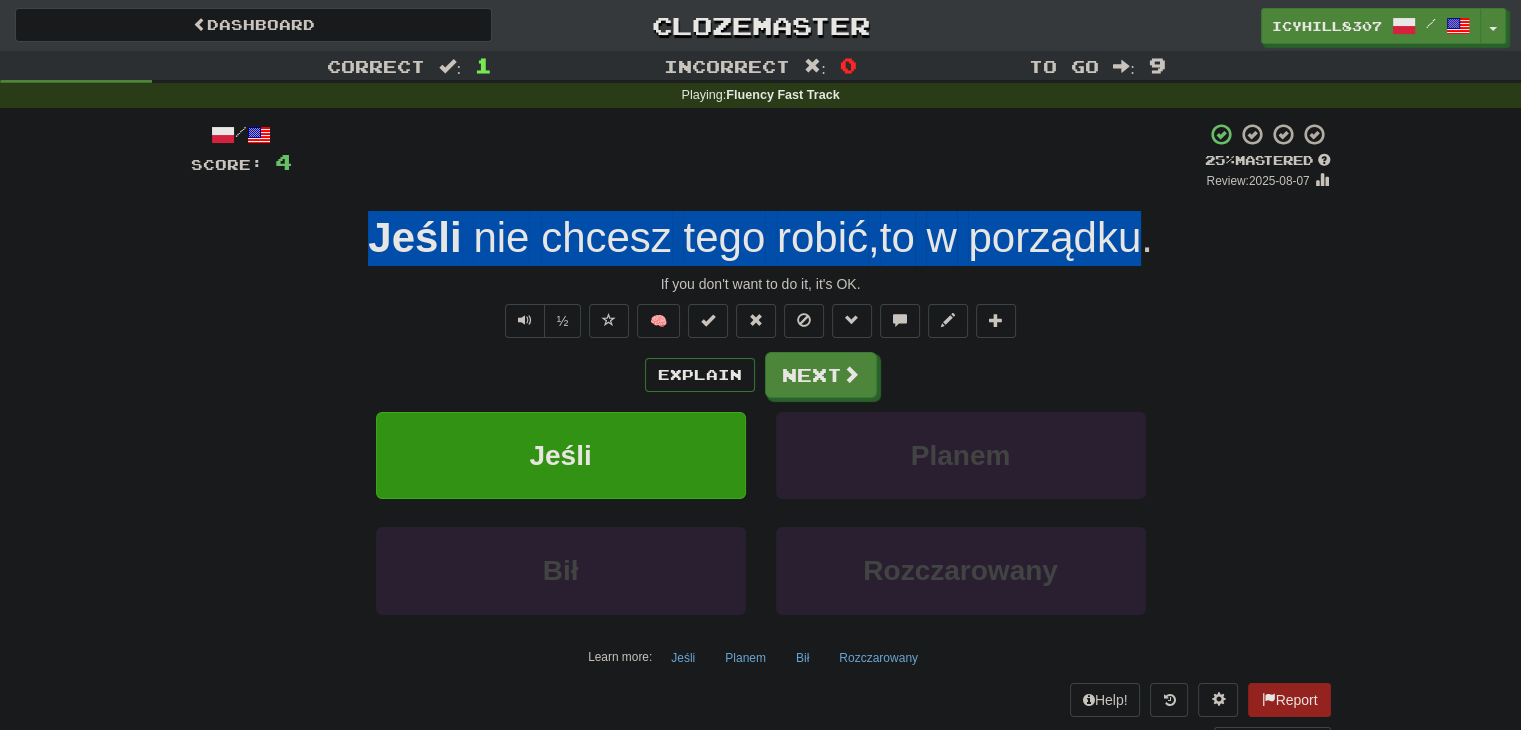 drag, startPoint x: 374, startPoint y: 245, endPoint x: 1140, endPoint y: 234, distance: 766.079 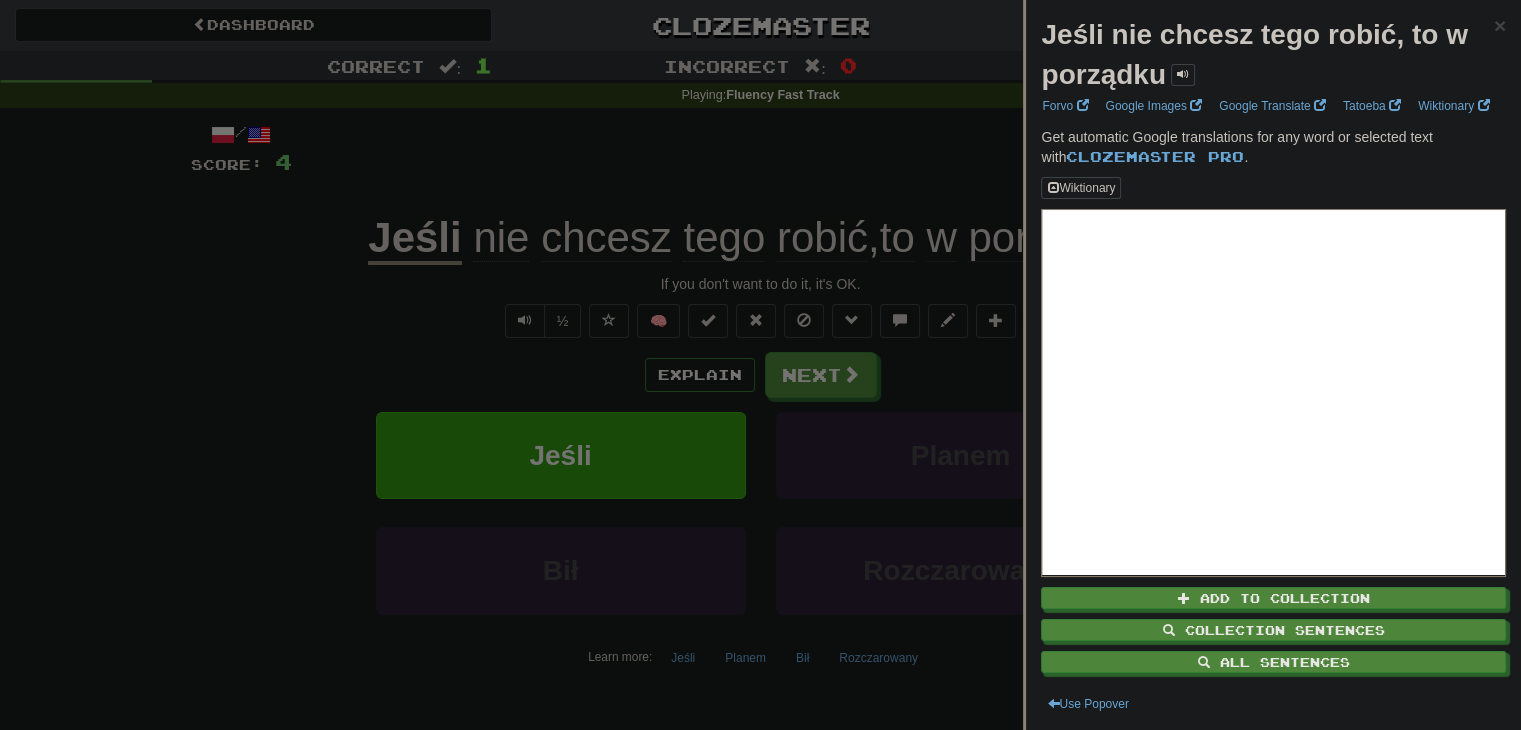 click at bounding box center (760, 365) 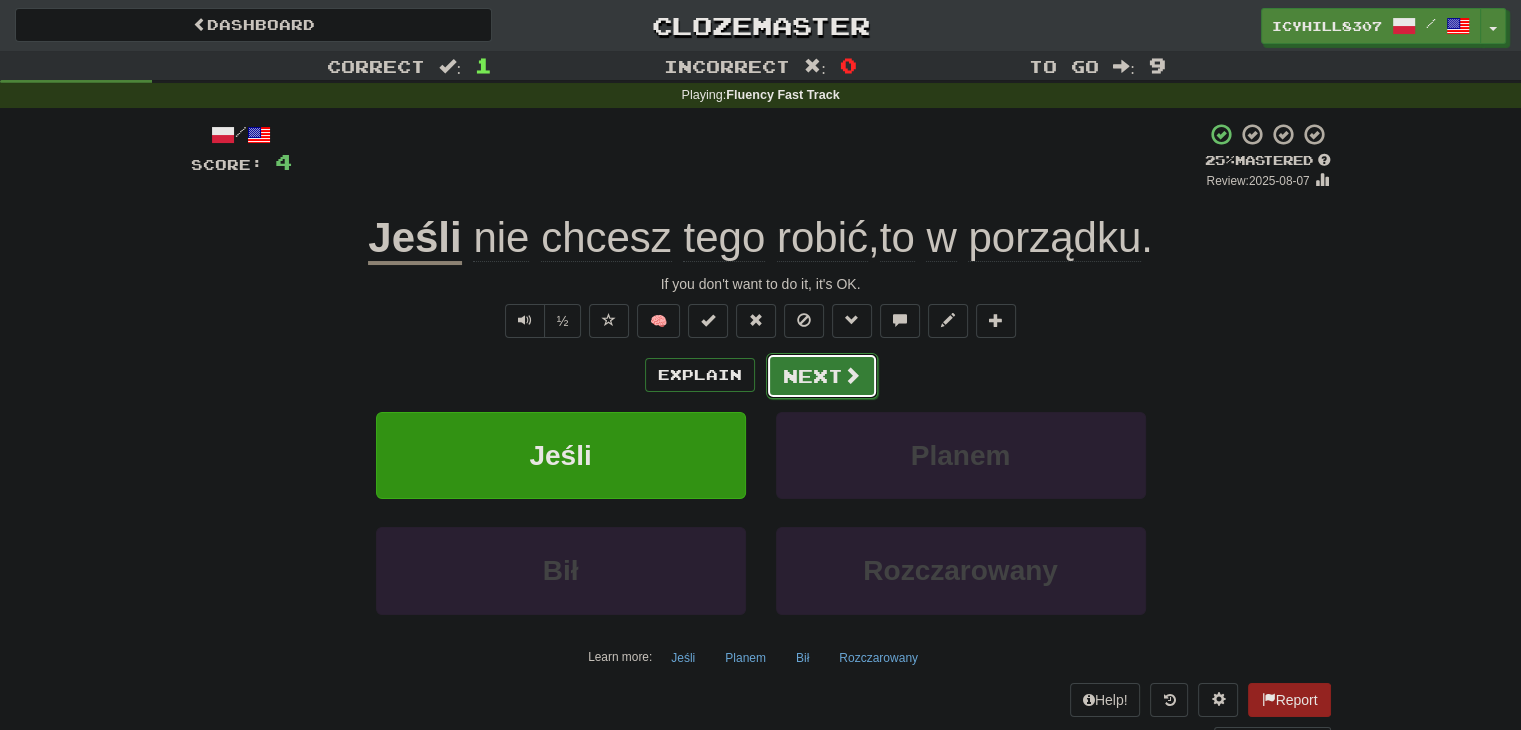 click at bounding box center (852, 375) 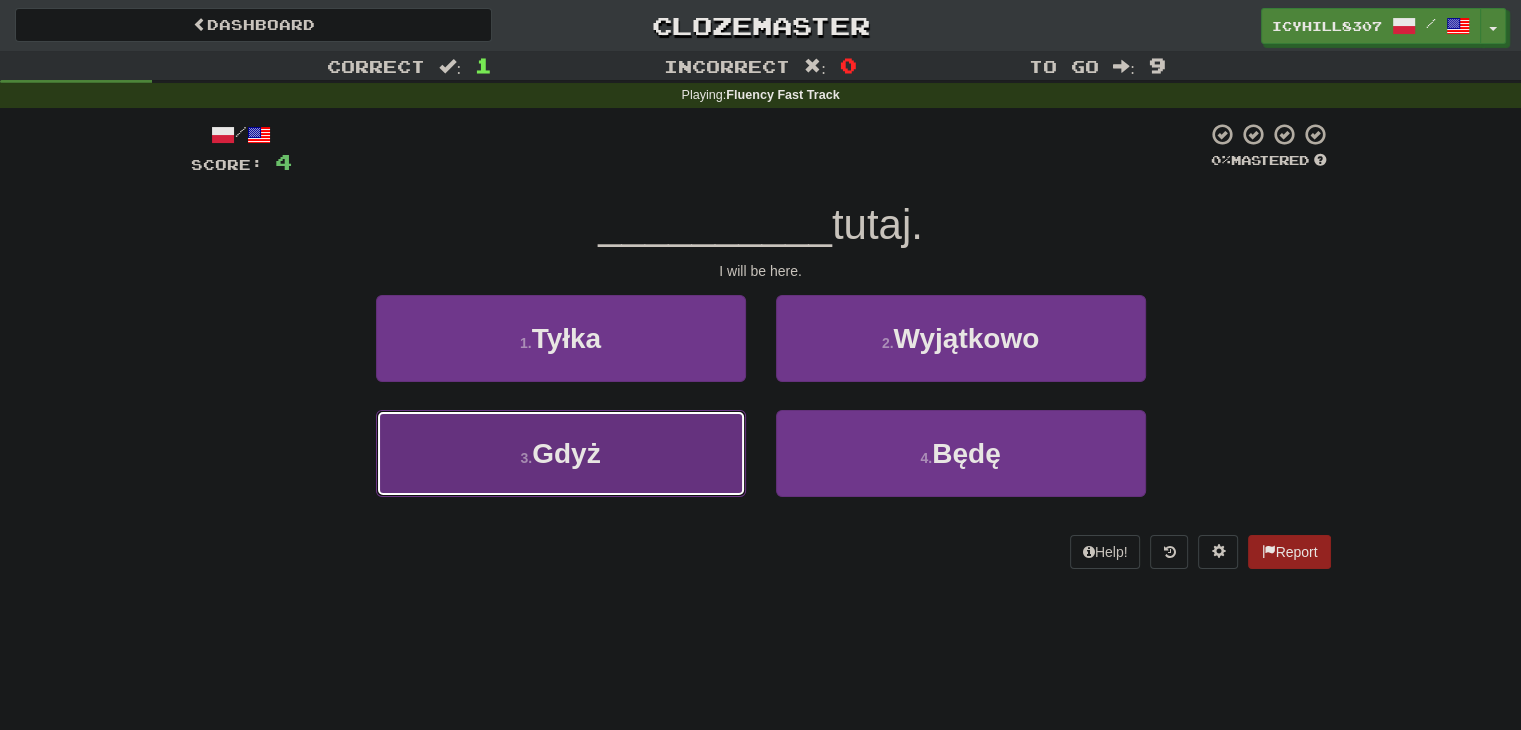 click on "3 ." at bounding box center (526, 458) 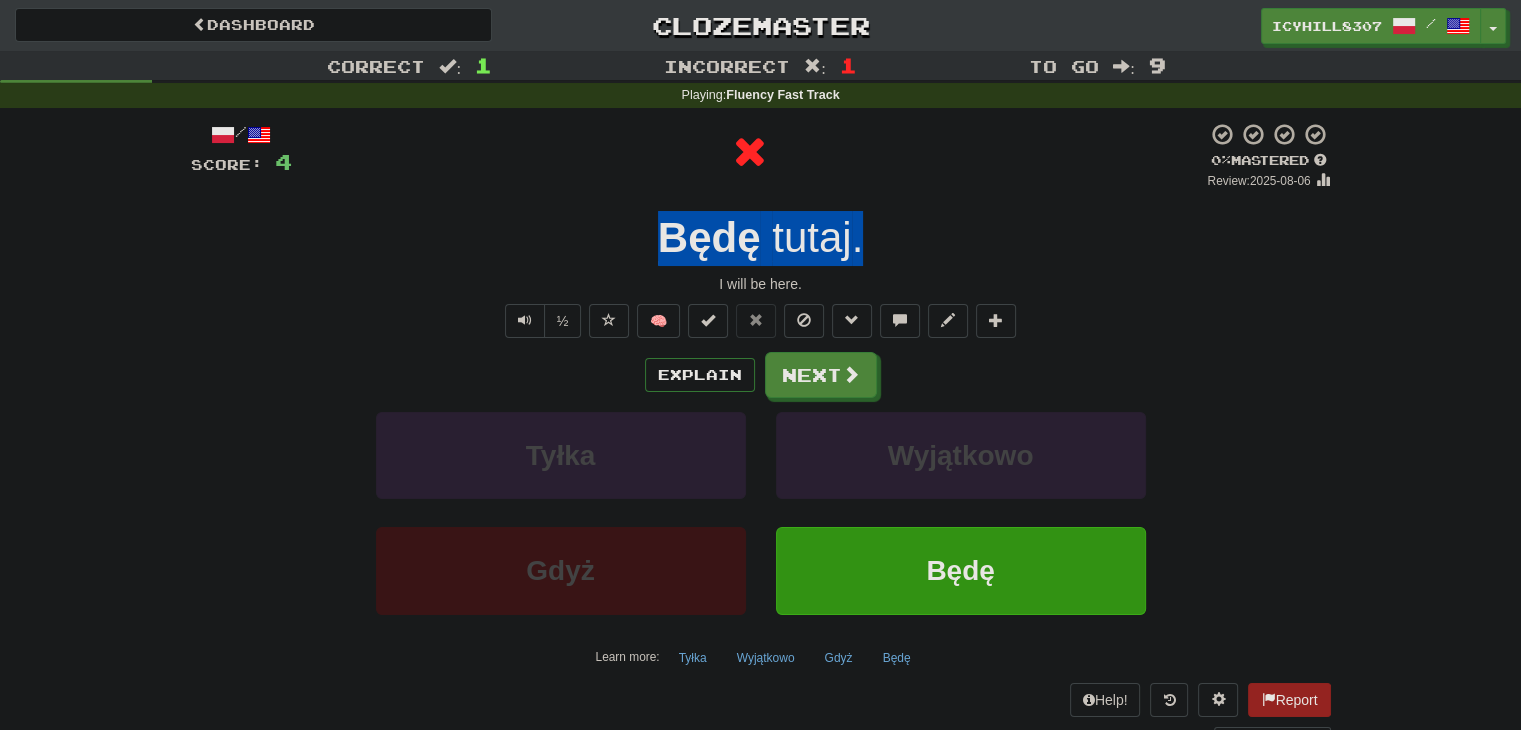 drag, startPoint x: 650, startPoint y: 237, endPoint x: 938, endPoint y: 225, distance: 288.24988 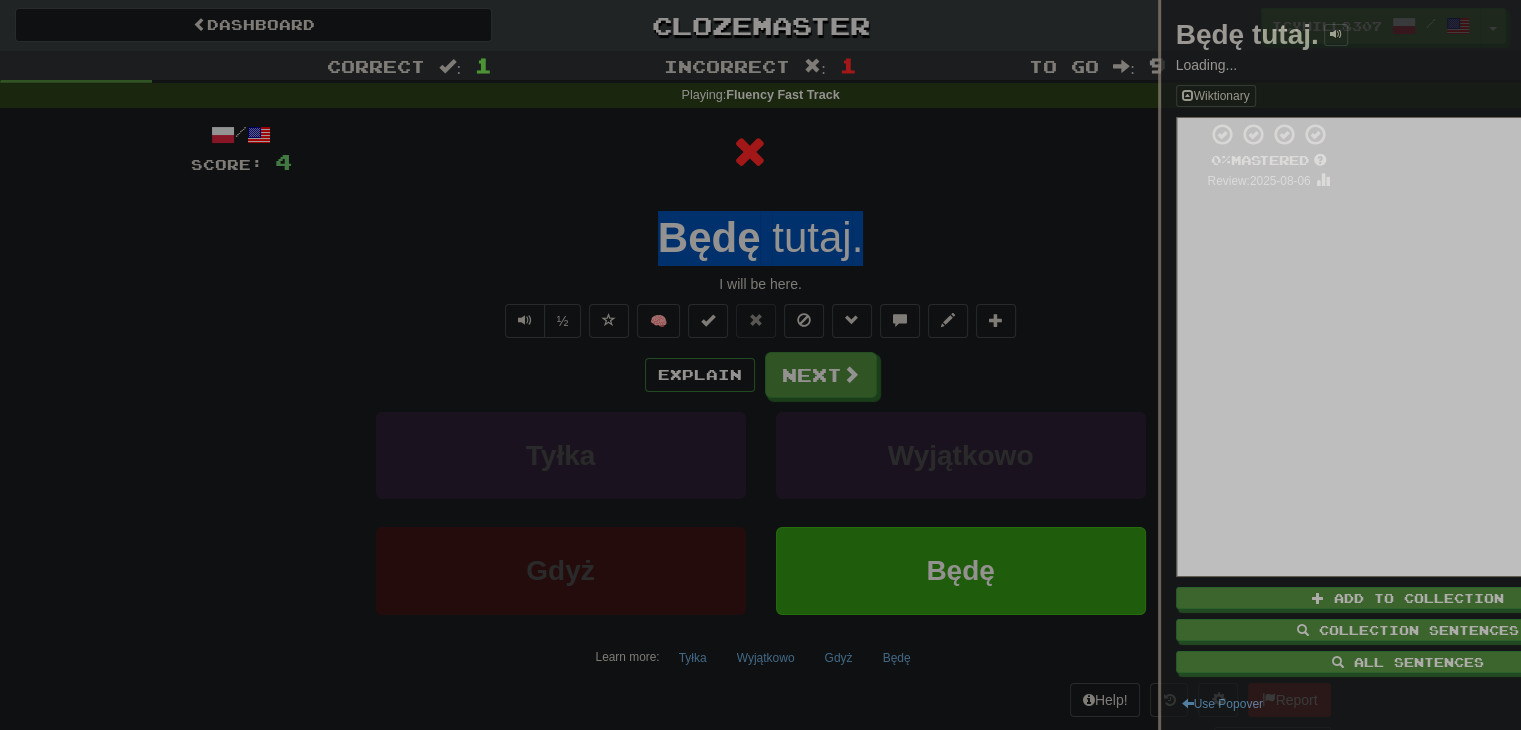 copy on "Będę   tutaj ." 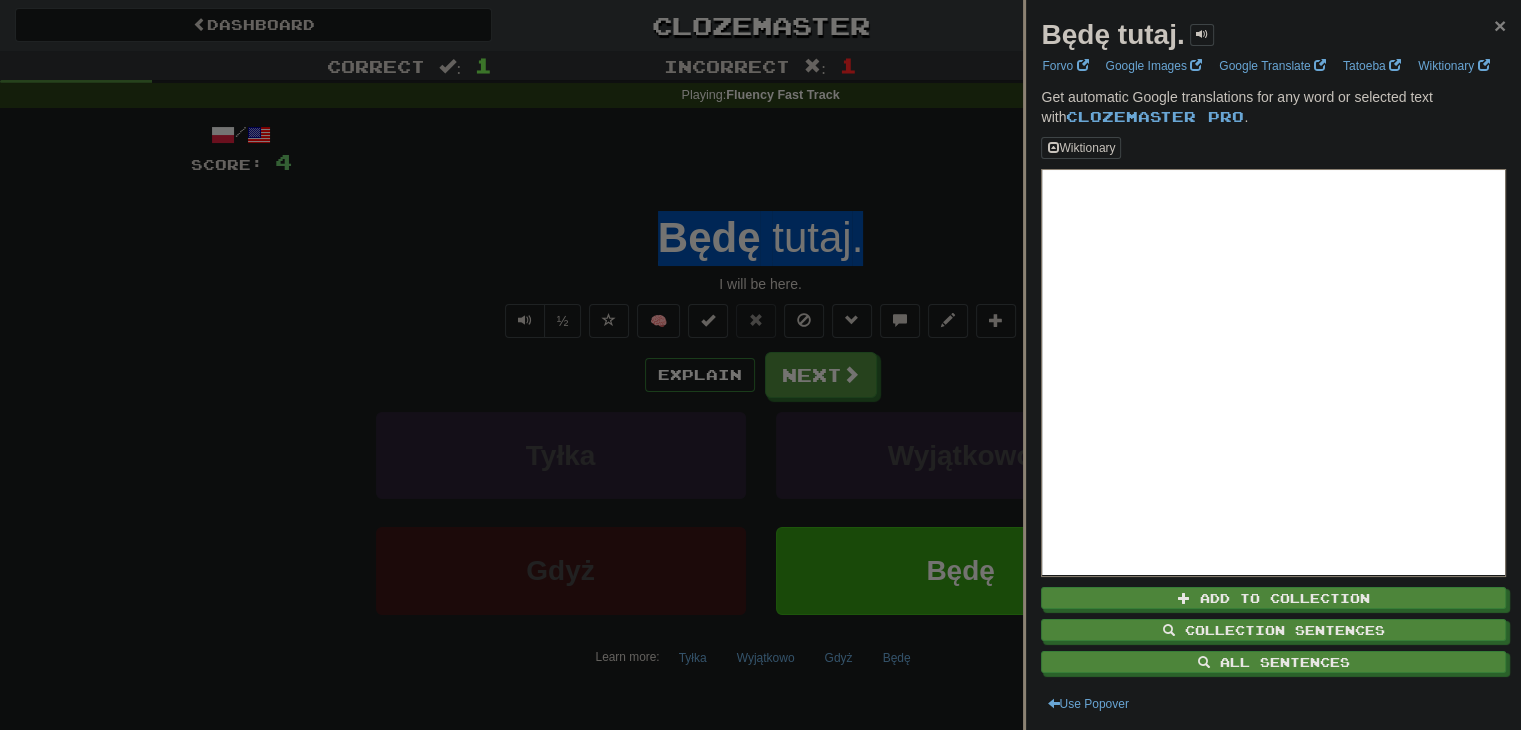 click on "×" at bounding box center [1500, 25] 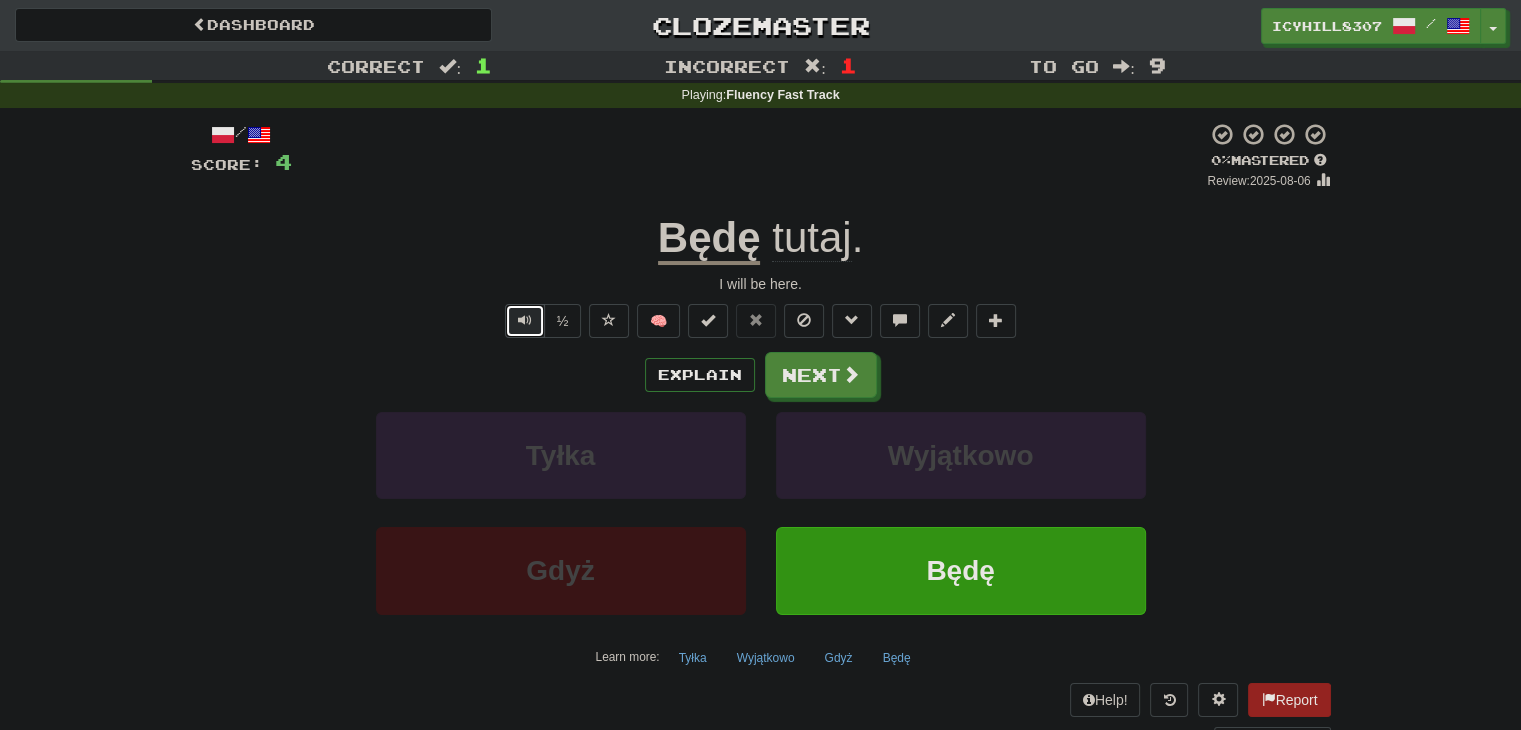 click at bounding box center (525, 320) 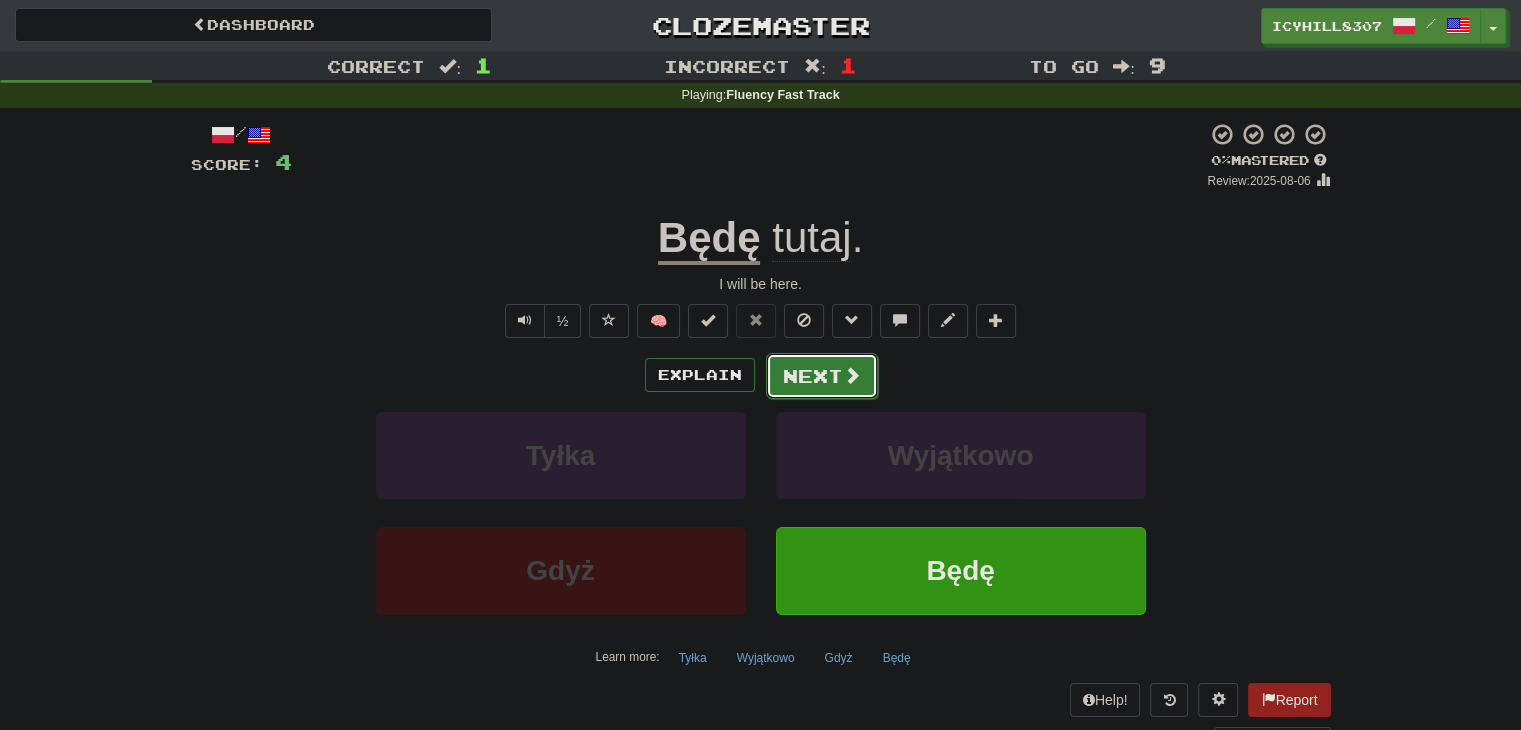 click on "Next" at bounding box center (822, 376) 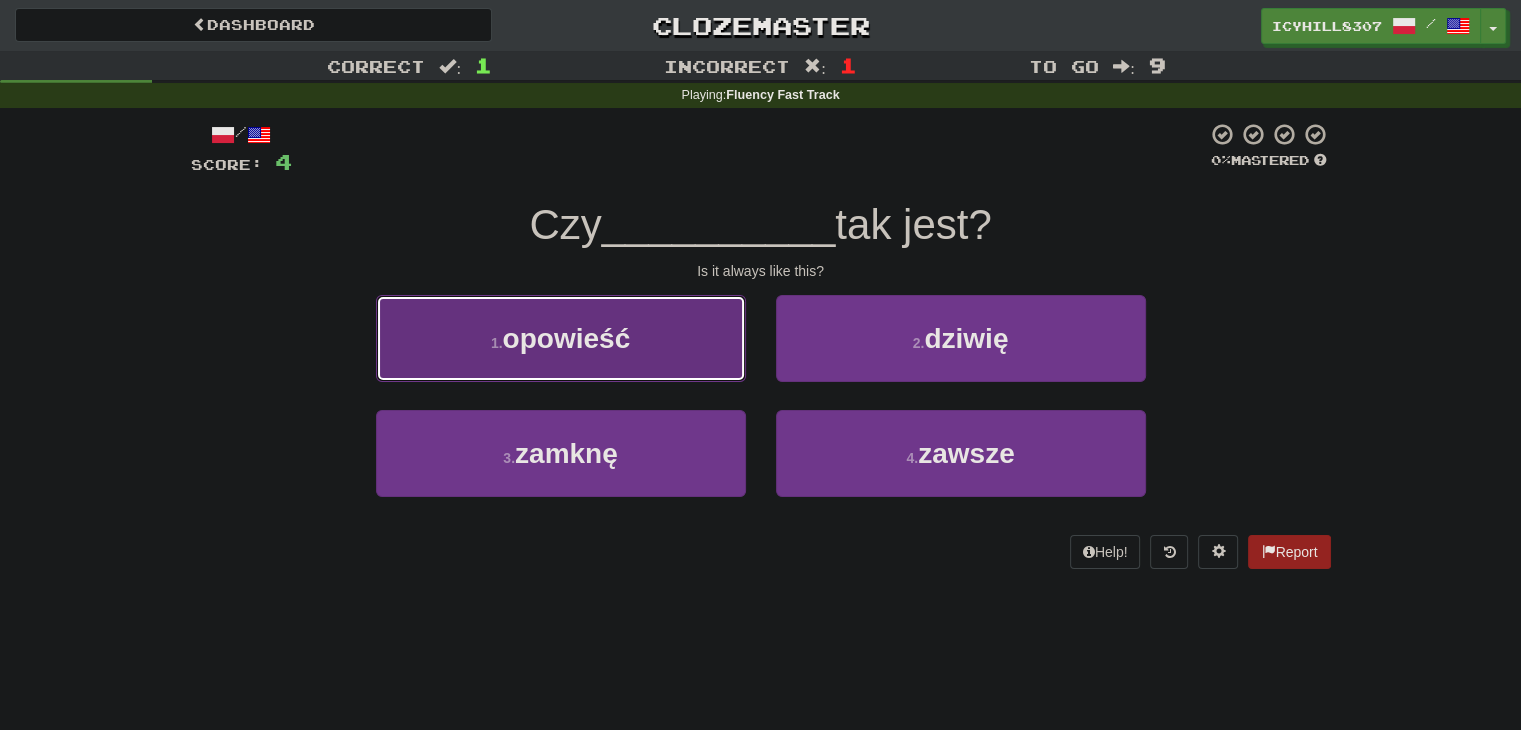 click on "opowieść" at bounding box center [567, 338] 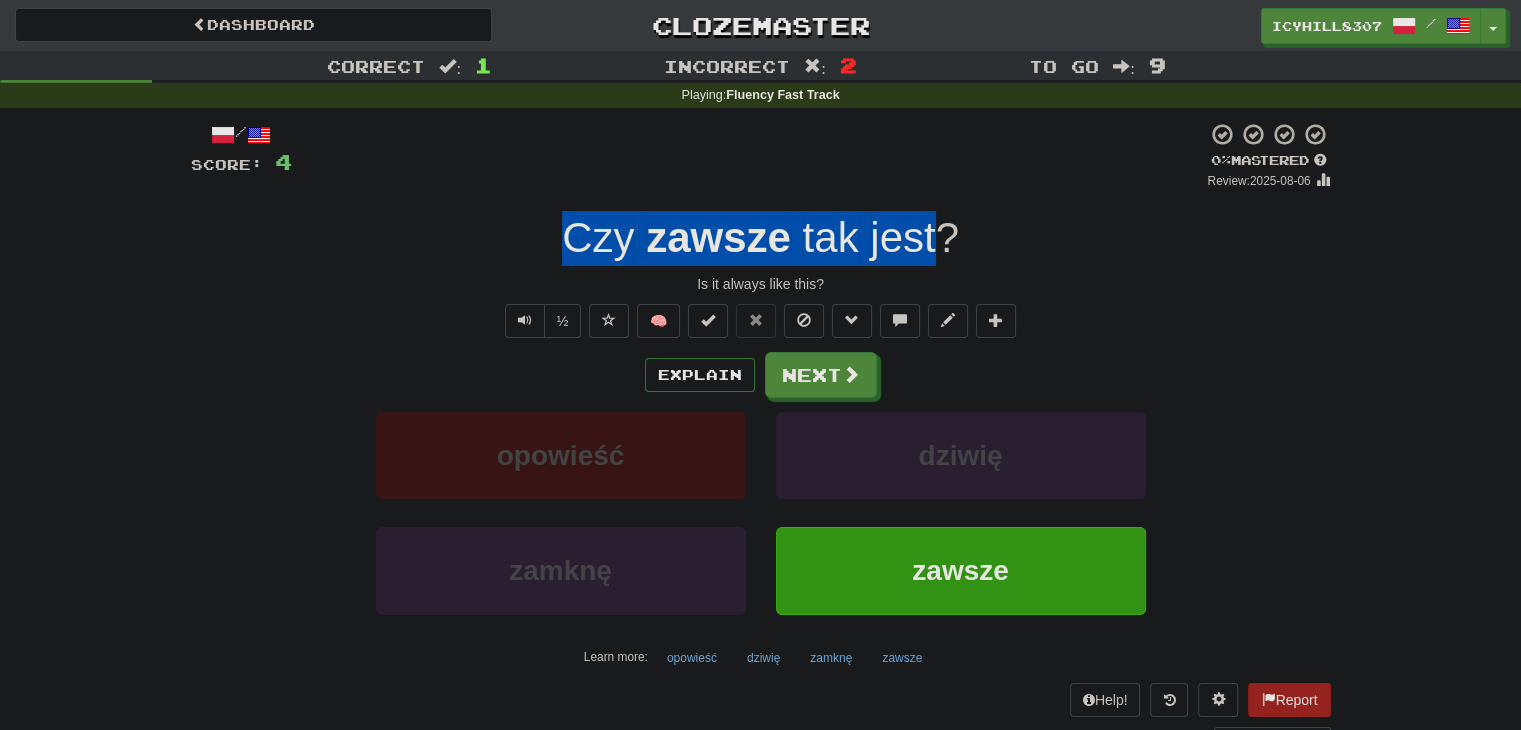 drag, startPoint x: 562, startPoint y: 236, endPoint x: 936, endPoint y: 223, distance: 374.22586 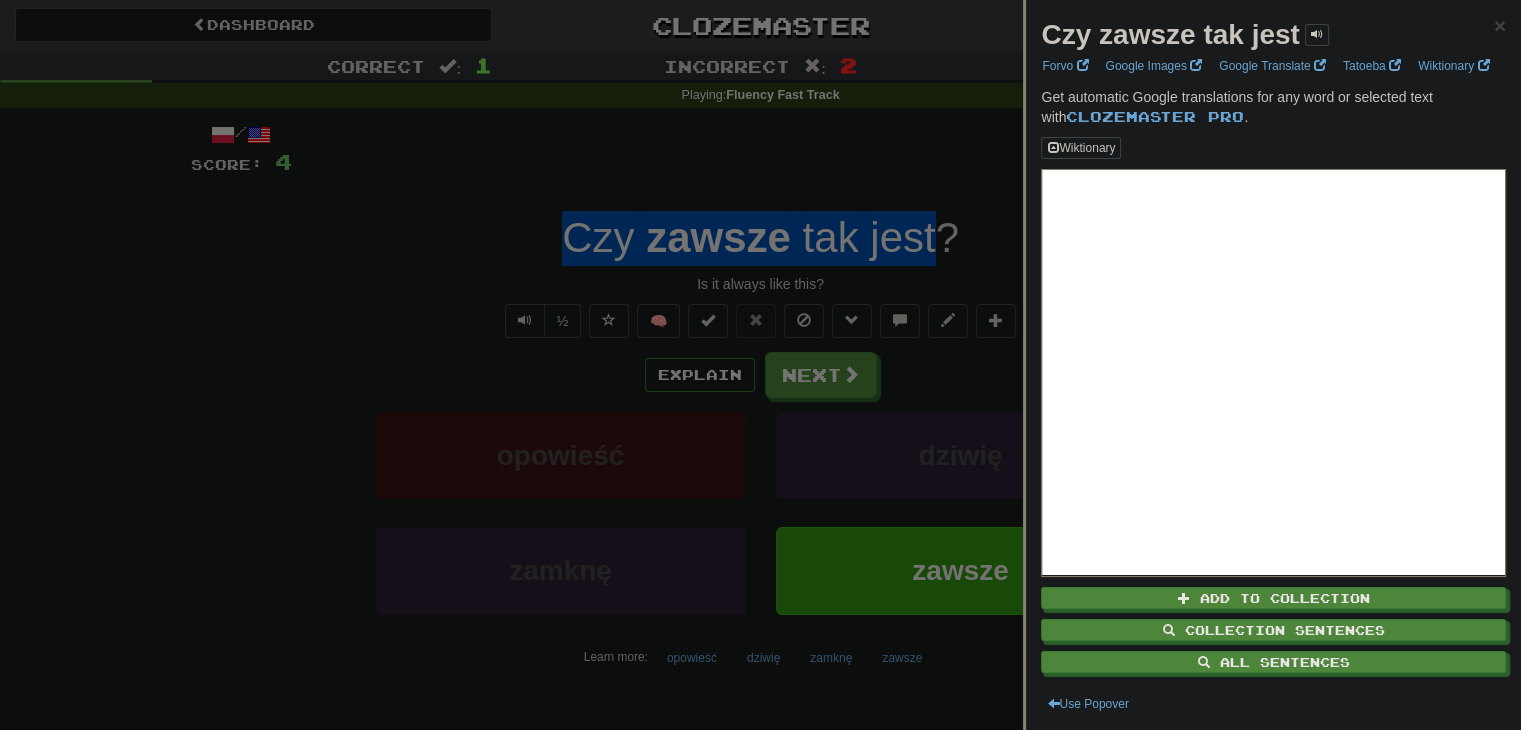 copy on "Czy   zawsze   tak   jest" 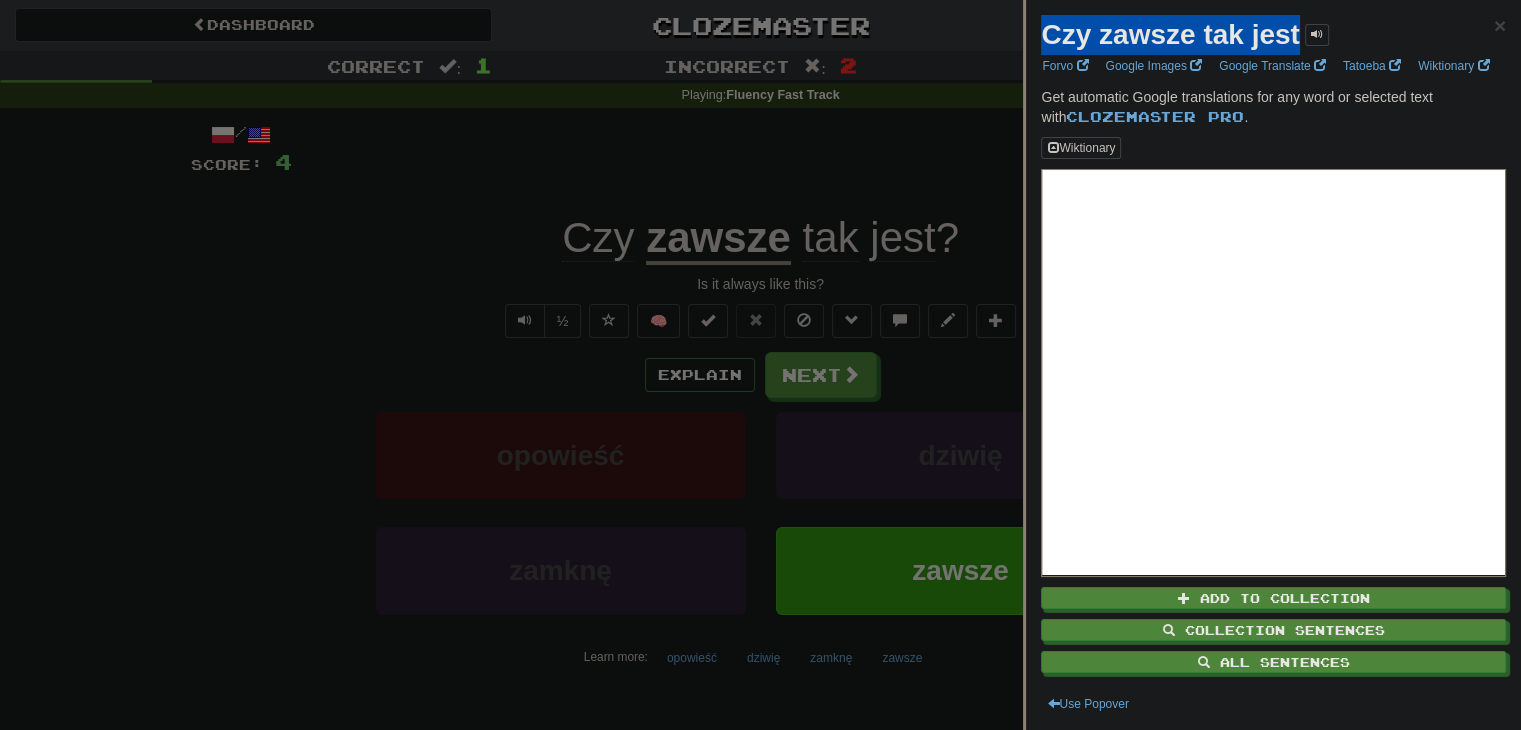 drag, startPoint x: 1055, startPoint y: 31, endPoint x: 1296, endPoint y: 33, distance: 241.0083 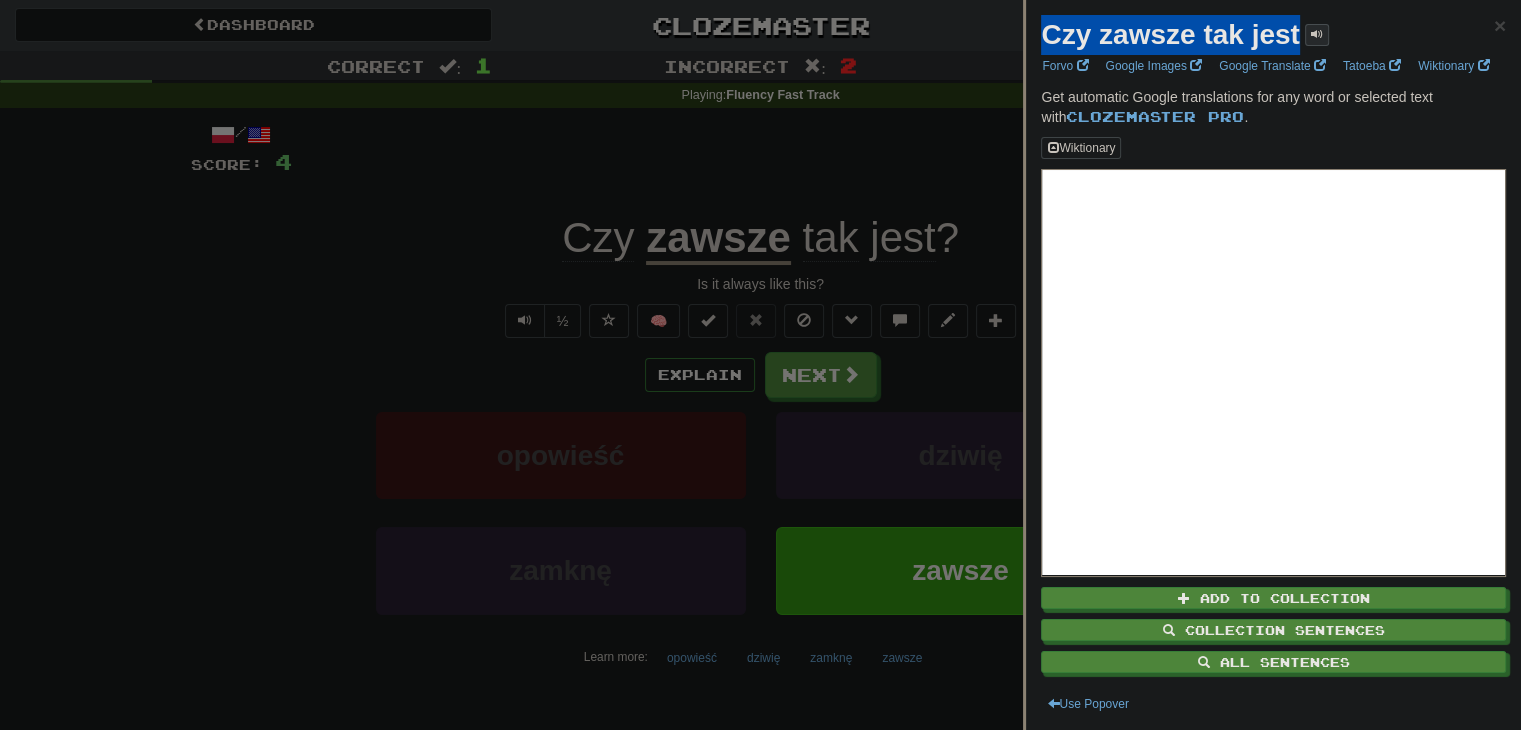 copy on "Czy zawsze tak jest" 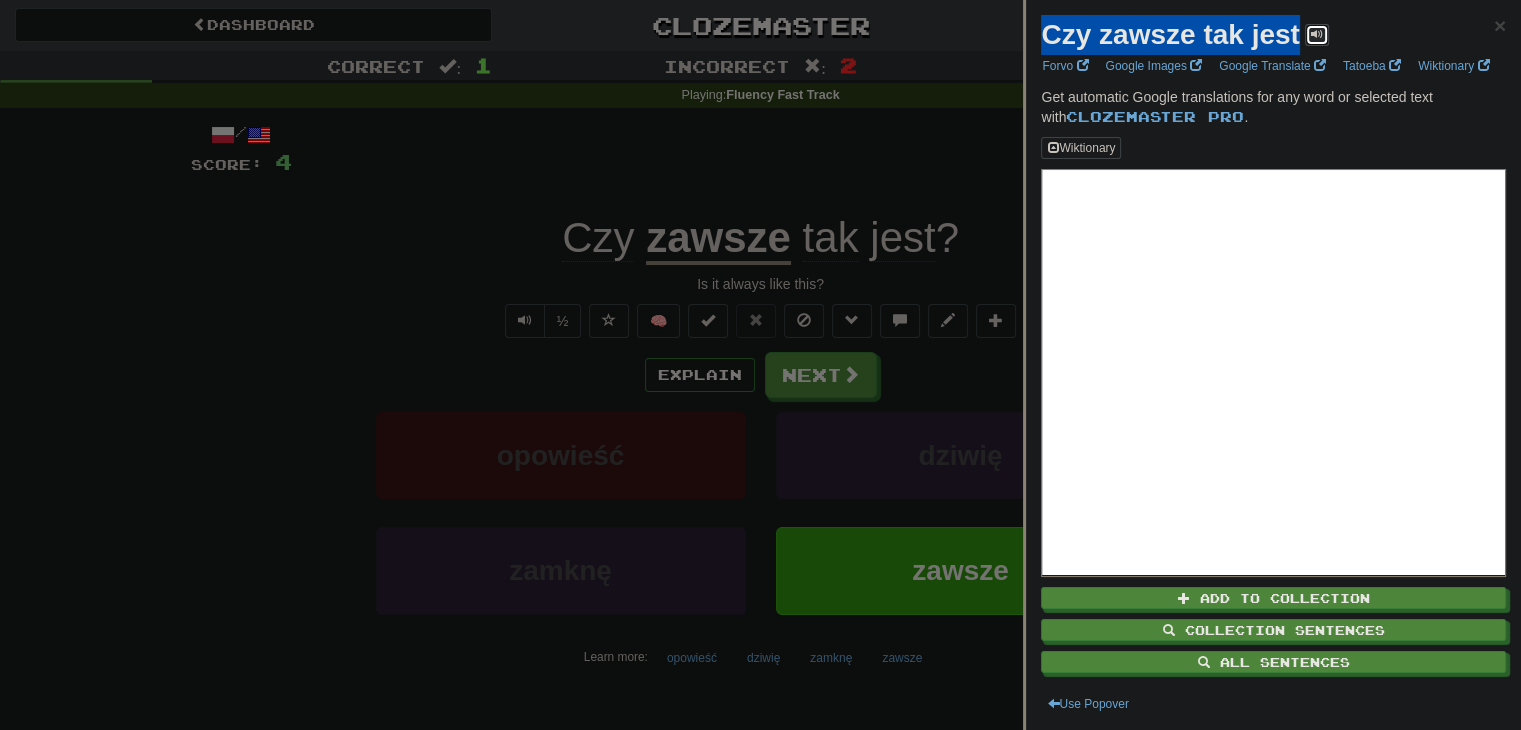 click at bounding box center [1317, 34] 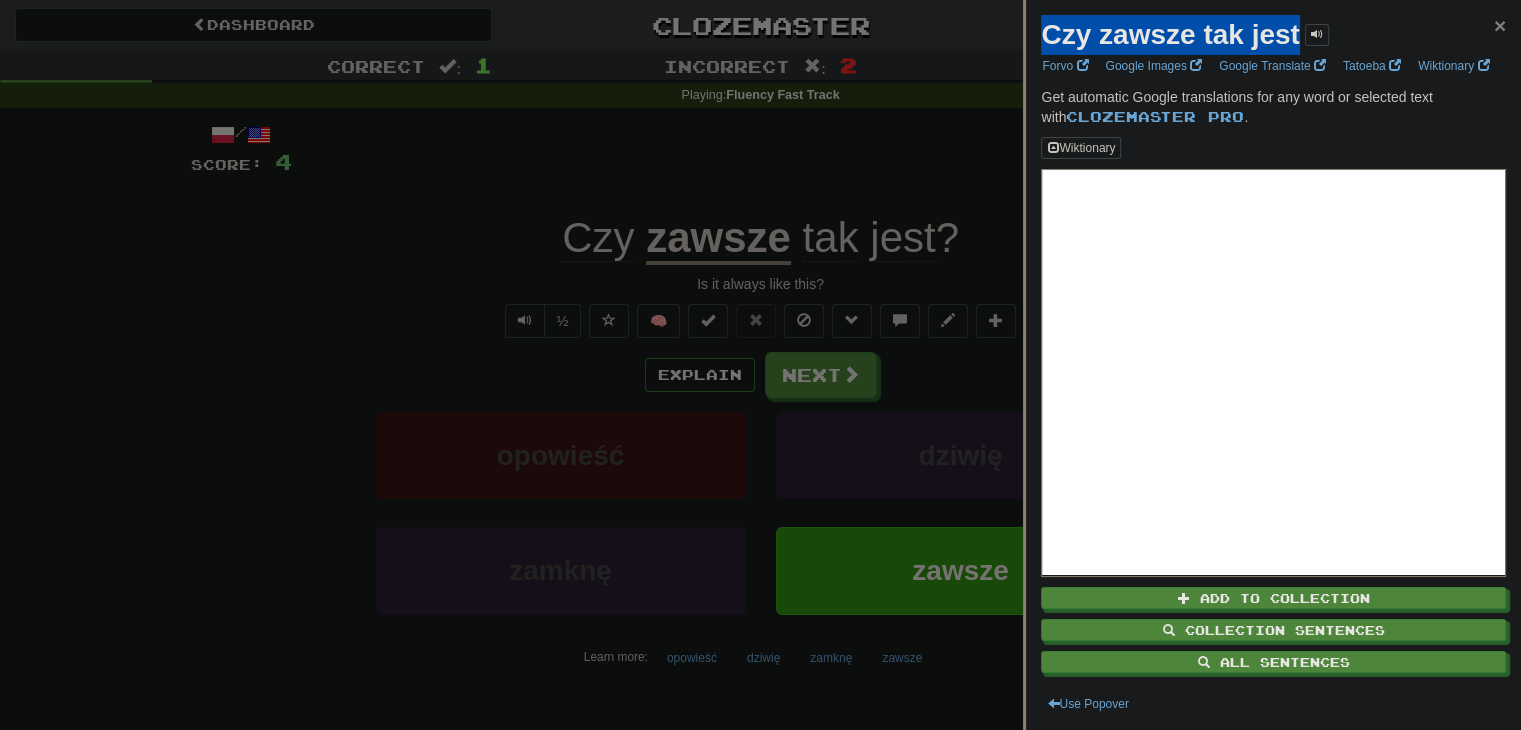 click on "×" at bounding box center (1500, 25) 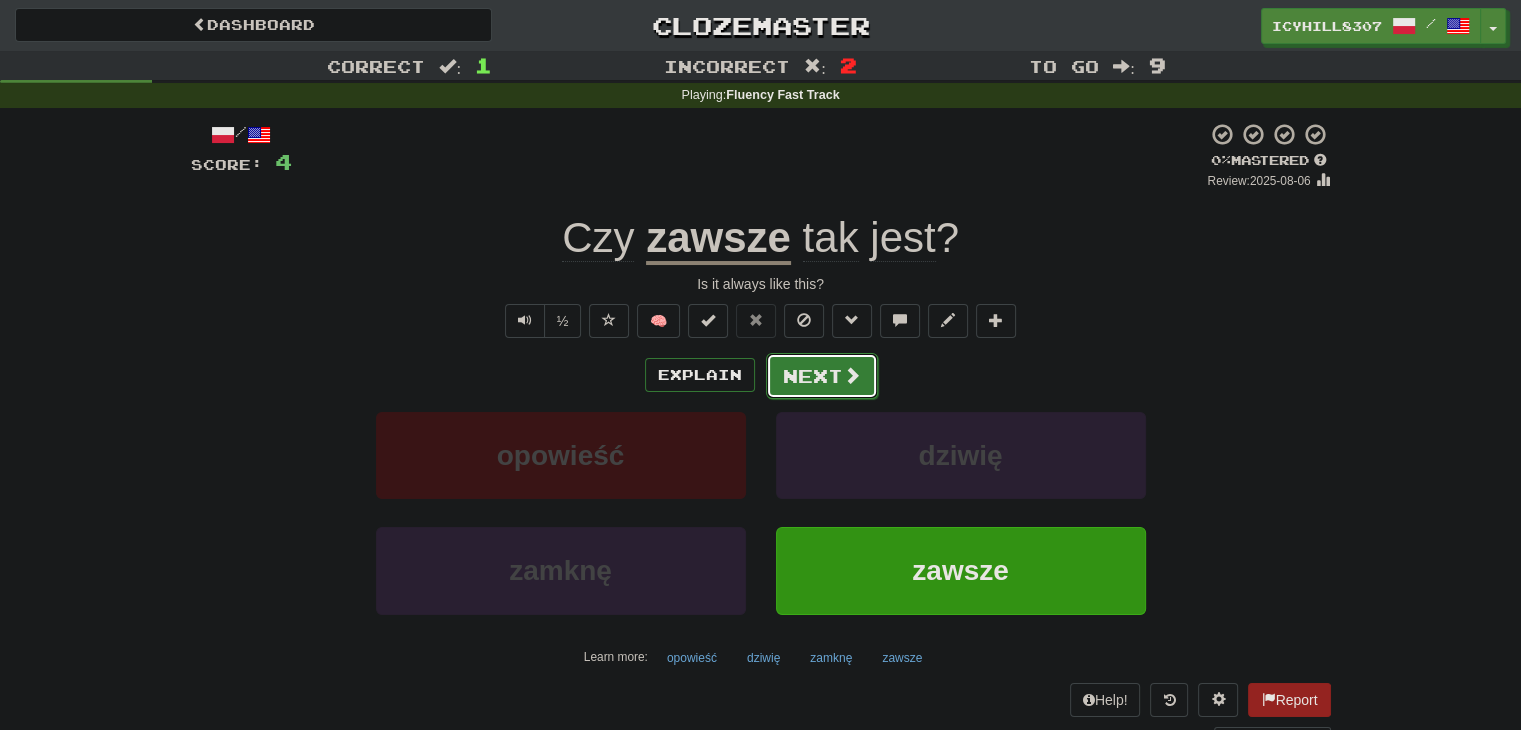 click at bounding box center [852, 375] 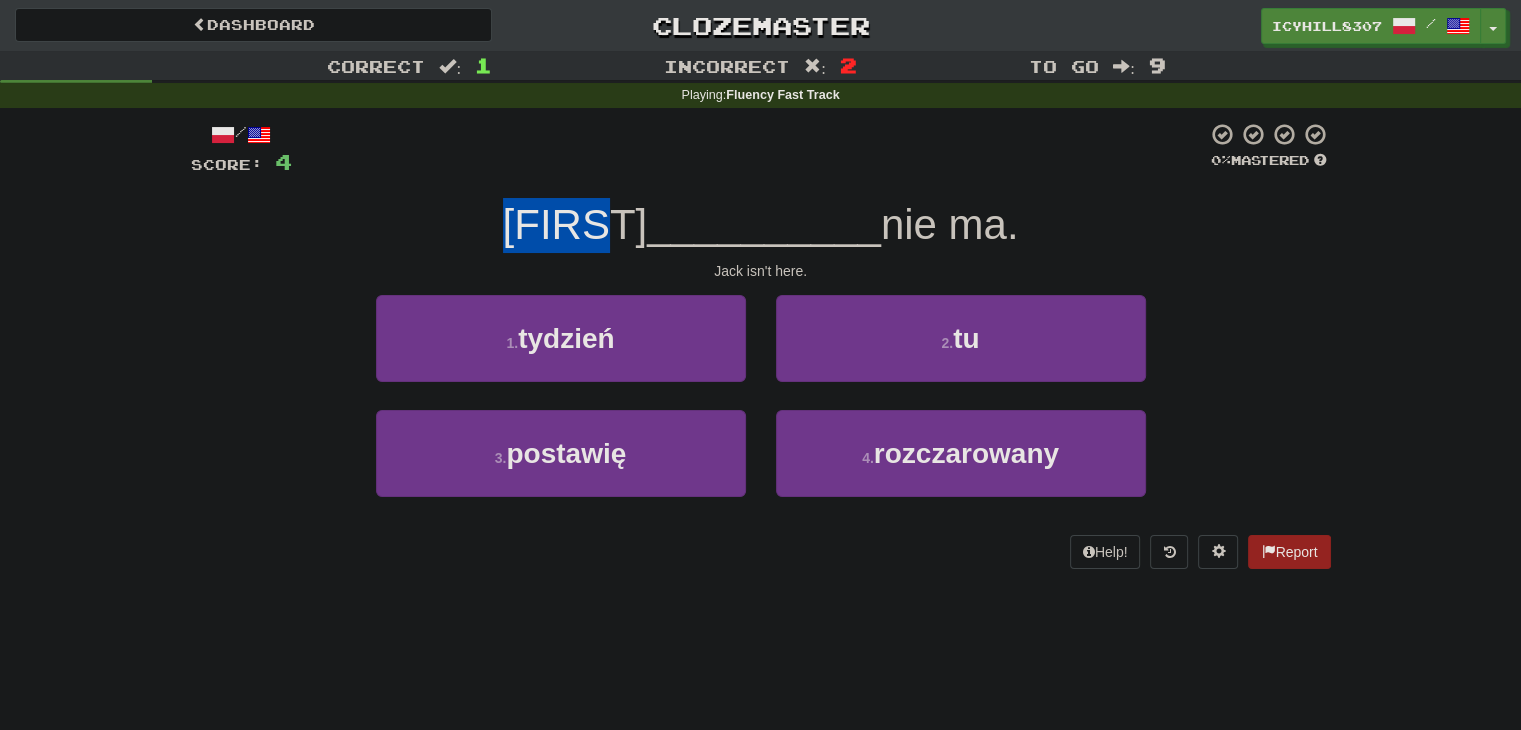 drag, startPoint x: 506, startPoint y: 229, endPoint x: 617, endPoint y: 228, distance: 111.0045 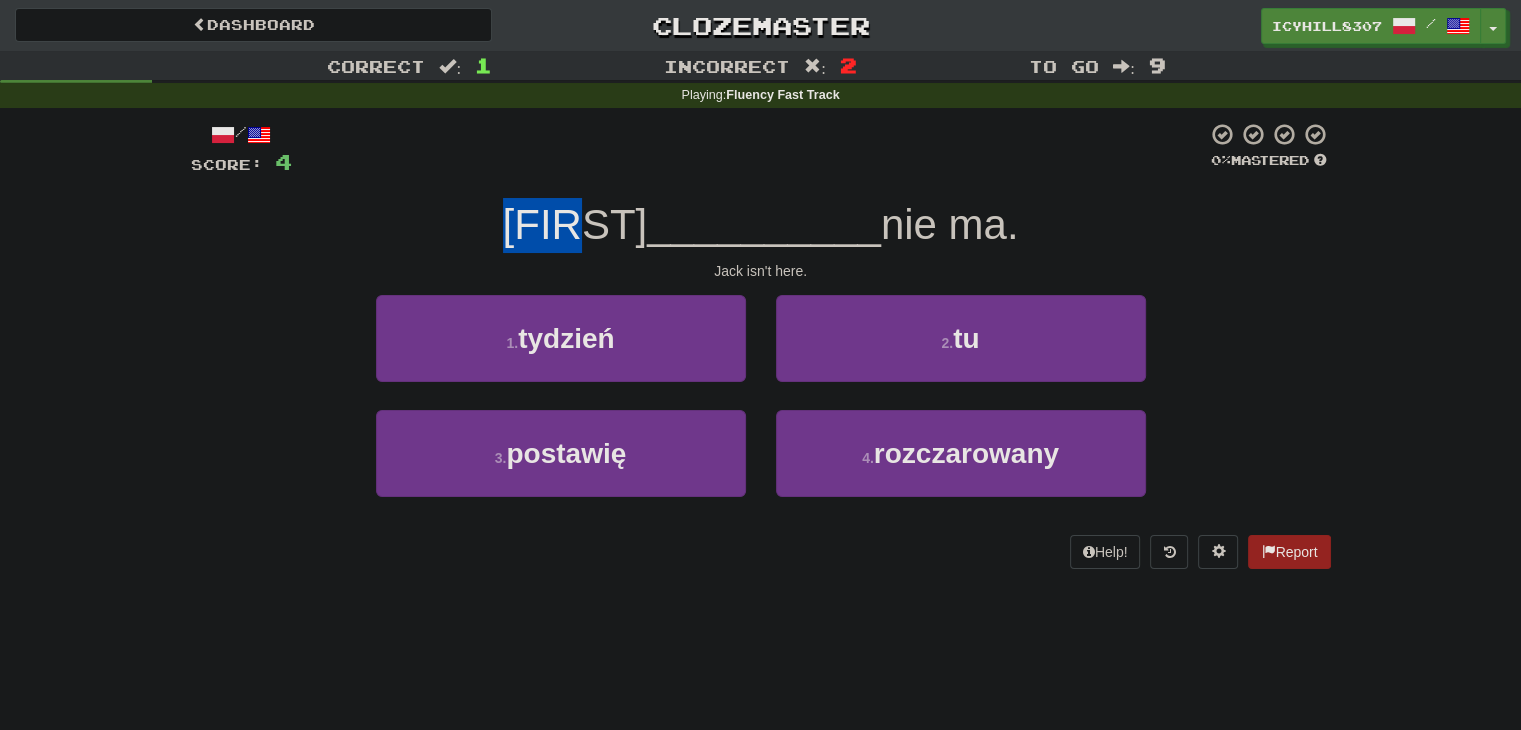 drag, startPoint x: 510, startPoint y: 230, endPoint x: 603, endPoint y: 231, distance: 93.00538 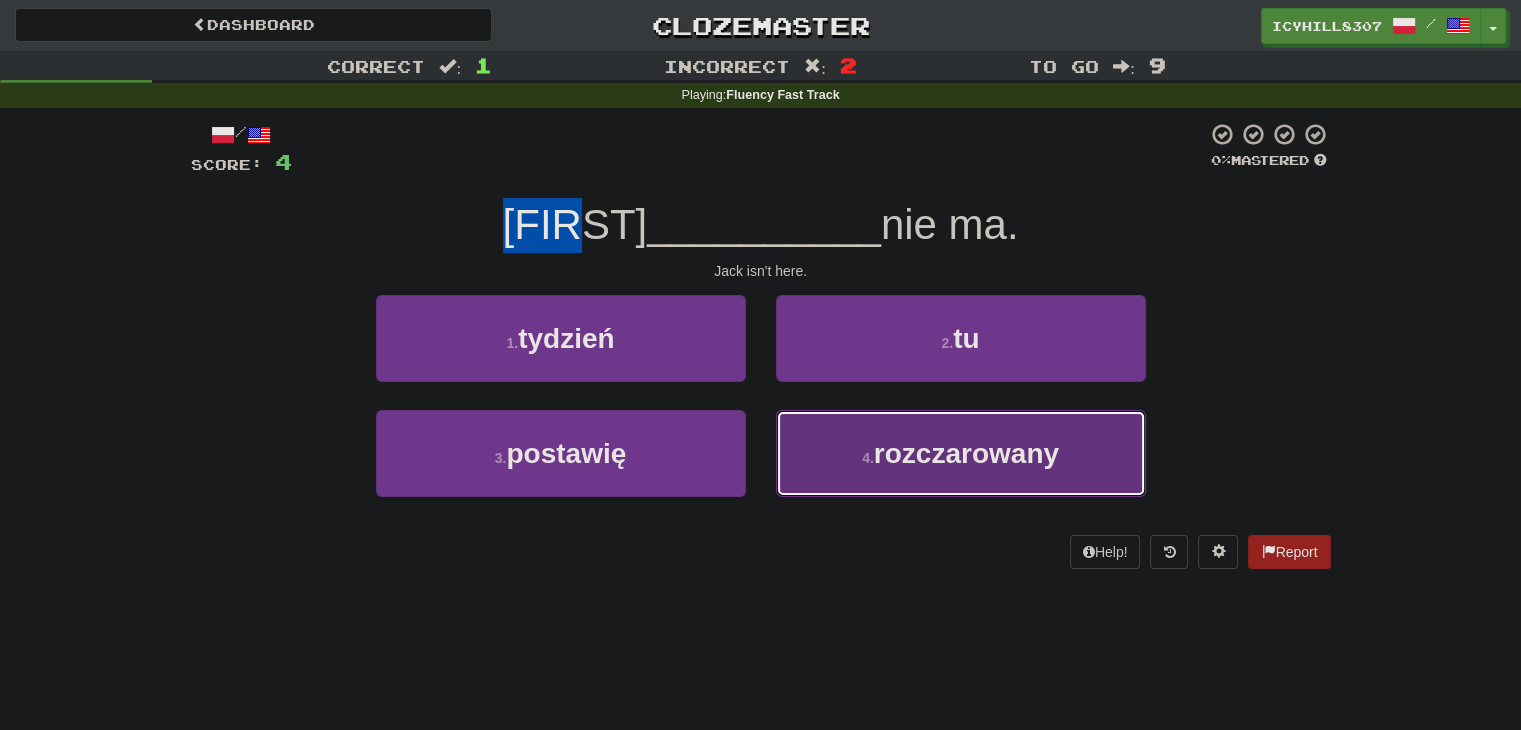 click on "4 .  rozczarowany" at bounding box center (961, 453) 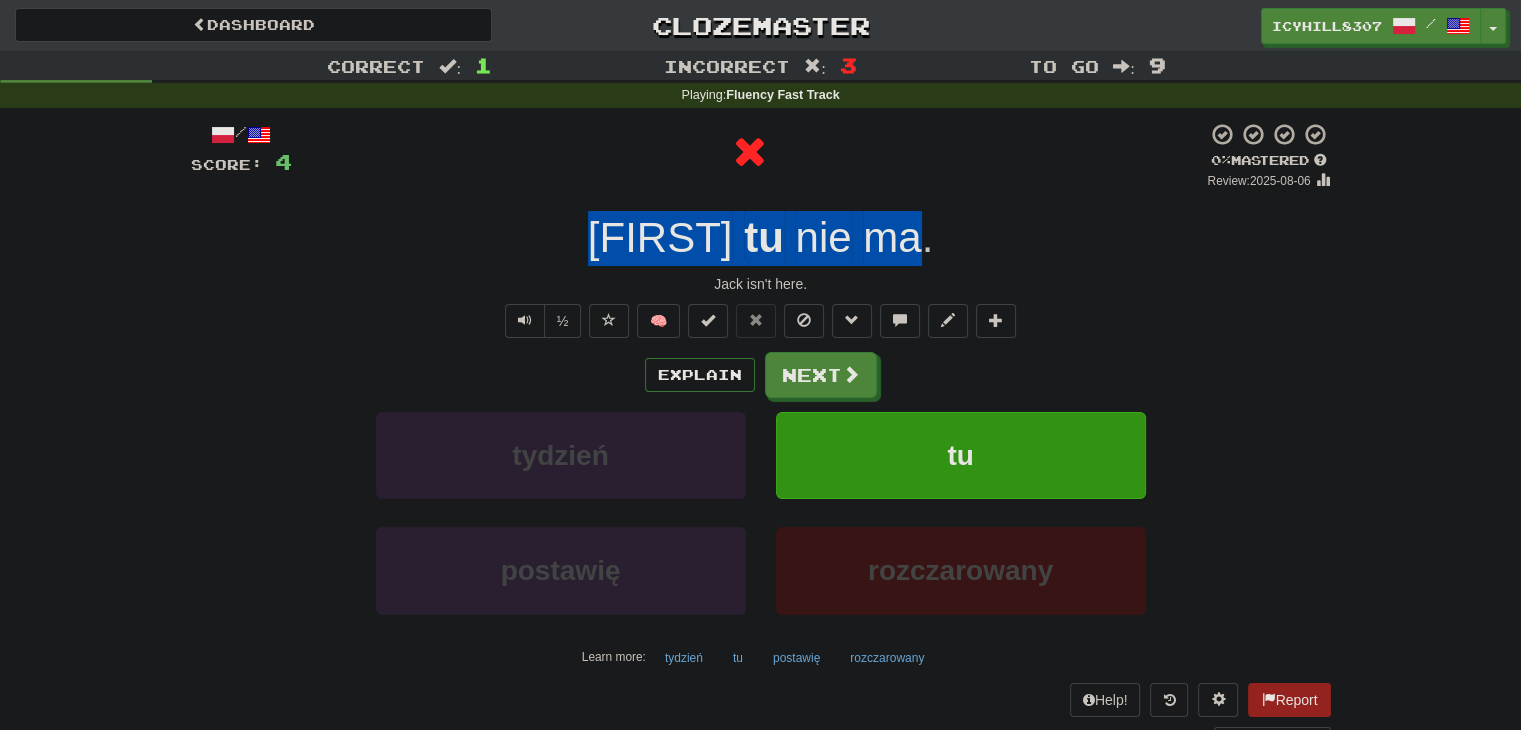 drag, startPoint x: 650, startPoint y: 237, endPoint x: 900, endPoint y: 239, distance: 250.008 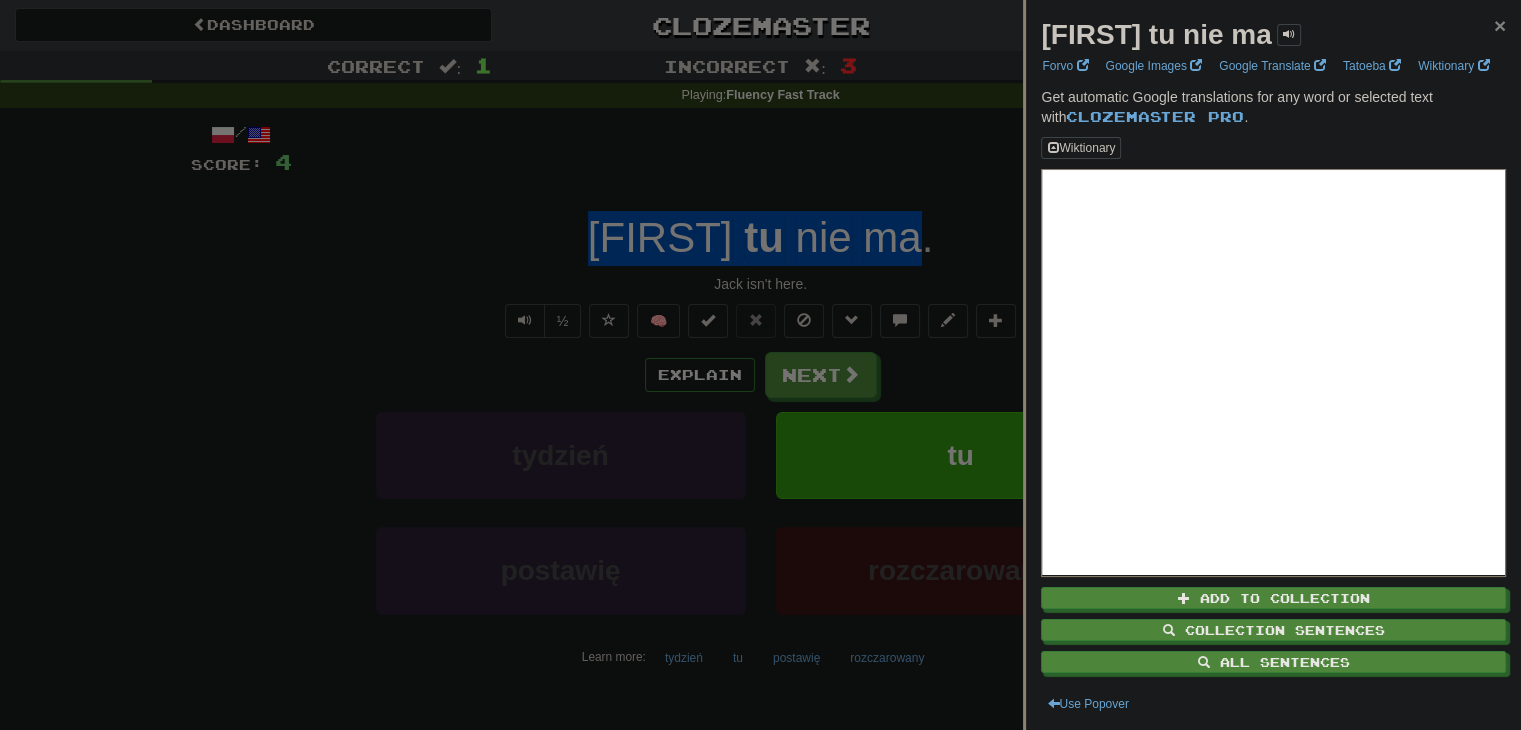 click on "×" at bounding box center [1500, 25] 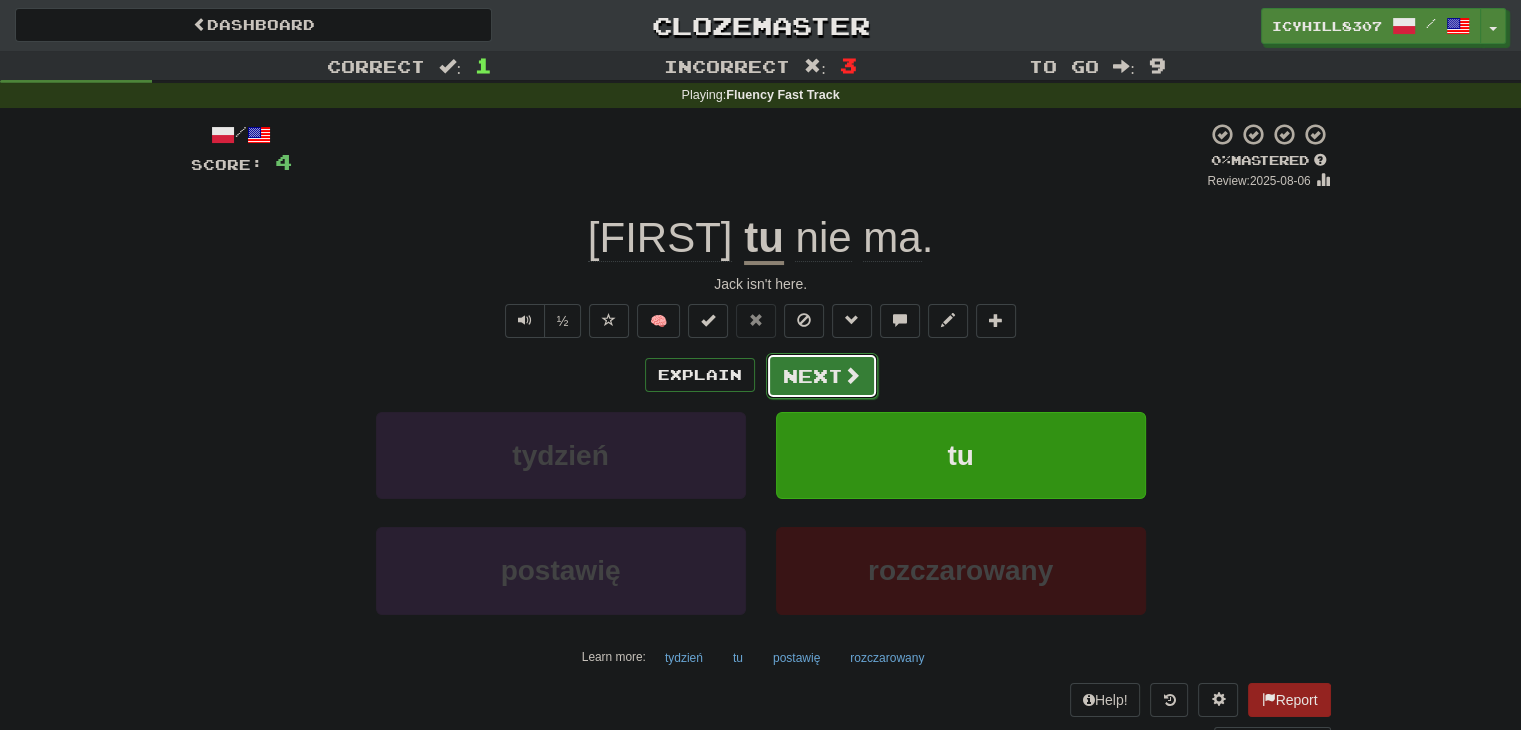 click on "Next" at bounding box center (822, 376) 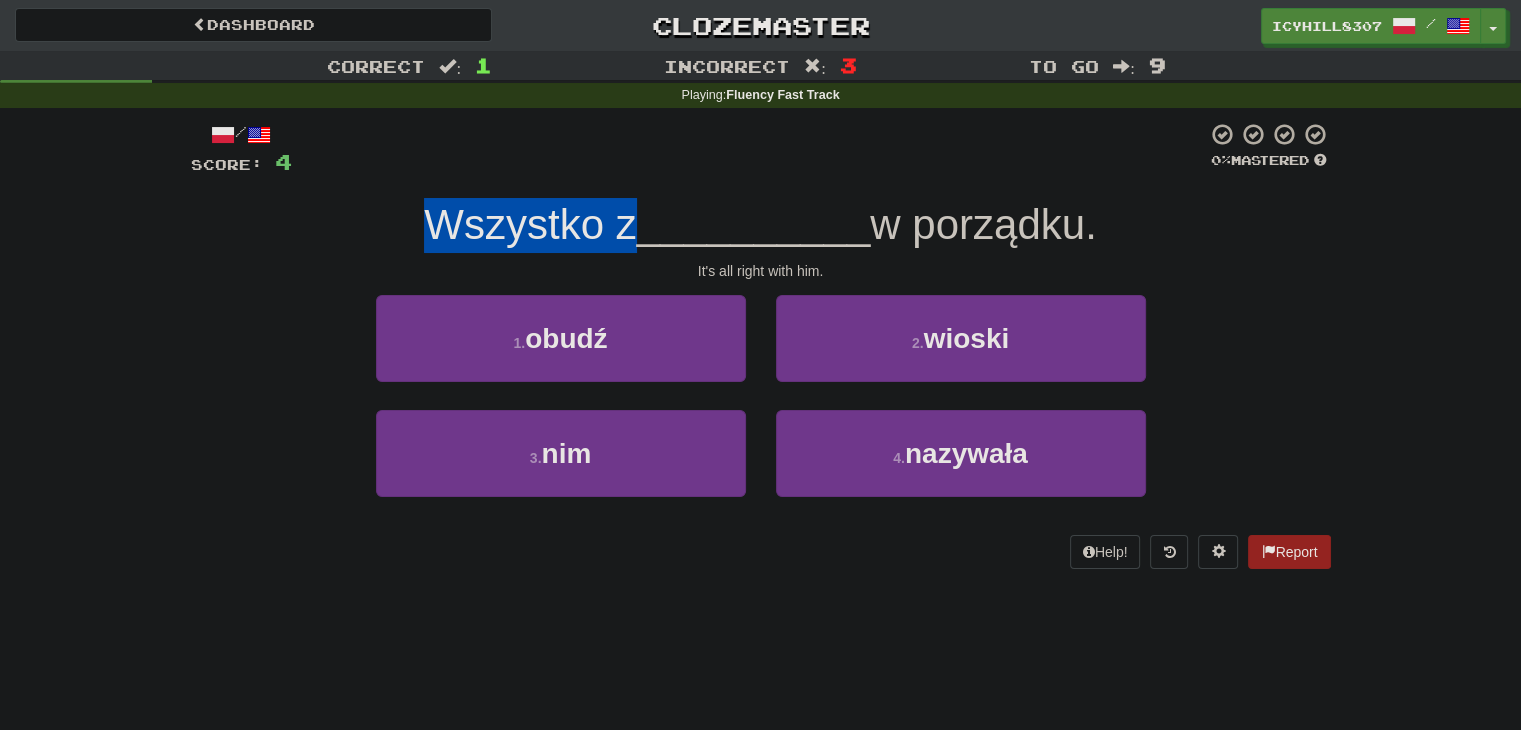drag, startPoint x: 412, startPoint y: 216, endPoint x: 621, endPoint y: 214, distance: 209.00957 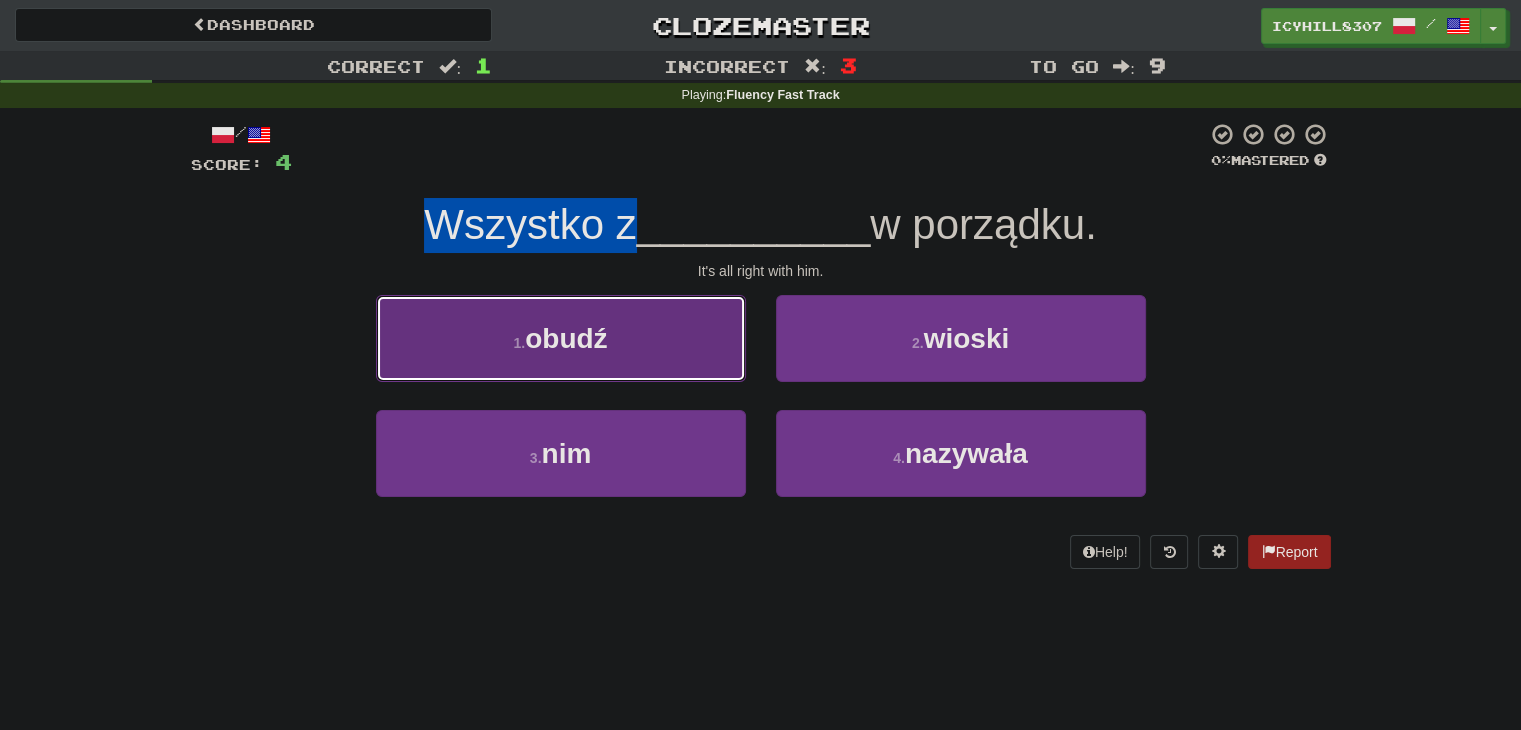 click on "1 .  obudź" at bounding box center [561, 338] 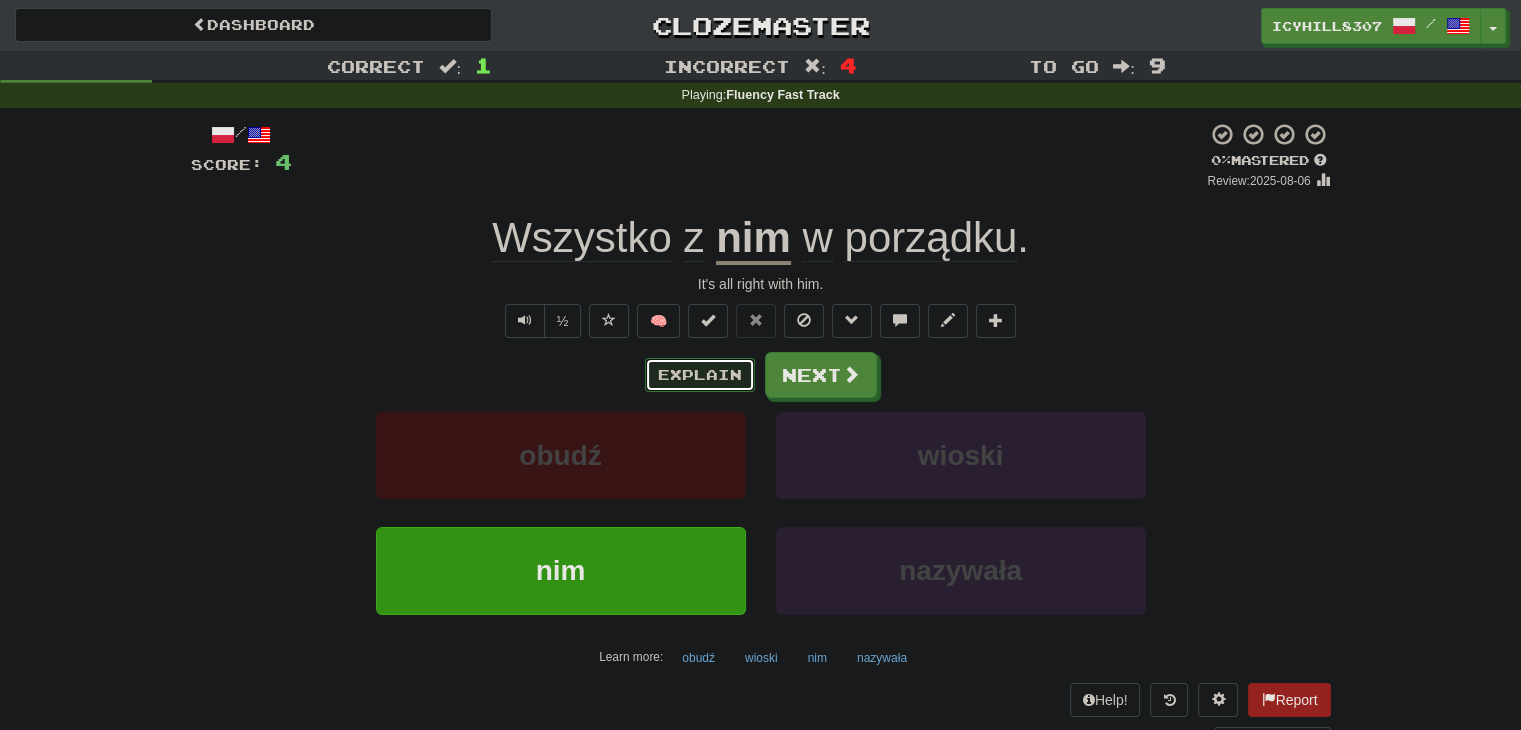 click on "Explain" at bounding box center (700, 375) 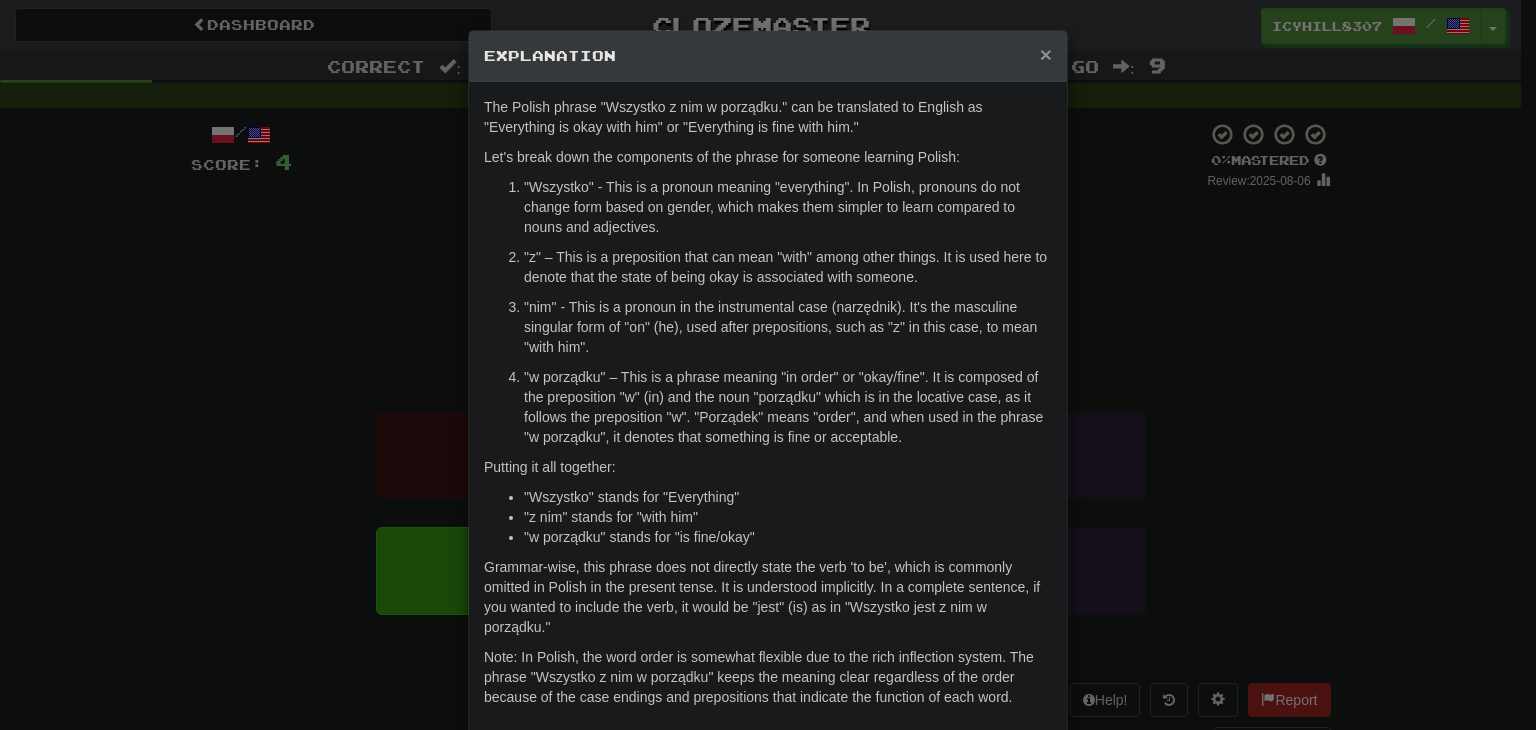 click on "×" at bounding box center (1046, 54) 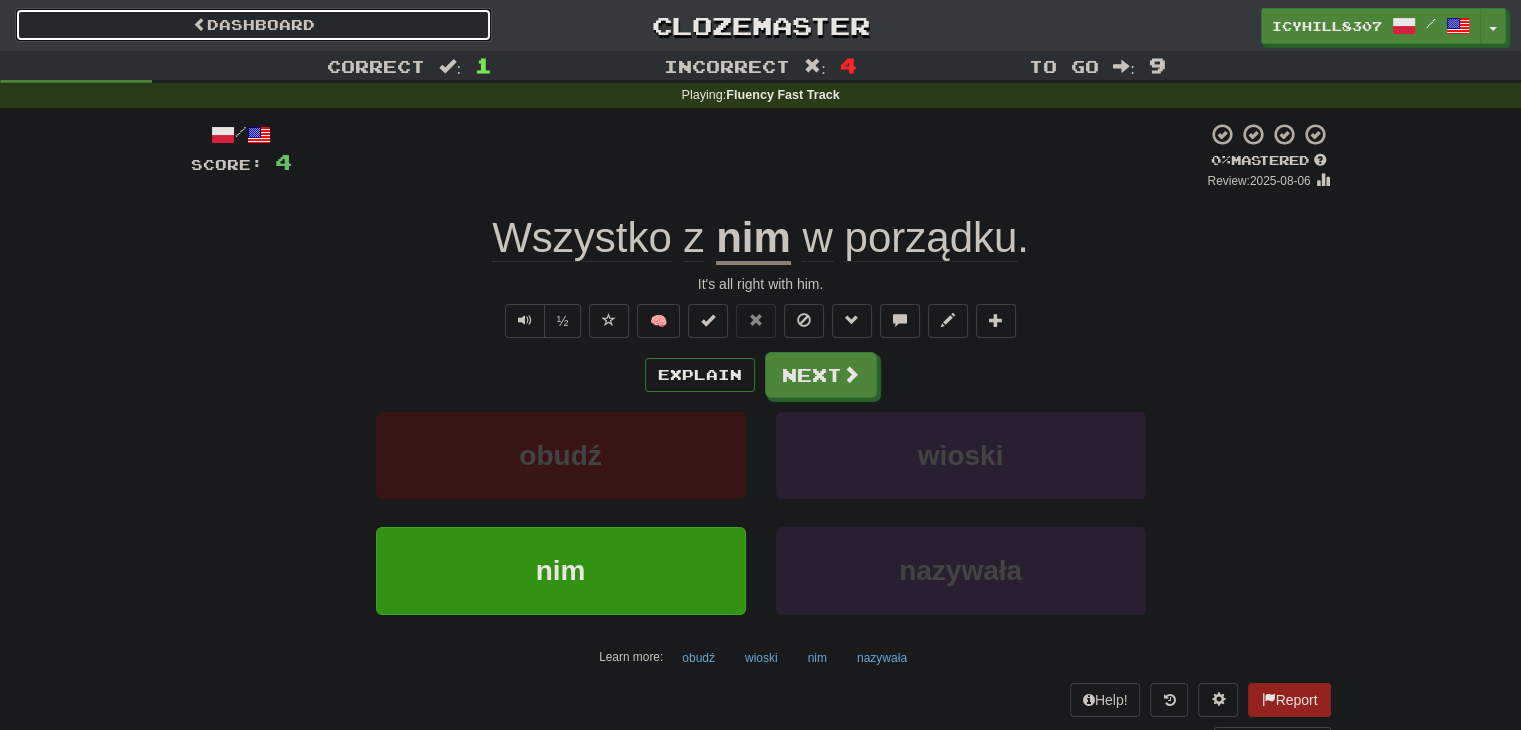 click on "Dashboard" at bounding box center (253, 25) 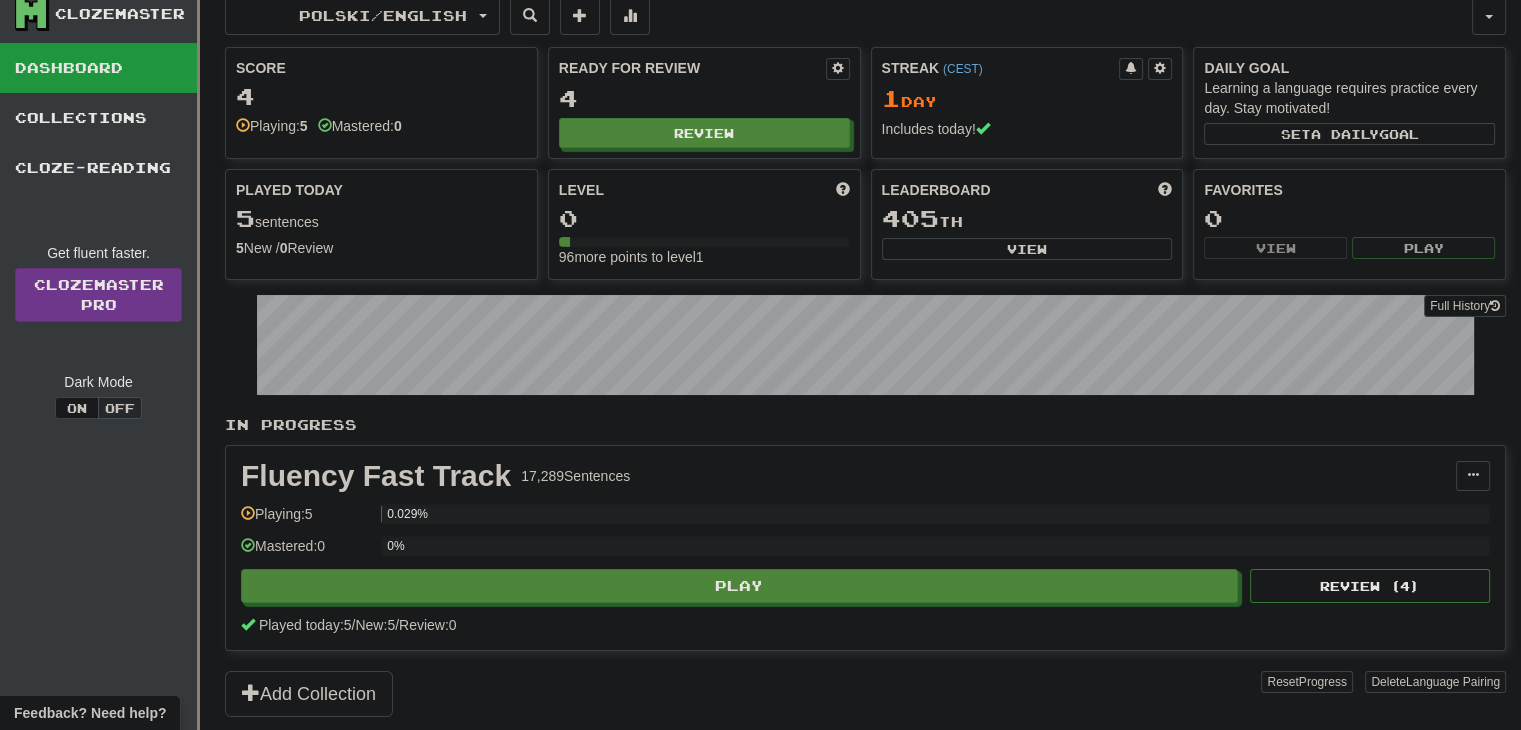 scroll, scrollTop: 0, scrollLeft: 0, axis: both 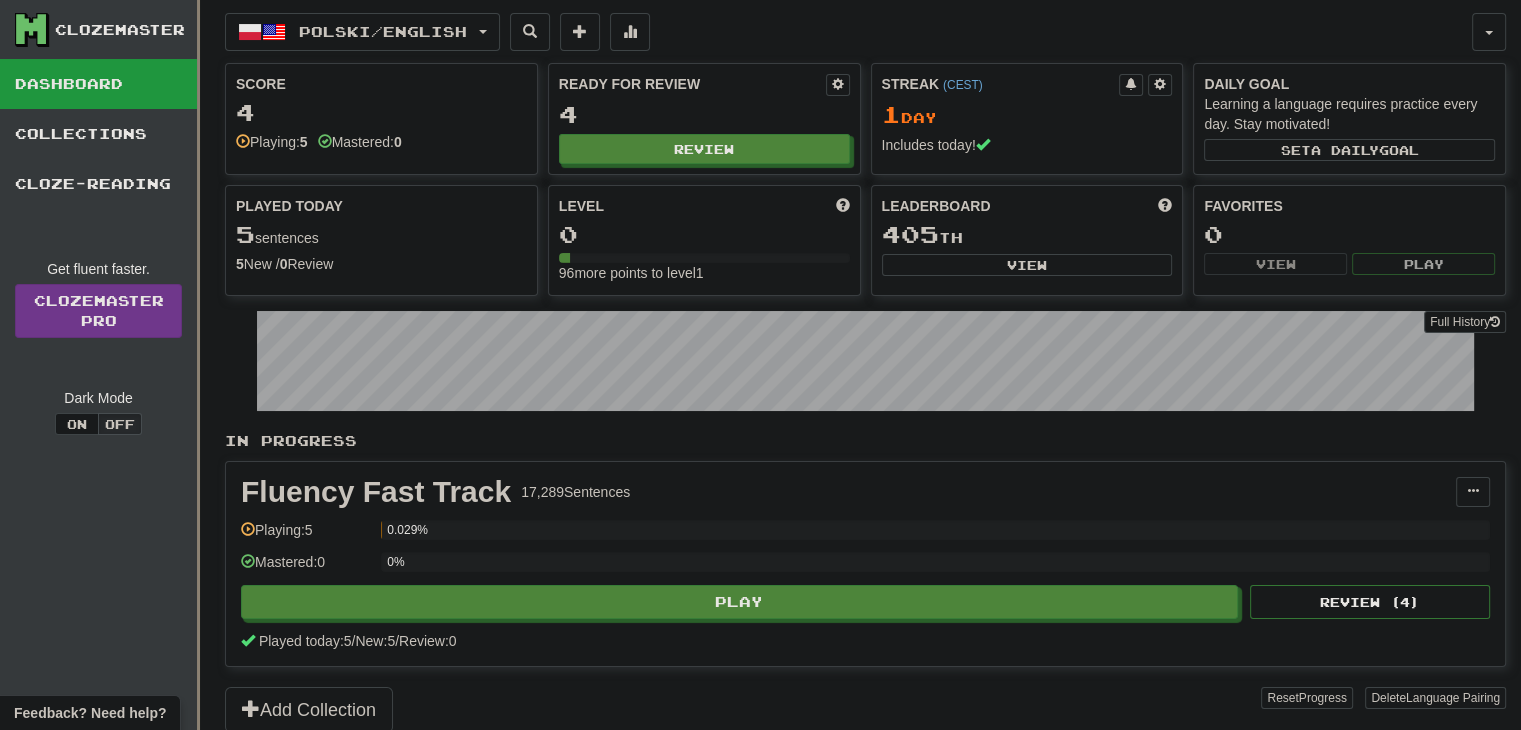 click on "Dashboard" at bounding box center (98, 84) 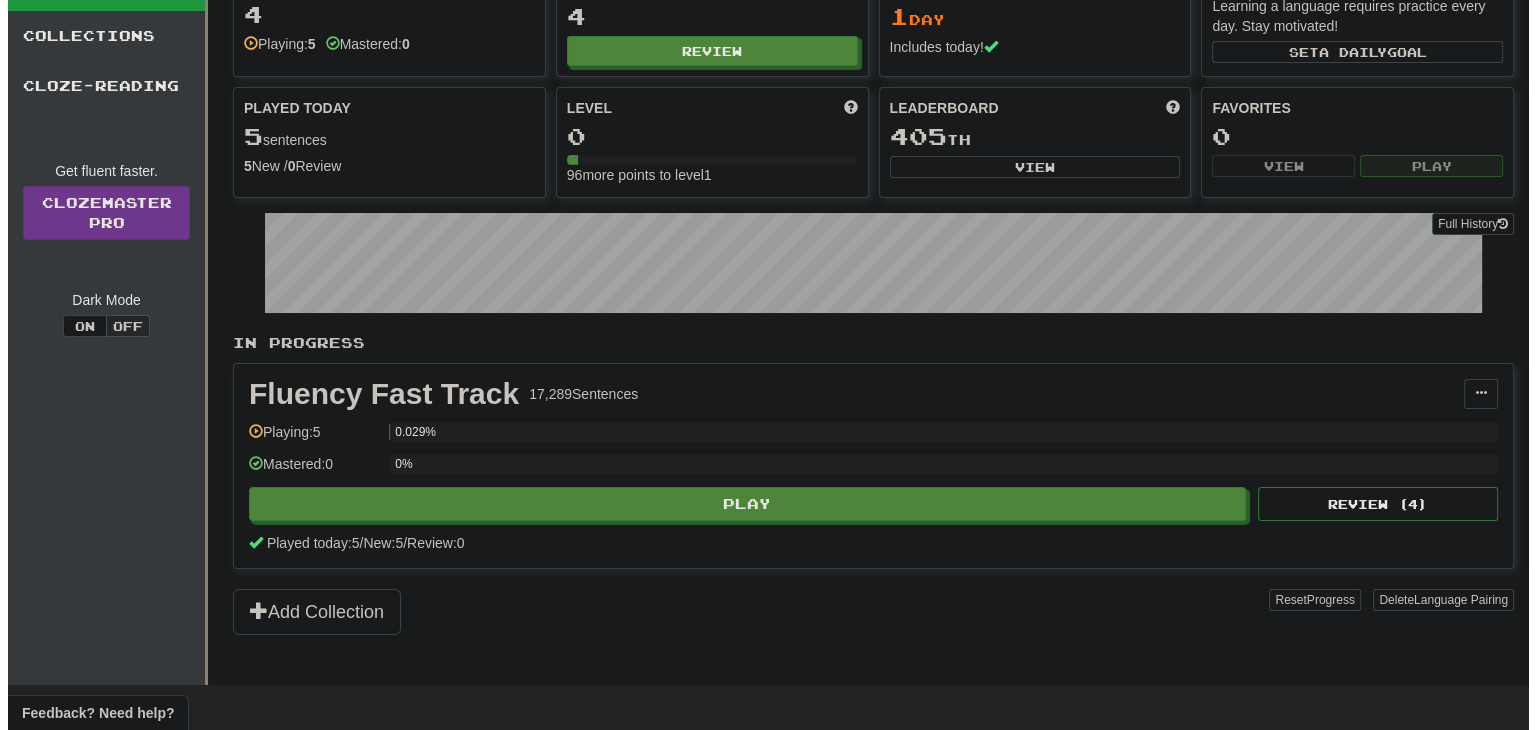 scroll, scrollTop: 100, scrollLeft: 0, axis: vertical 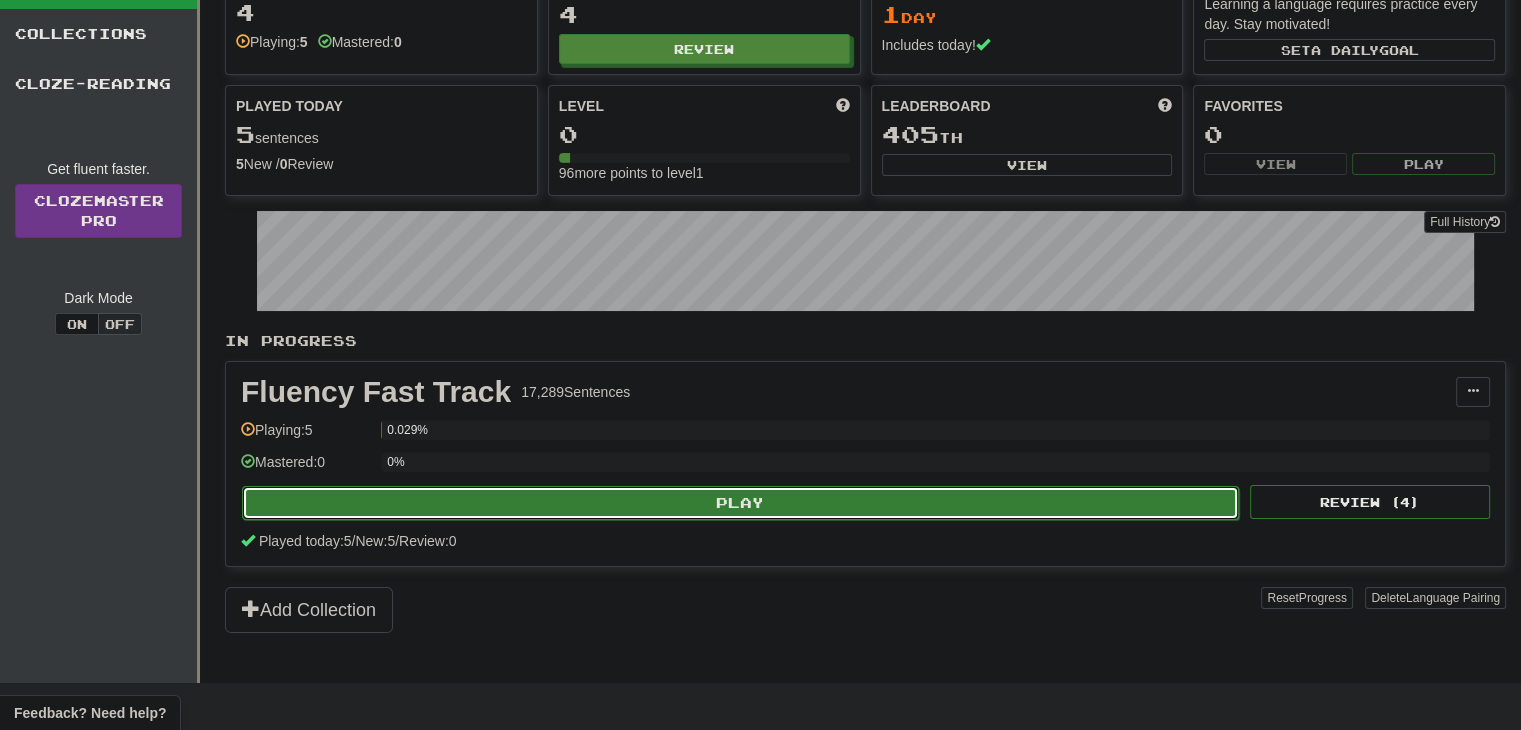 click on "Play" at bounding box center (740, 503) 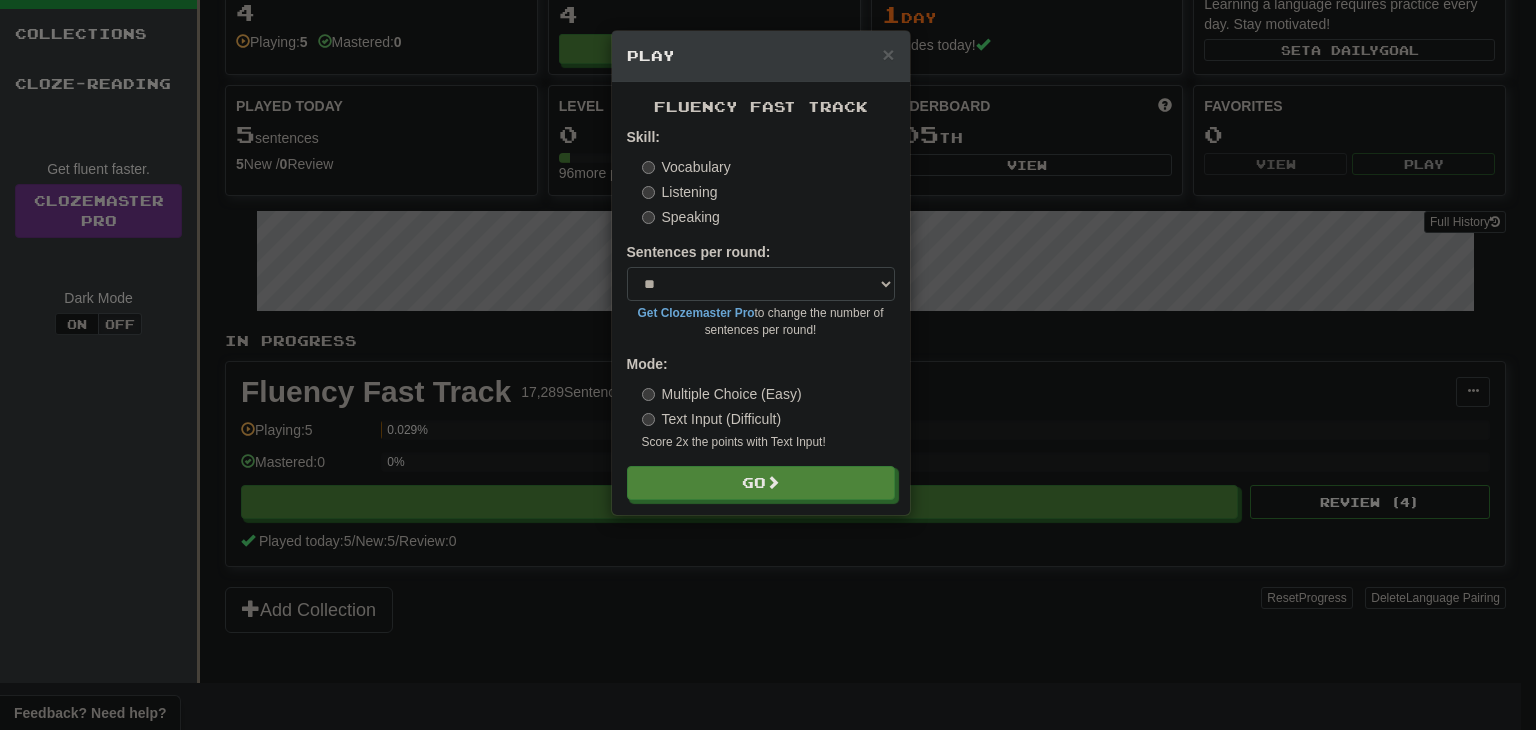 click on "Multiple Choice (Easy)" at bounding box center (722, 394) 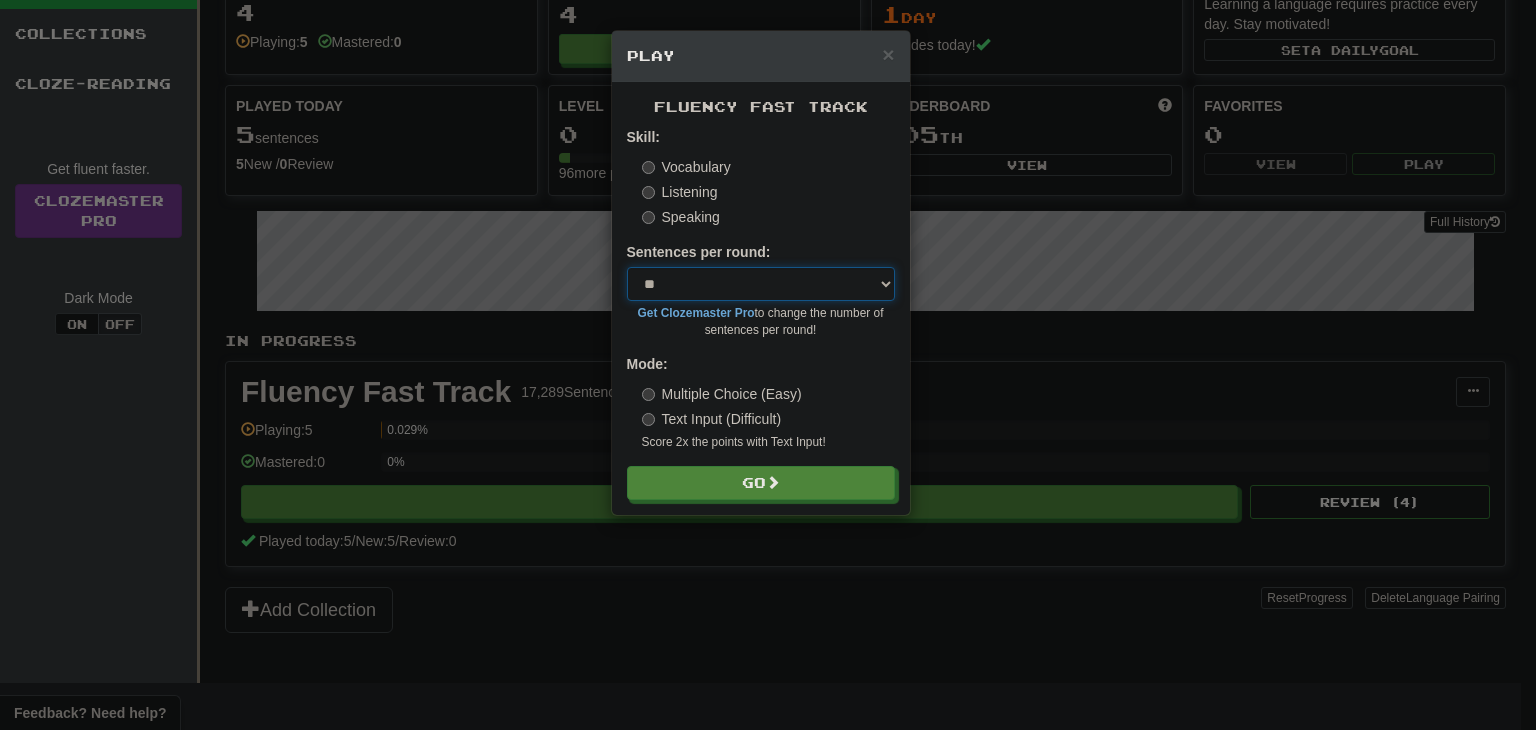 click on "* ** ** ** ** ** *** ********" at bounding box center [761, 284] 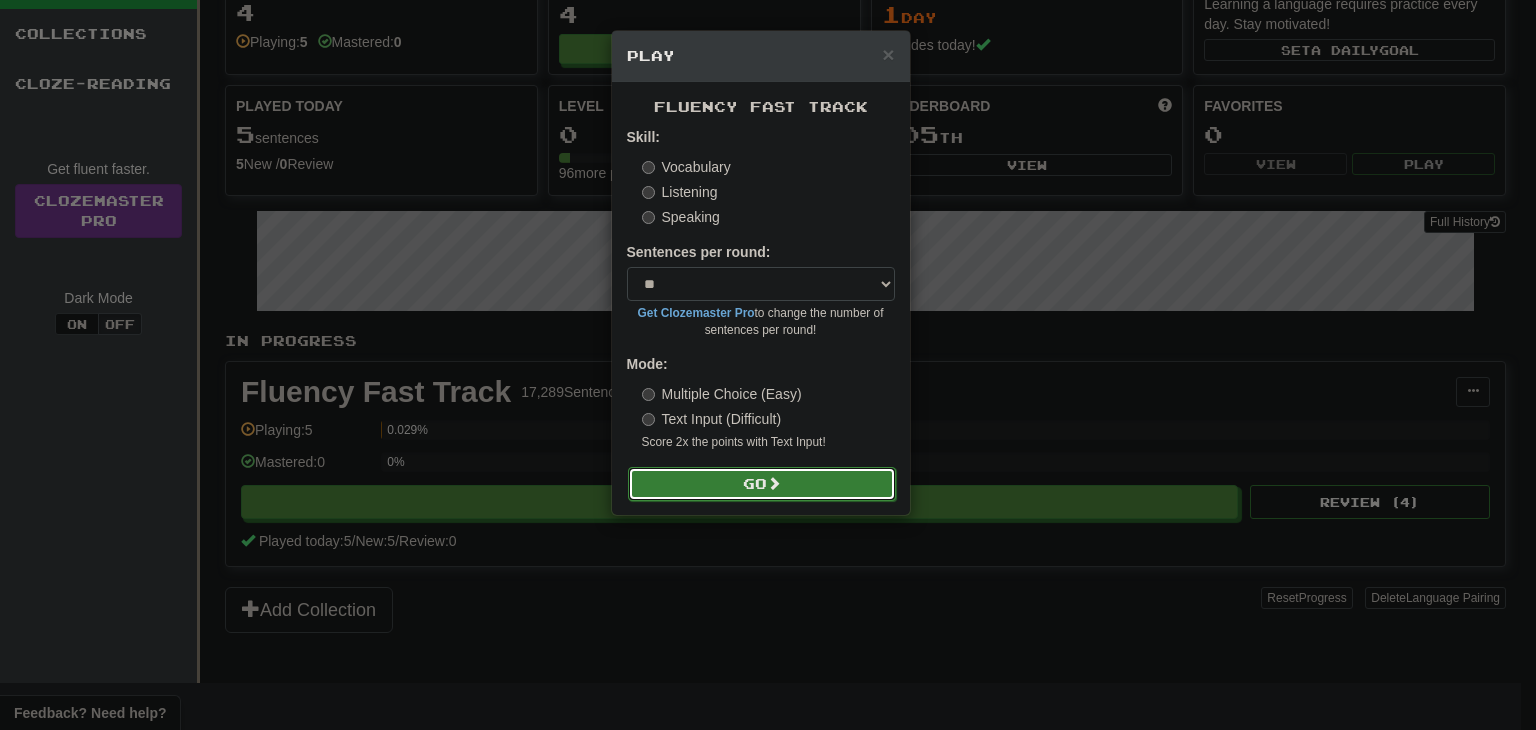 click on "Go" at bounding box center [762, 484] 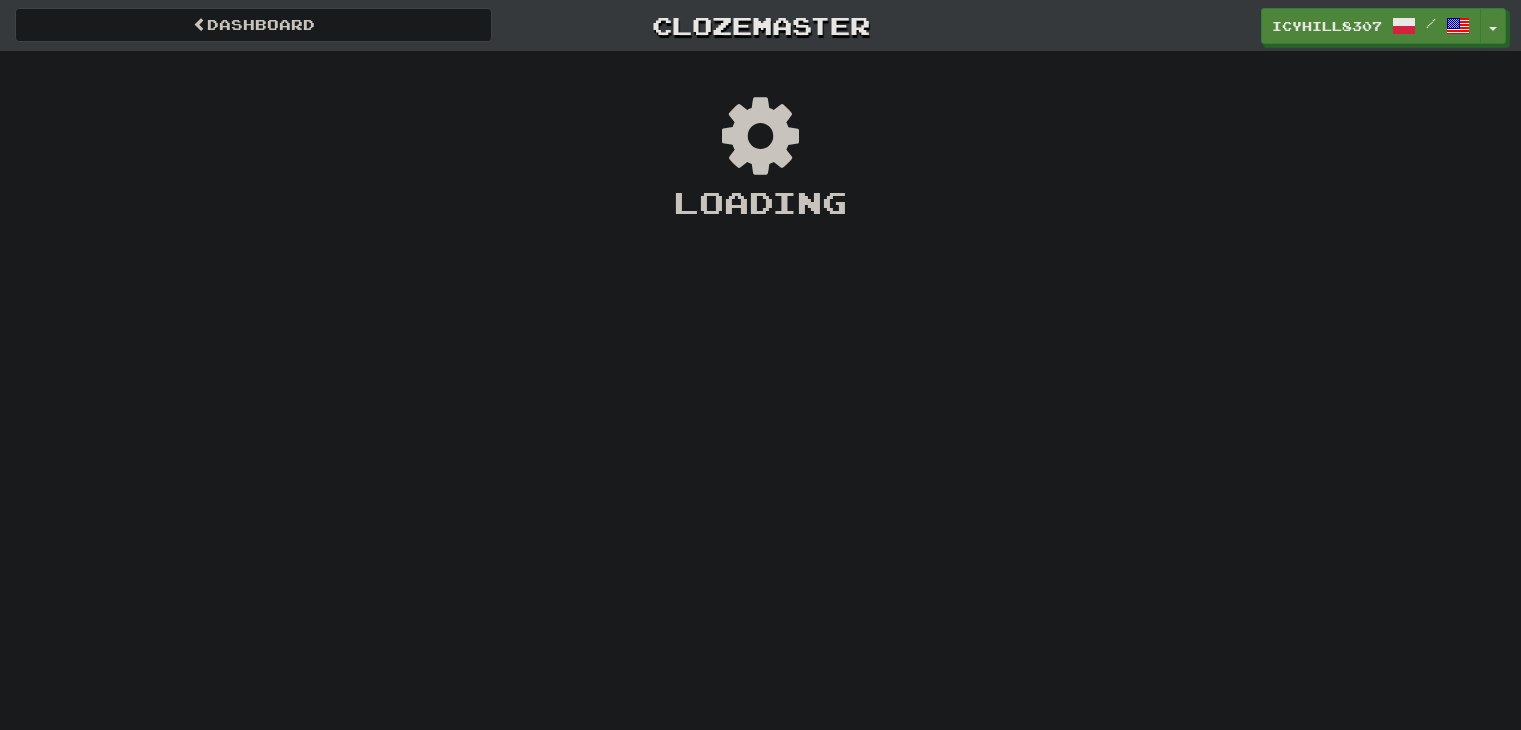 scroll, scrollTop: 0, scrollLeft: 0, axis: both 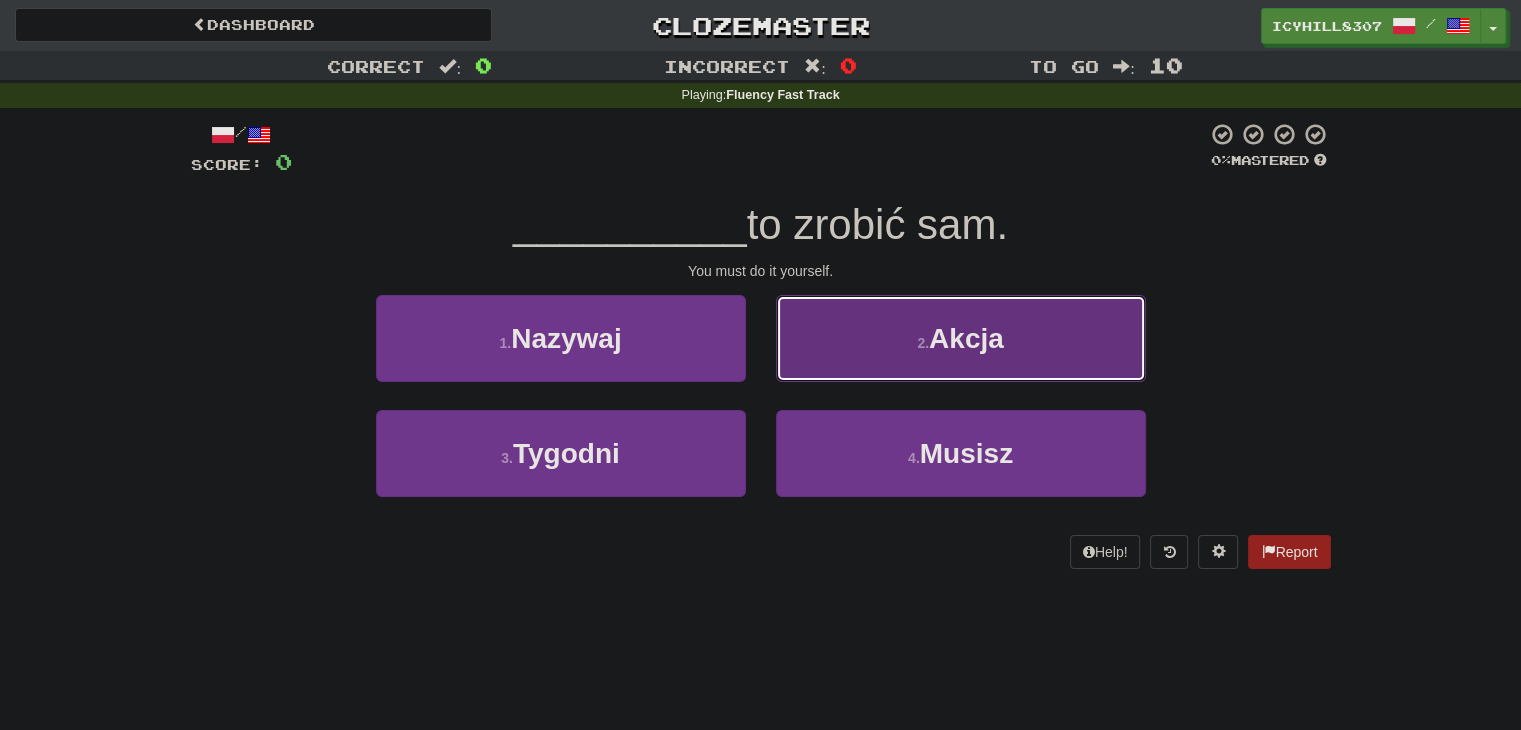 click on "2 .  Akcja" at bounding box center [961, 338] 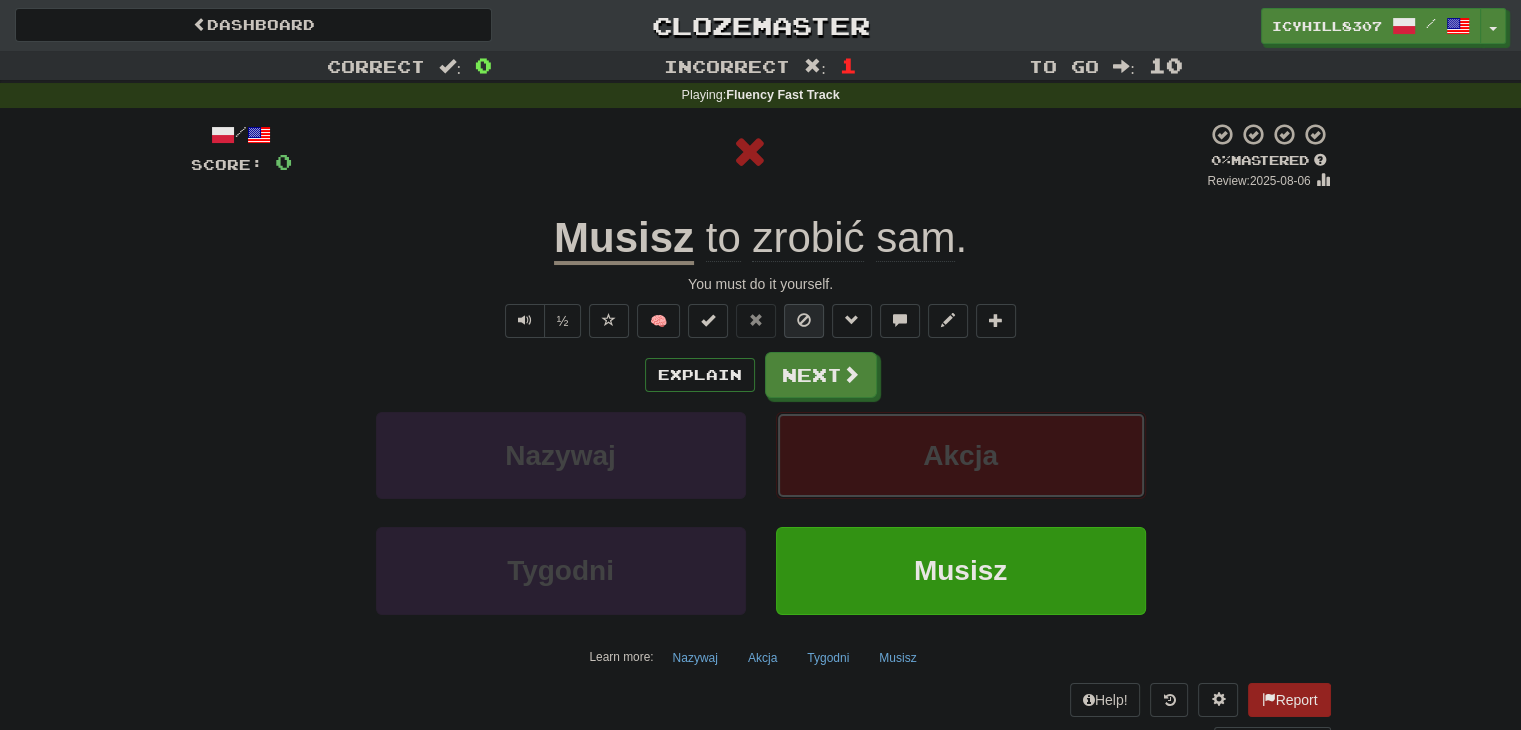 type 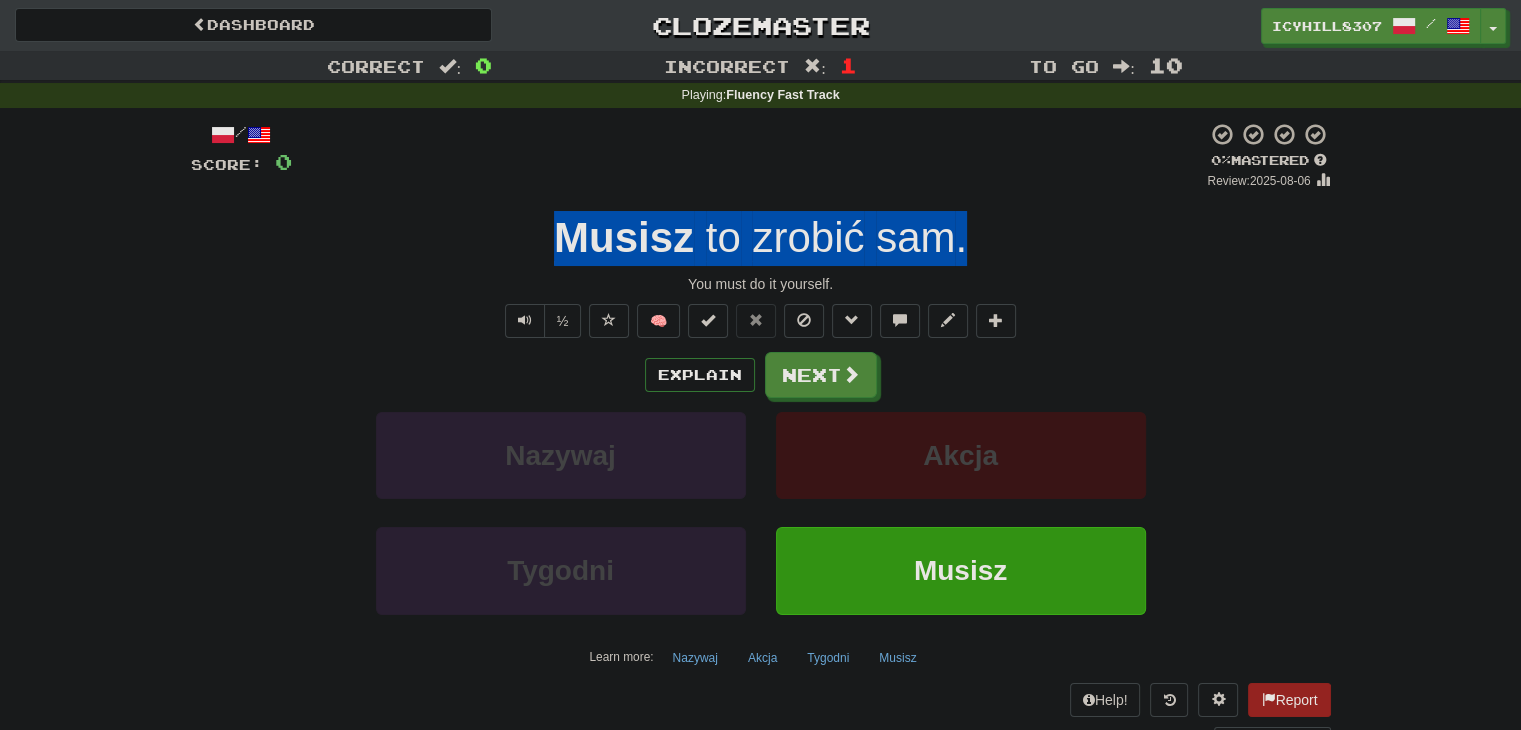 drag, startPoint x: 568, startPoint y: 234, endPoint x: 964, endPoint y: 233, distance: 396.00125 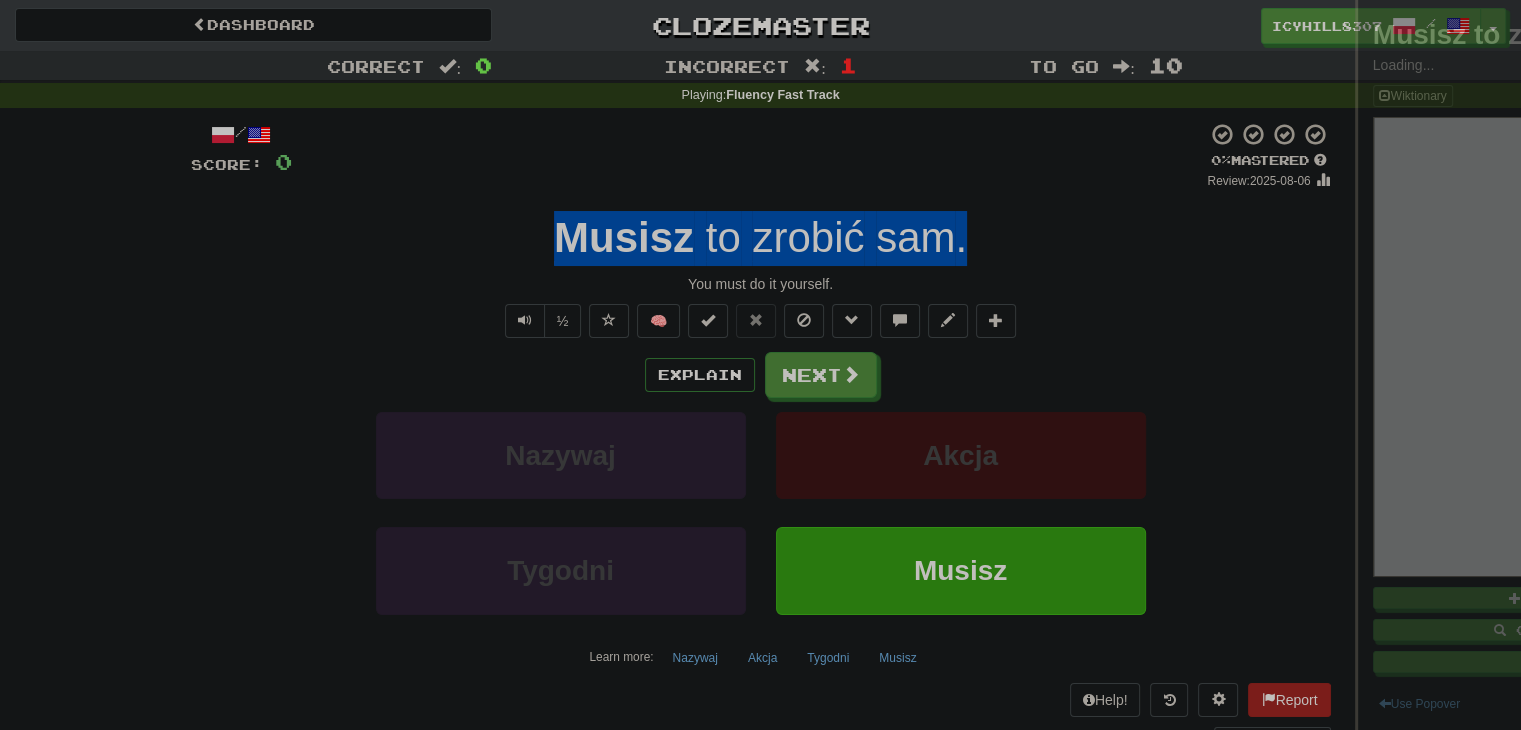 copy on "Musisz   to   zrobić   sam ." 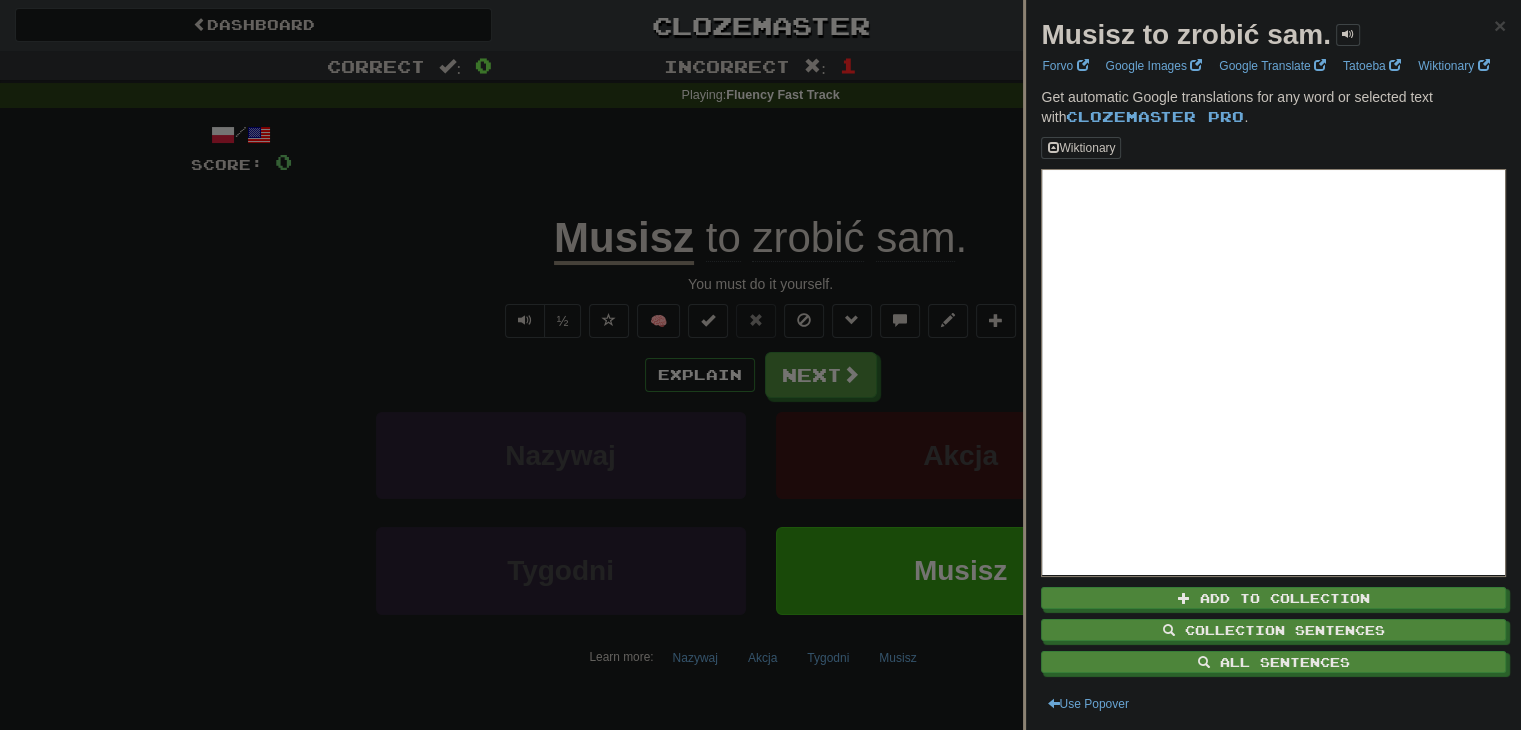 click at bounding box center [760, 365] 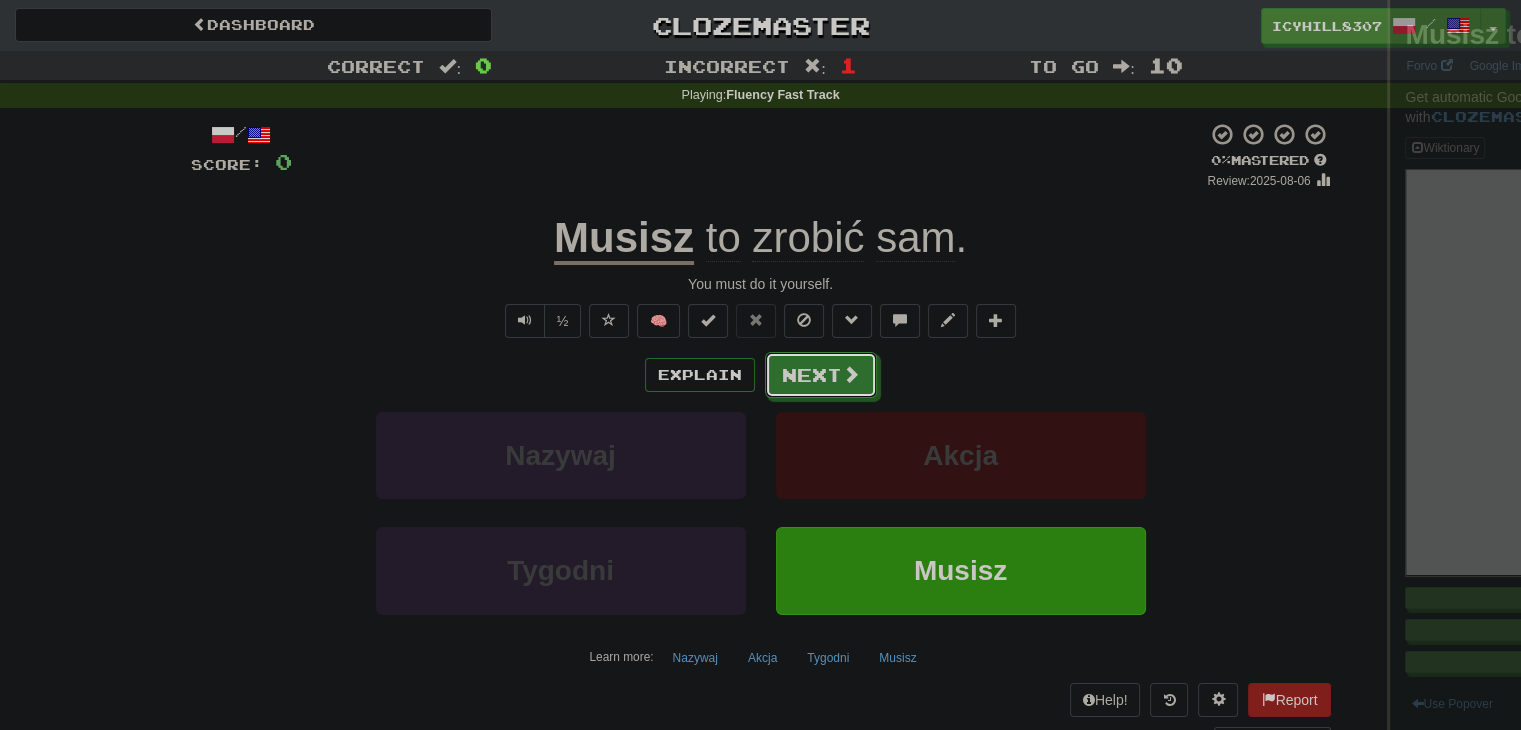click on "Next" at bounding box center [821, 375] 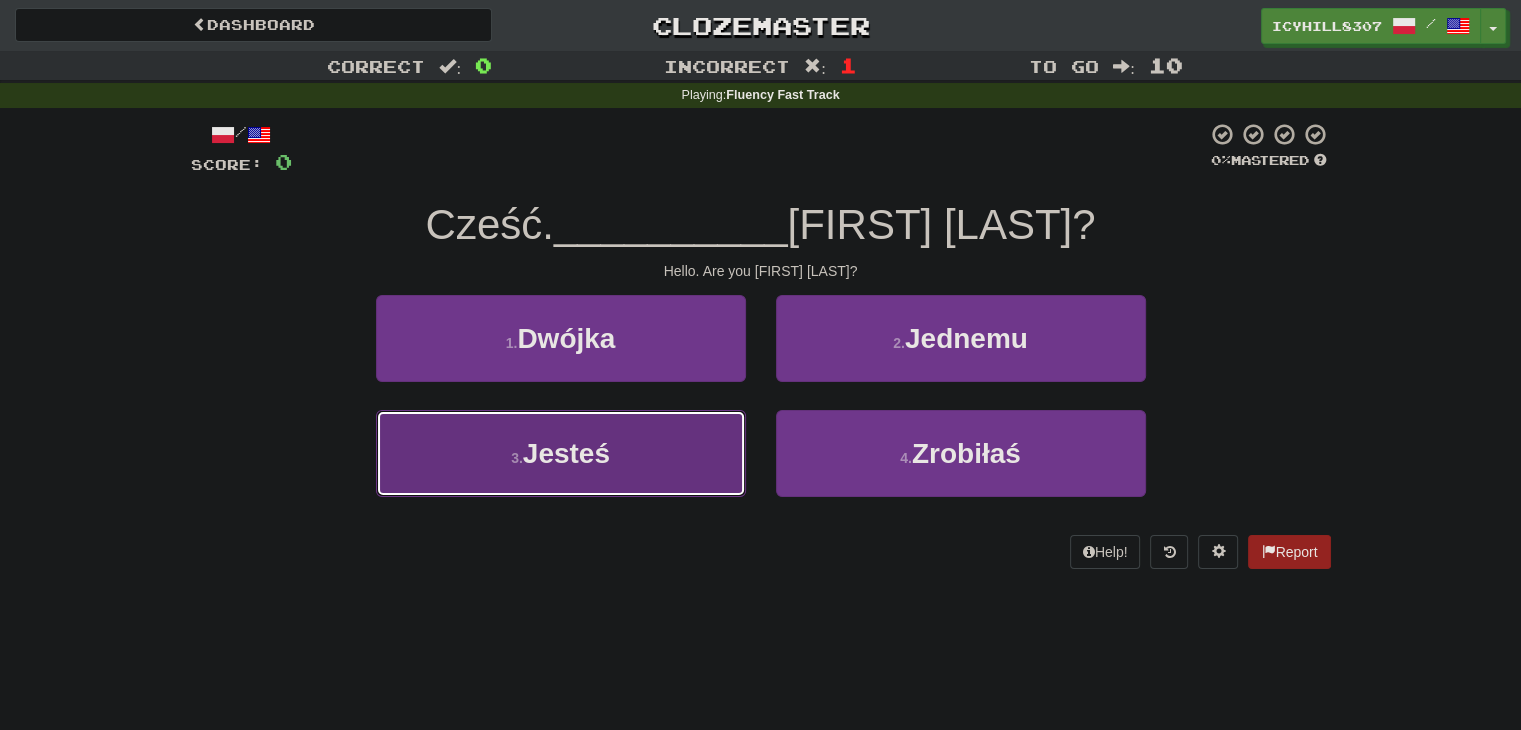 click on "3 .  Jesteś" at bounding box center (561, 453) 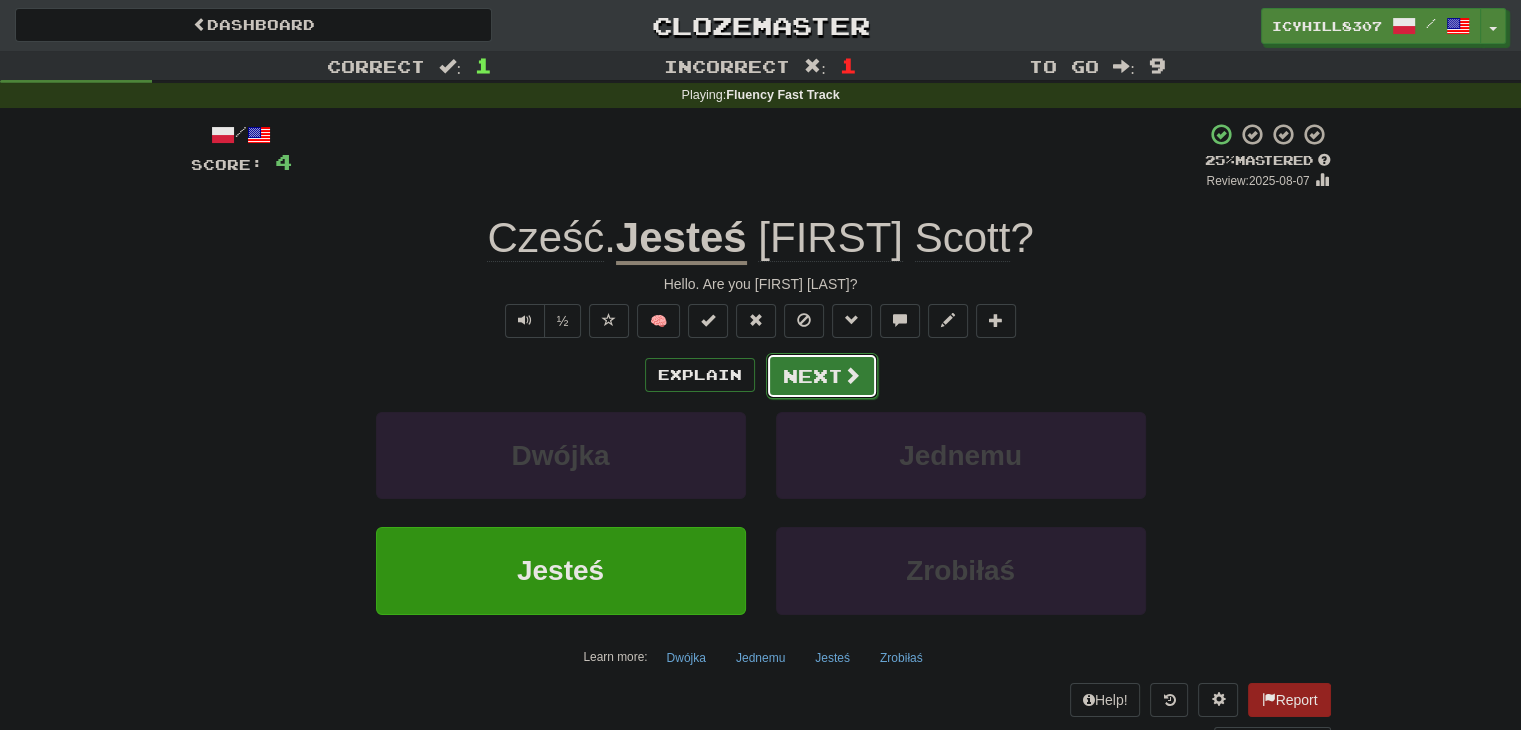 click on "Next" at bounding box center (822, 376) 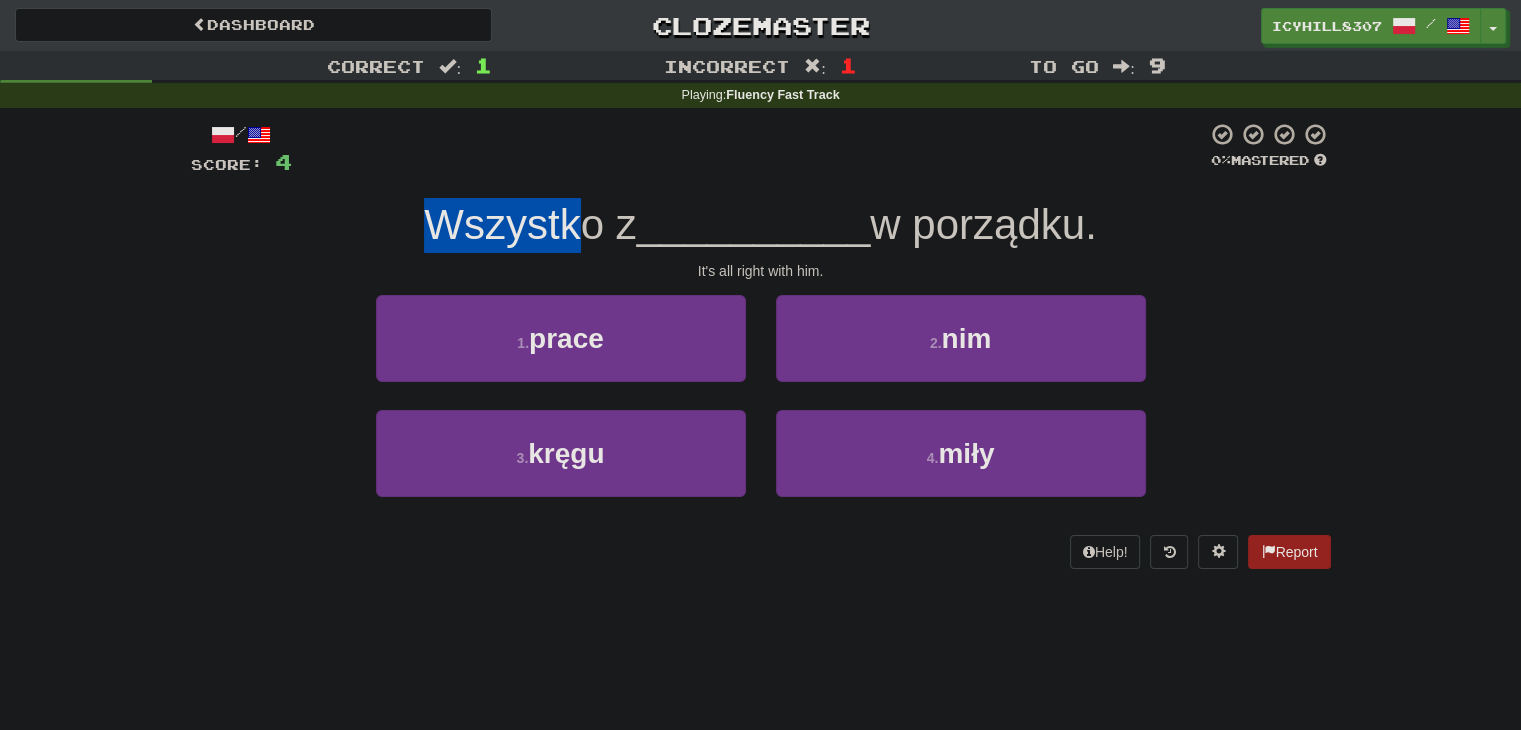 drag, startPoint x: 410, startPoint y: 224, endPoint x: 579, endPoint y: 220, distance: 169.04733 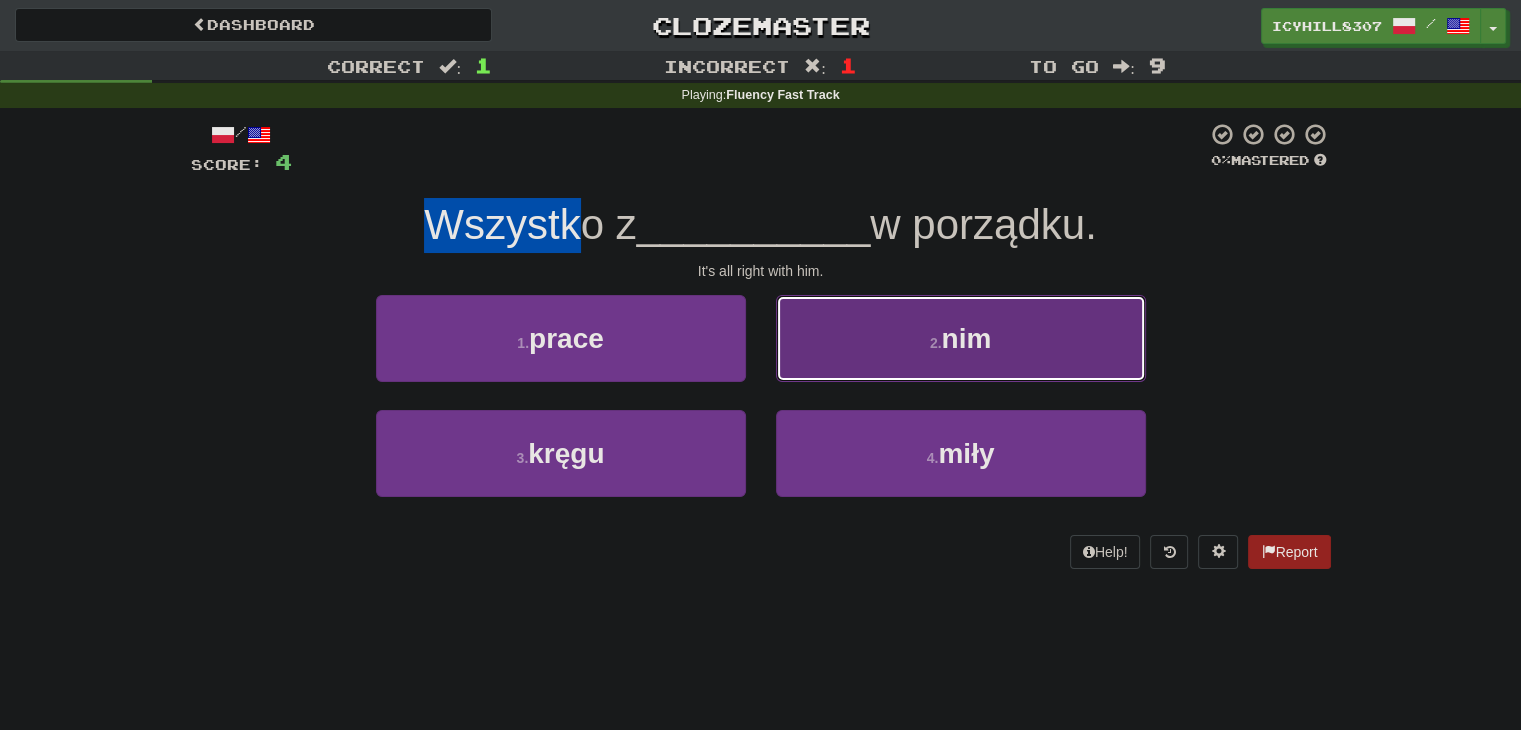 click on "2 .  nim" at bounding box center (961, 338) 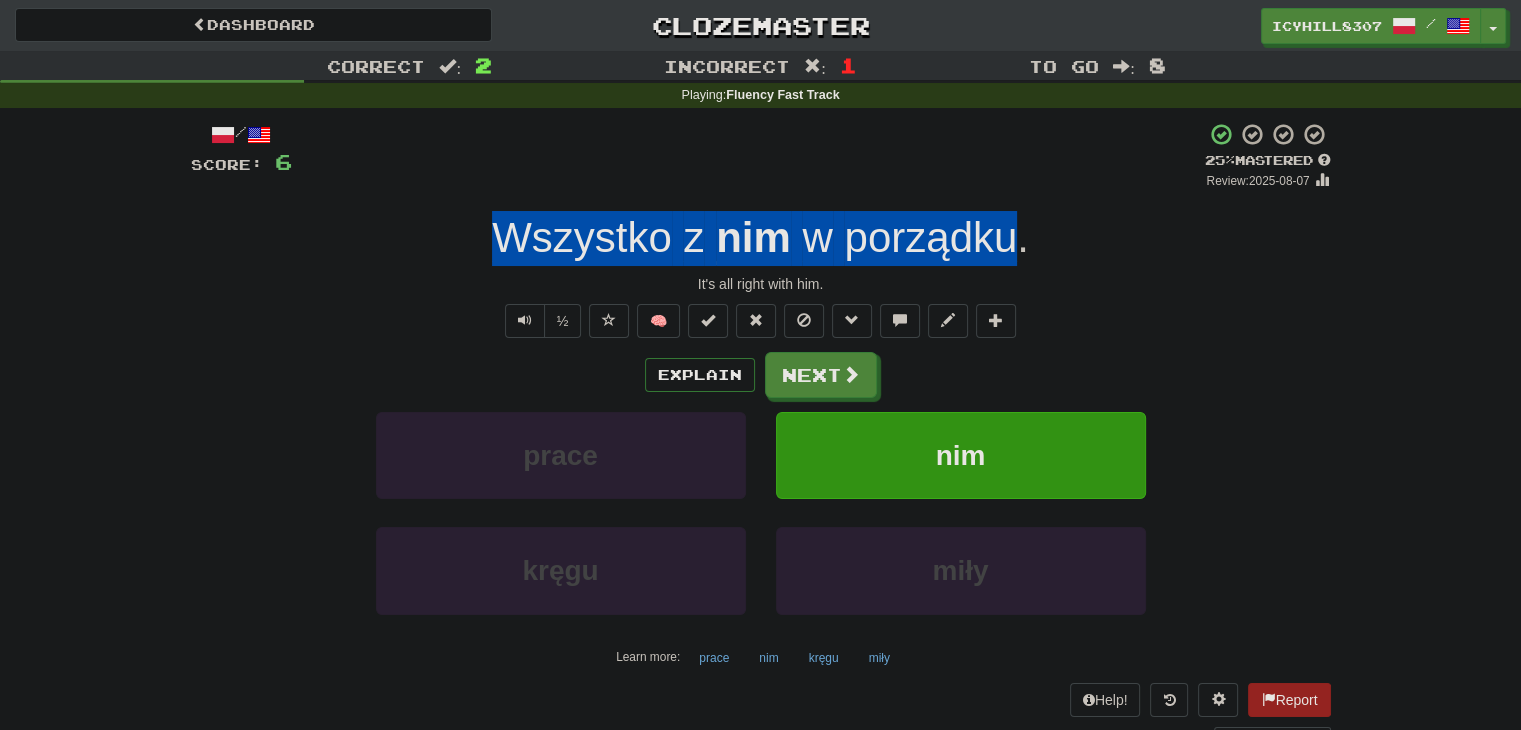 drag, startPoint x: 486, startPoint y: 237, endPoint x: 1009, endPoint y: 242, distance: 523.0239 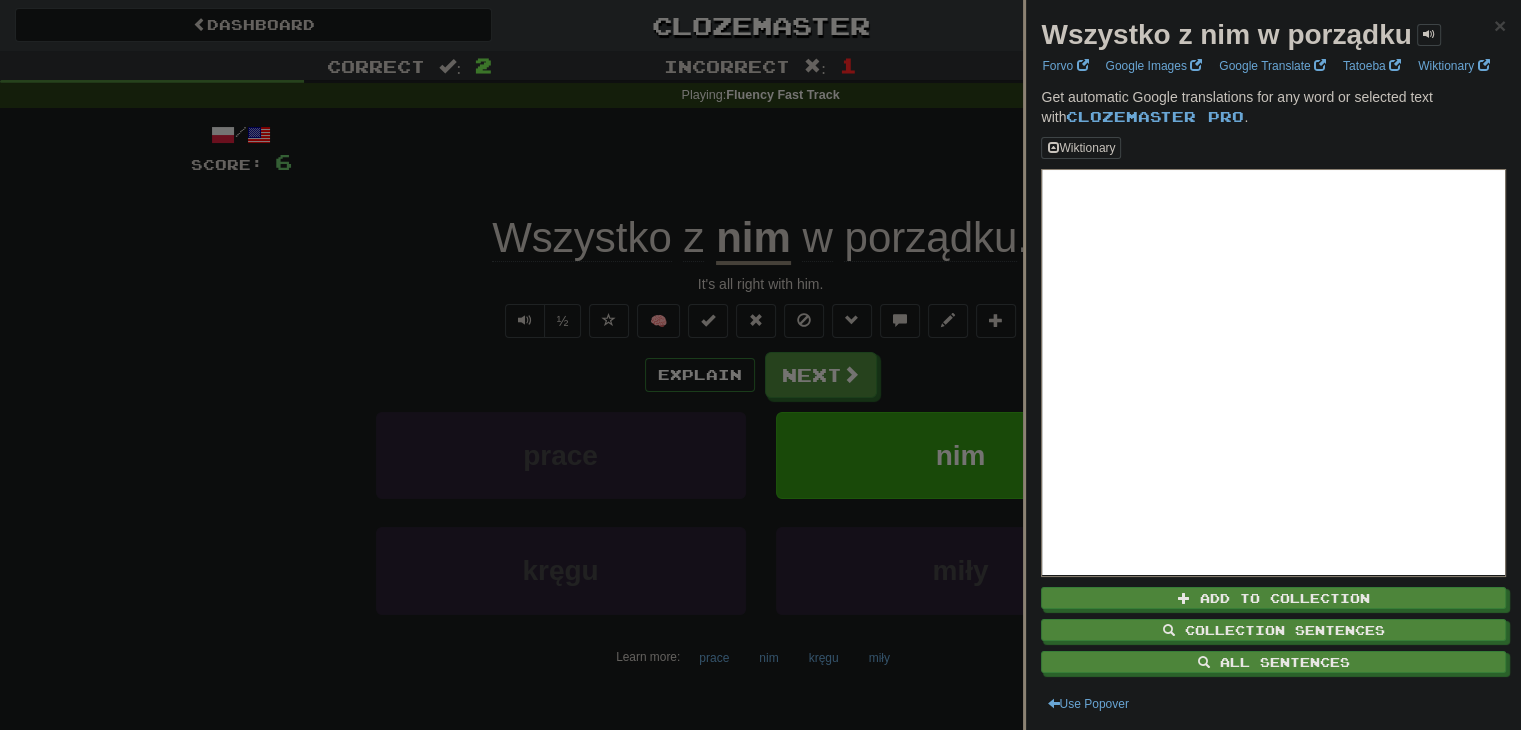 click at bounding box center [760, 365] 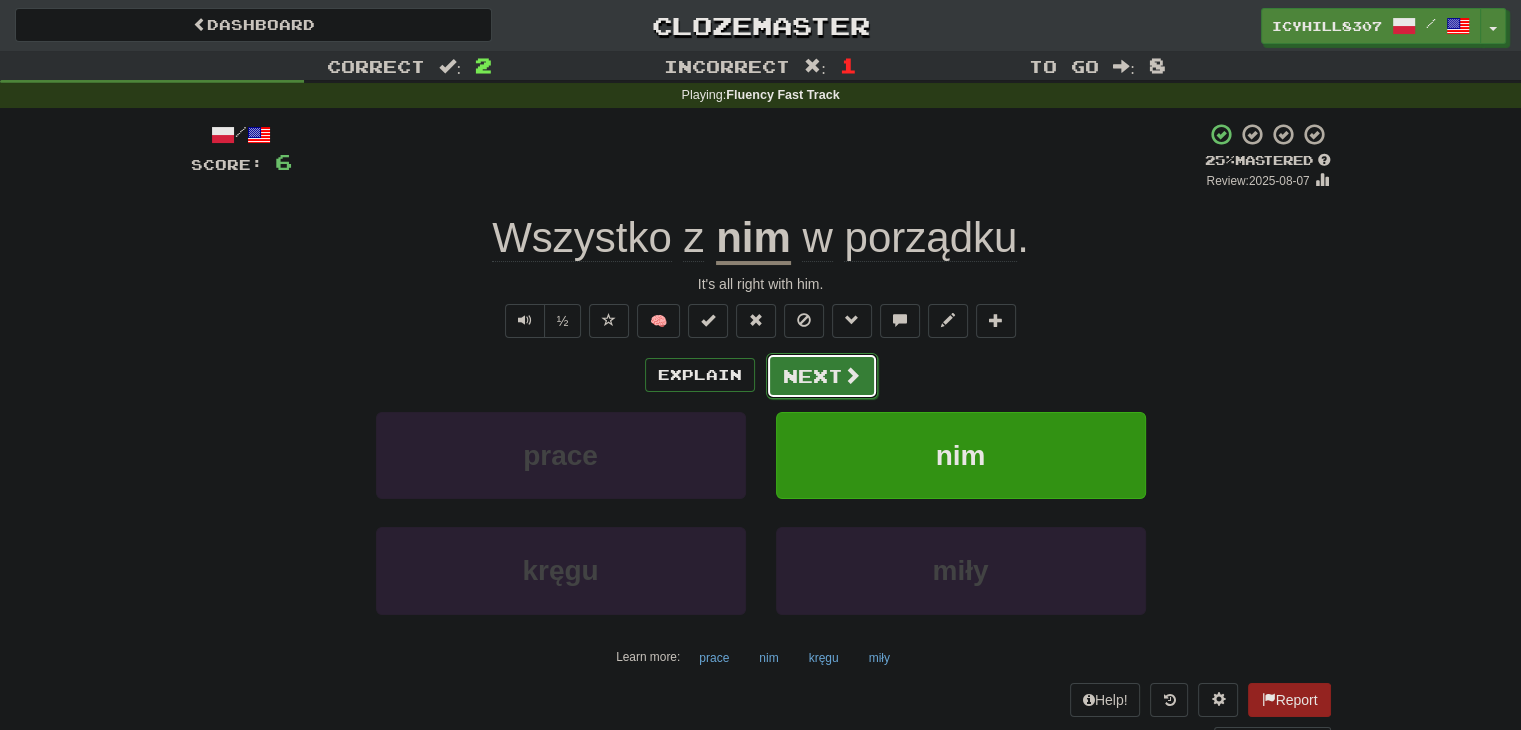 click on "Next" at bounding box center [822, 376] 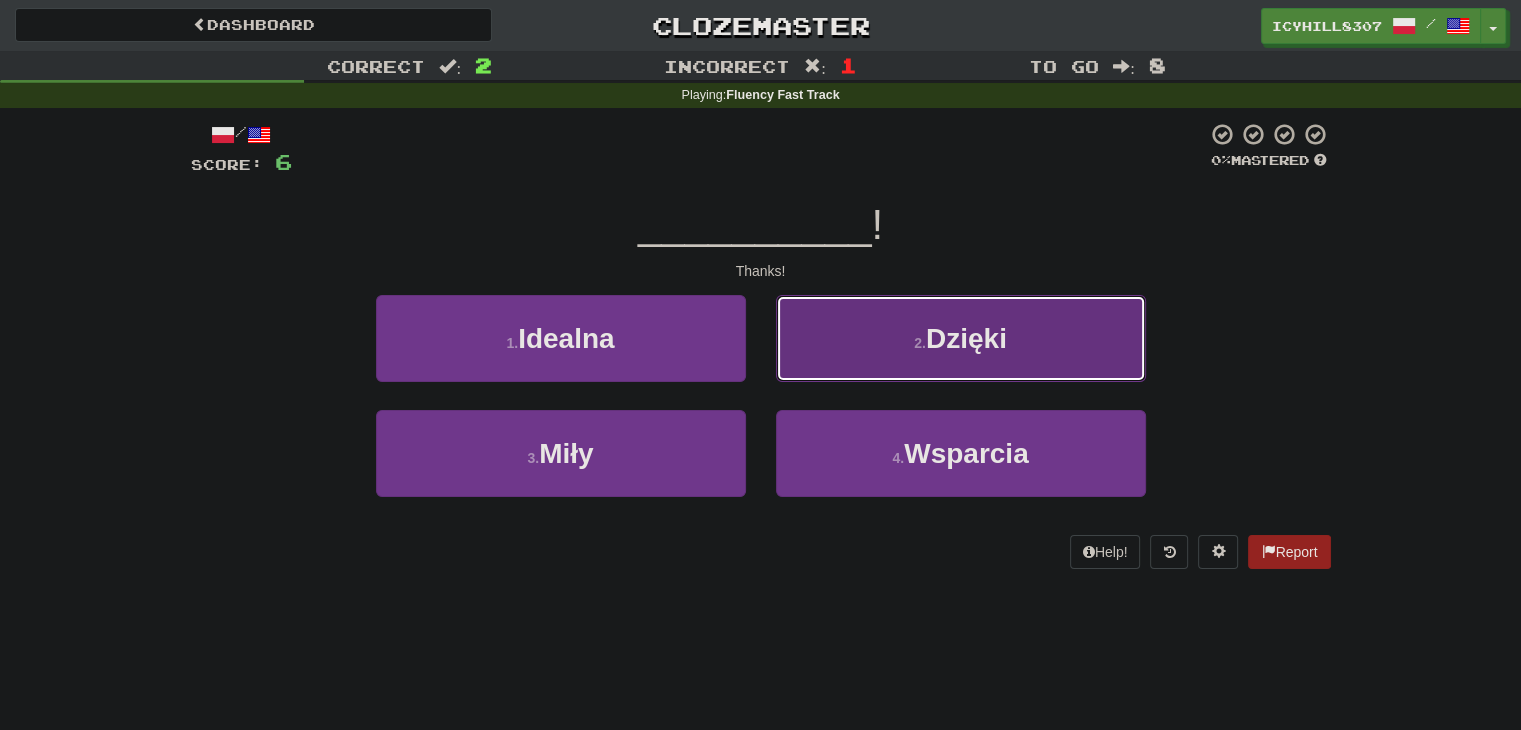 click on "2 .  Dzięki" at bounding box center [961, 338] 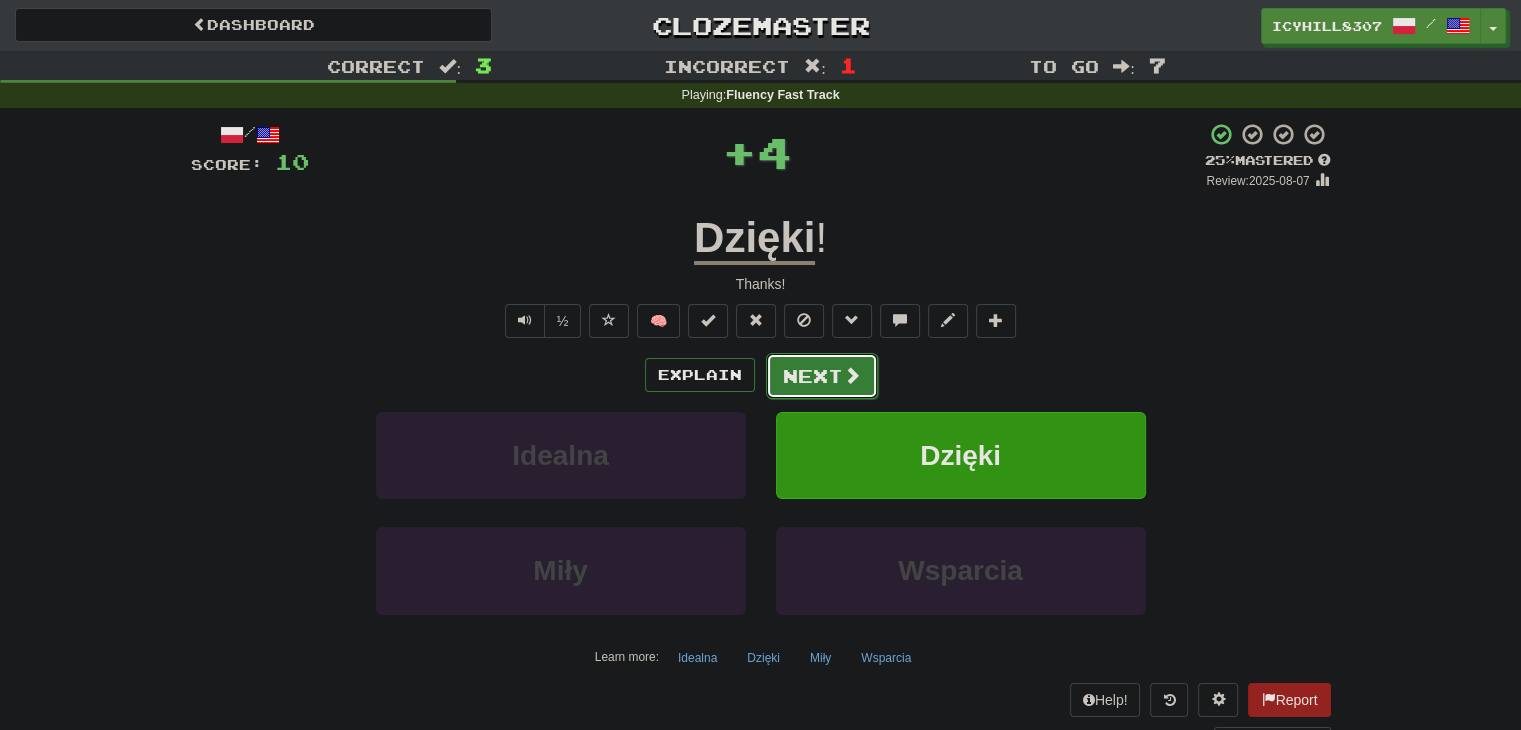 click on "Next" at bounding box center (822, 376) 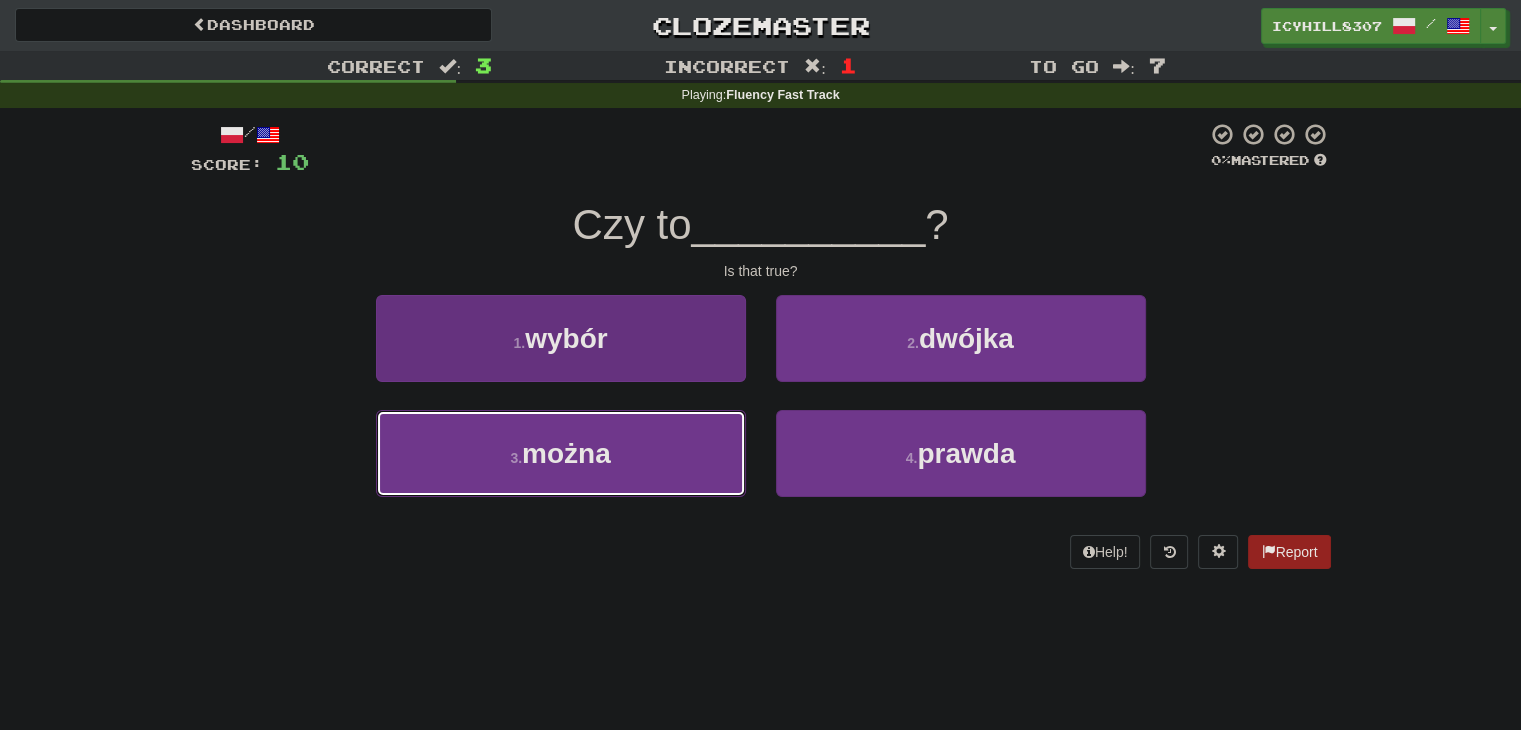 click on "3 .  można" at bounding box center [561, 453] 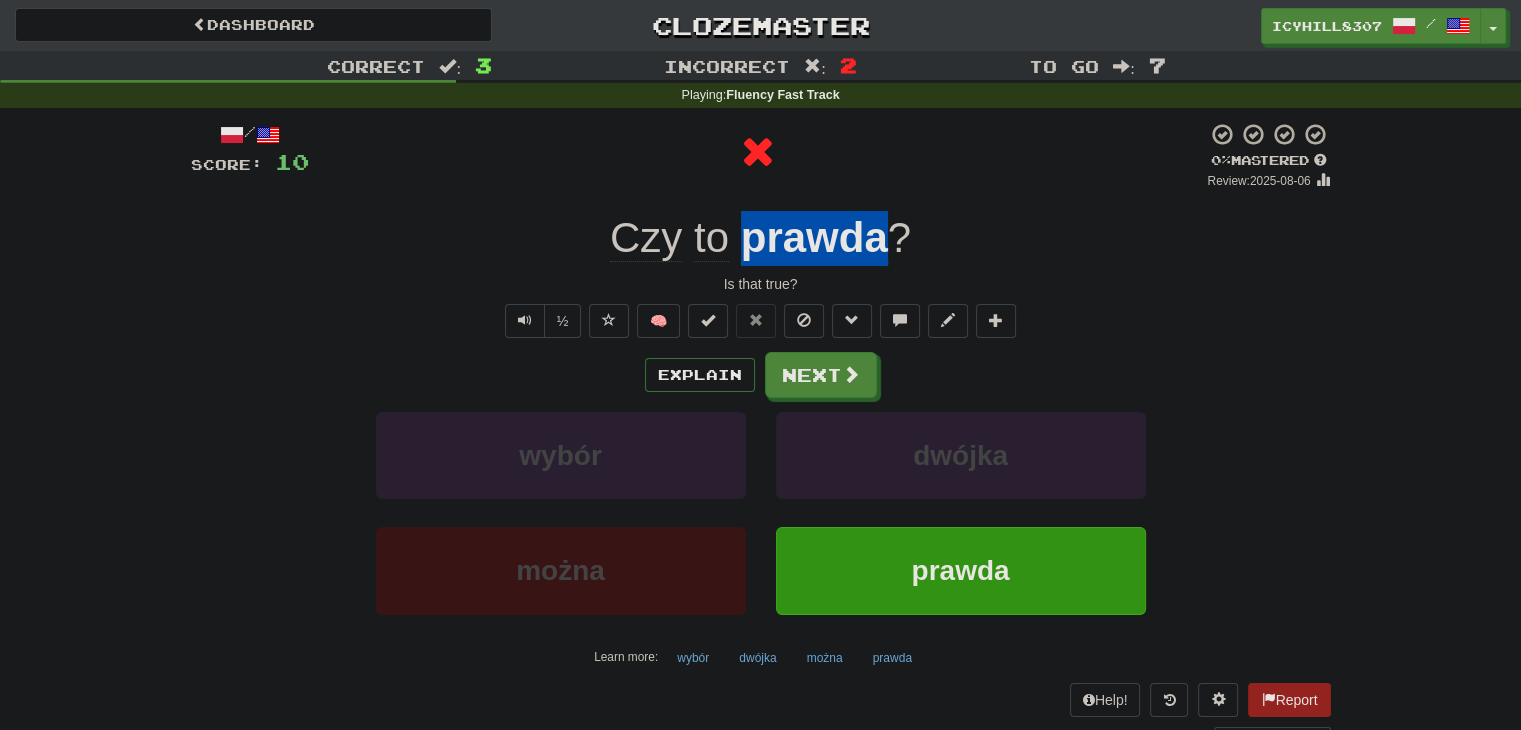 drag, startPoint x: 741, startPoint y: 238, endPoint x: 884, endPoint y: 245, distance: 143.17122 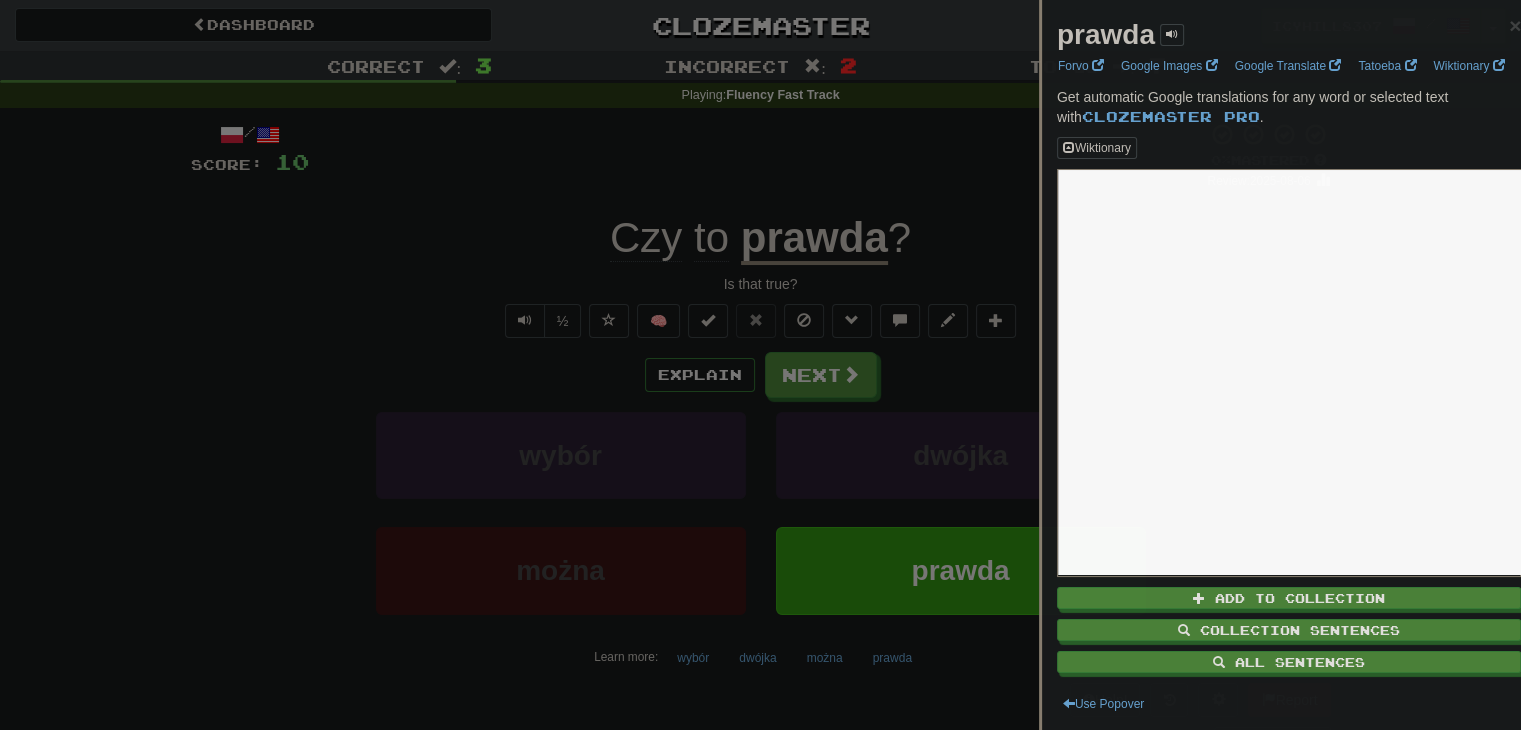 click at bounding box center [760, 365] 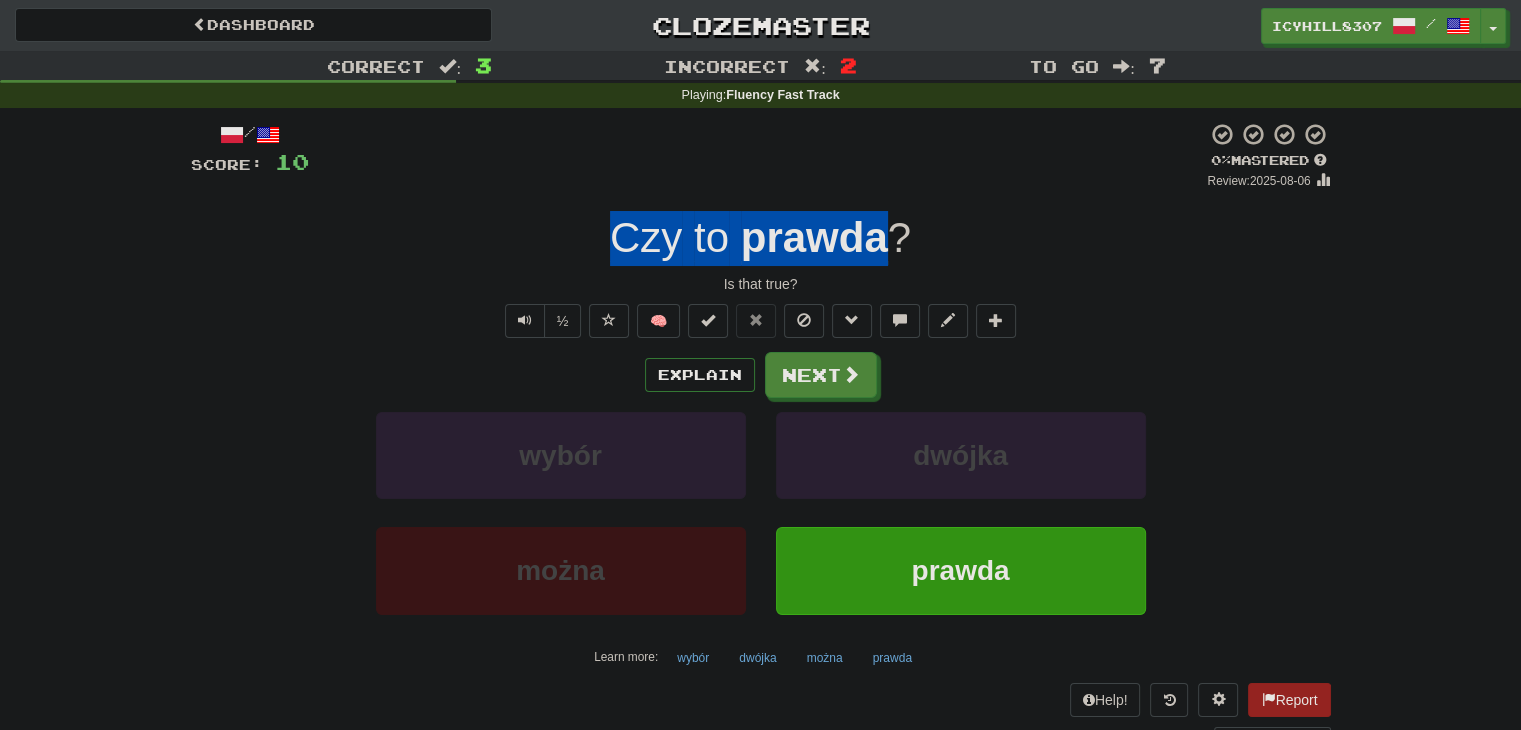 drag, startPoint x: 611, startPoint y: 248, endPoint x: 885, endPoint y: 241, distance: 274.08942 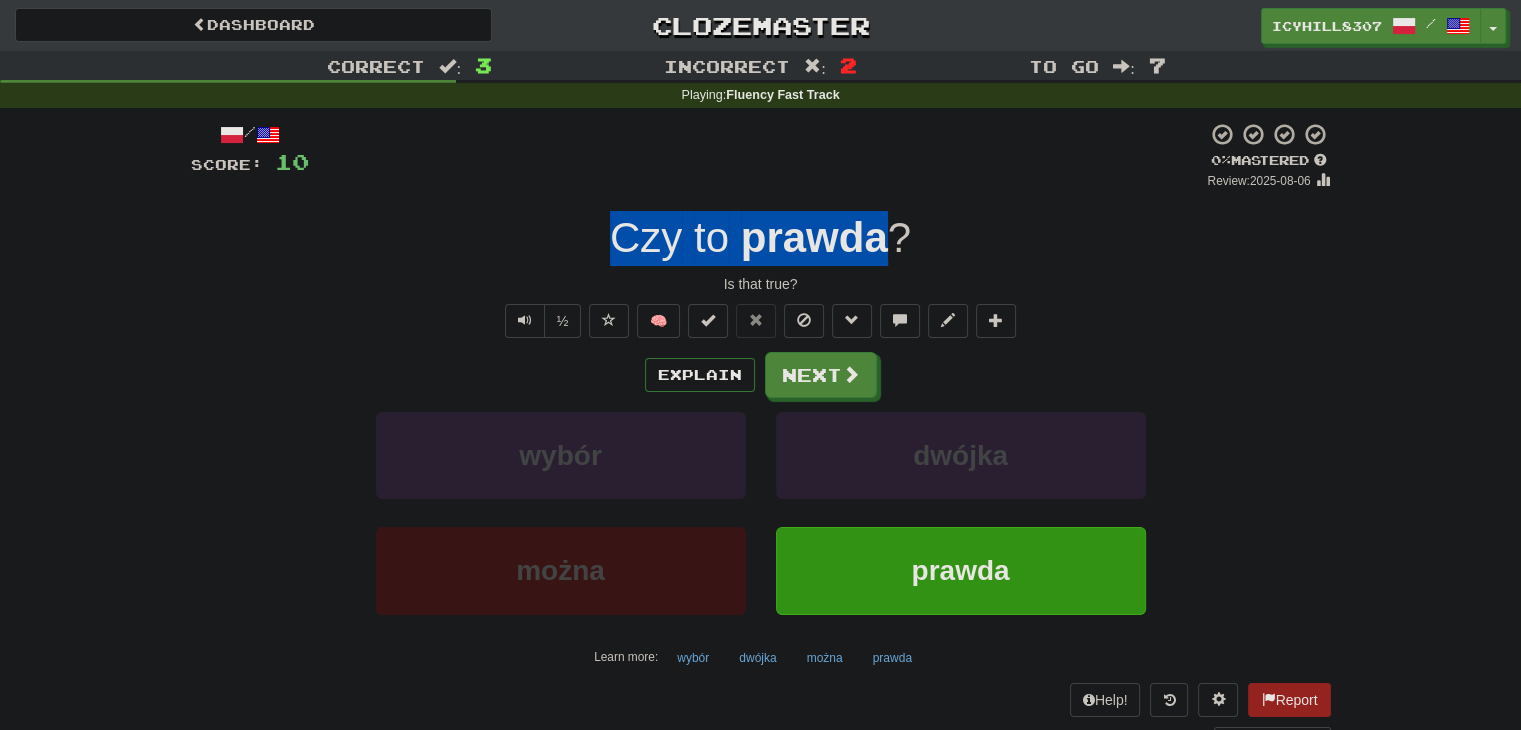 copy on "Czy   to   prawda" 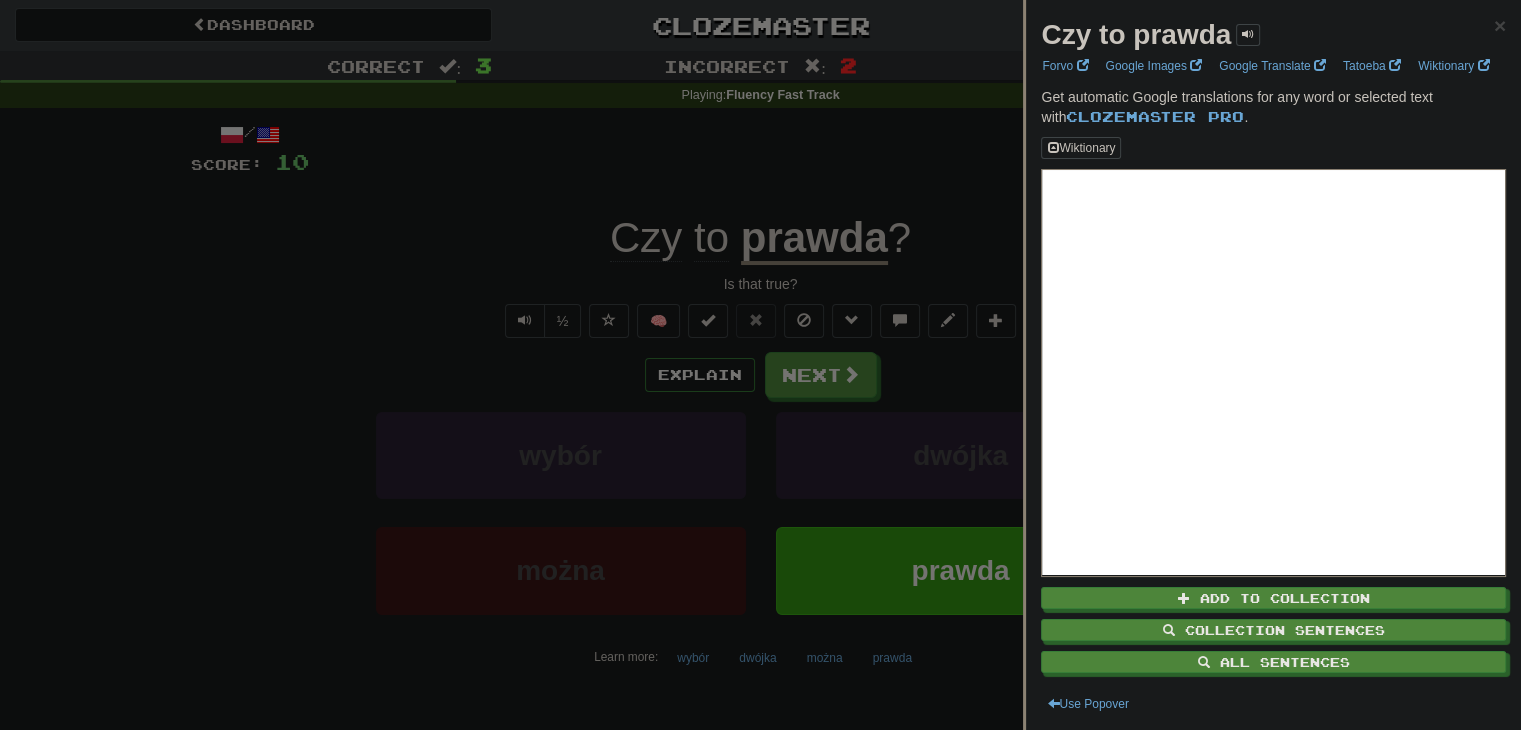 click at bounding box center (760, 365) 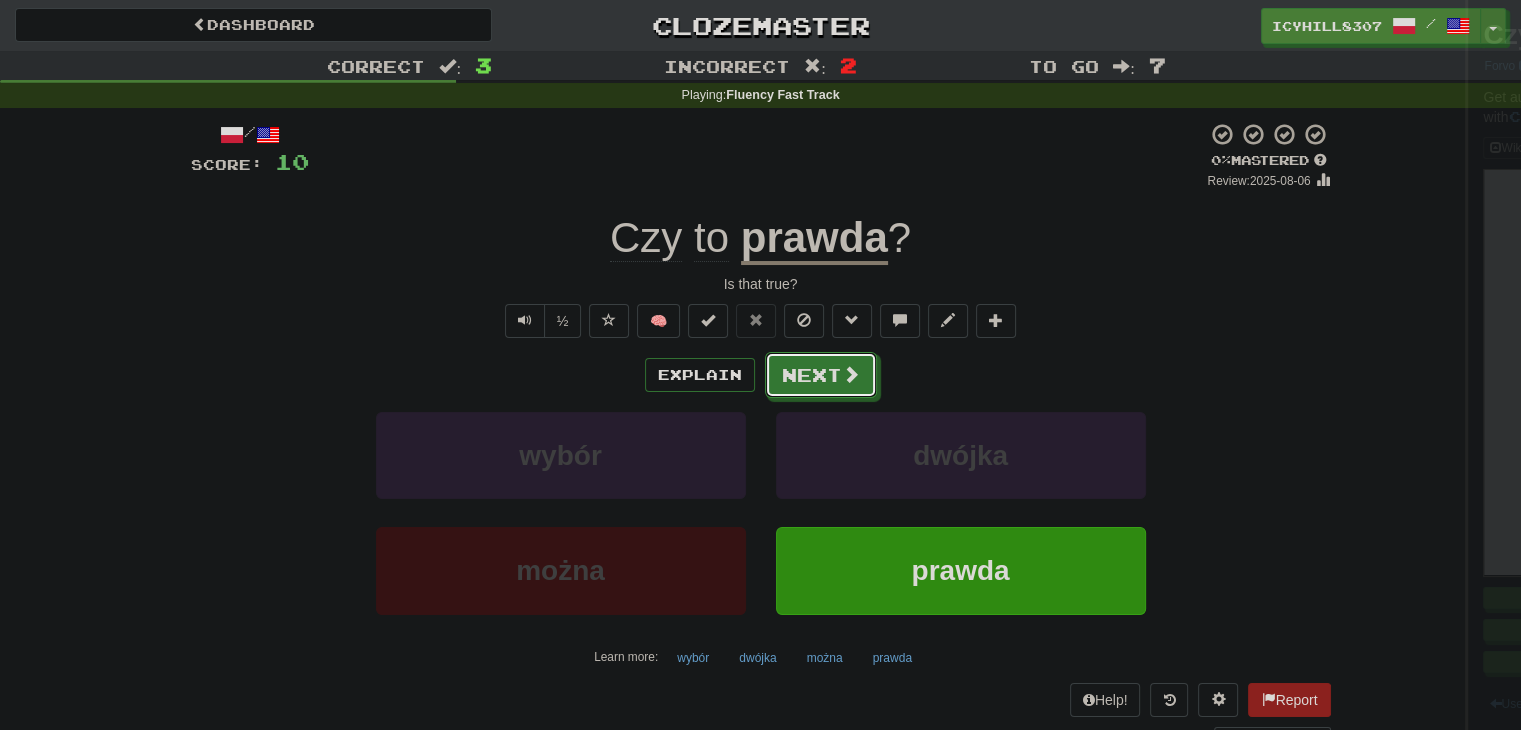 click at bounding box center [851, 374] 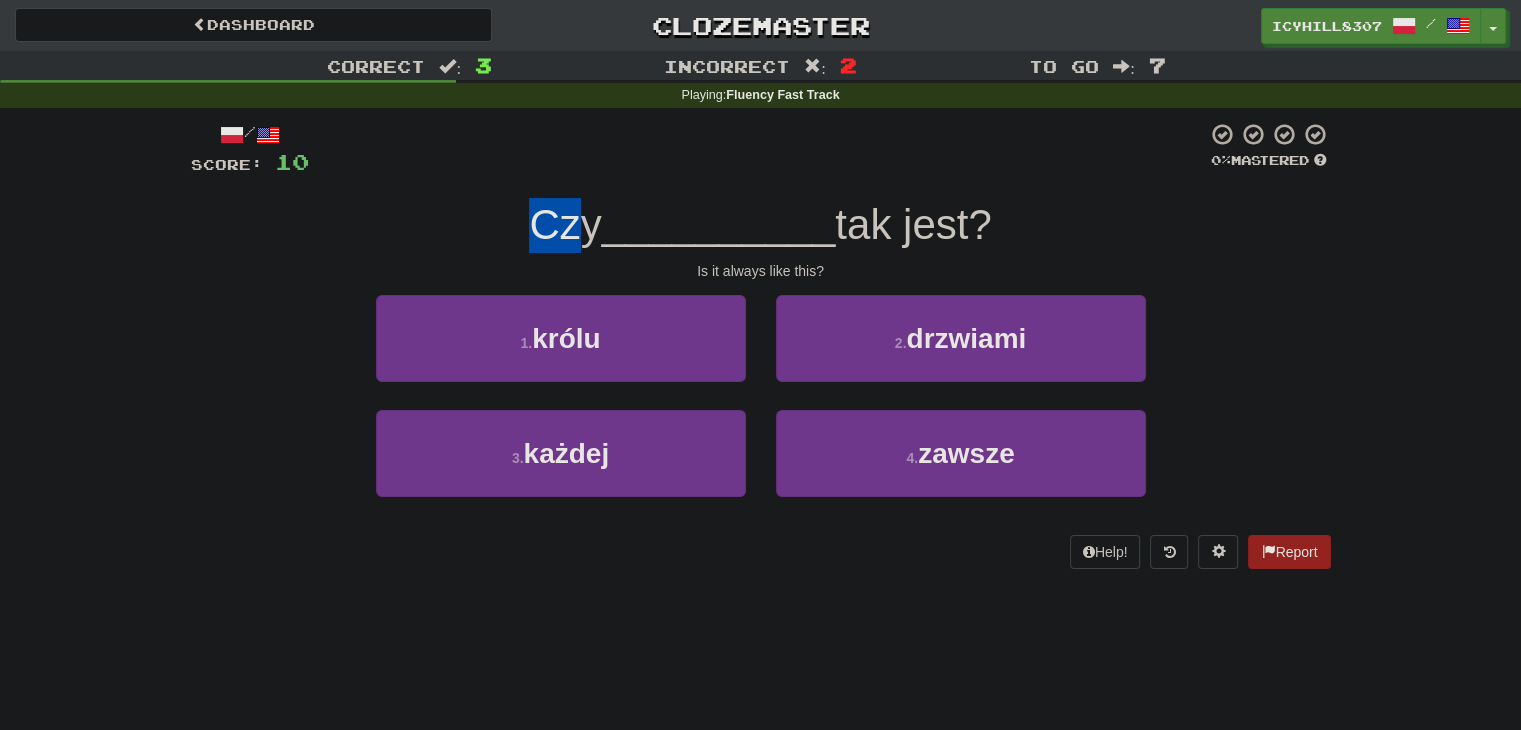 drag, startPoint x: 512, startPoint y: 237, endPoint x: 580, endPoint y: 241, distance: 68.117546 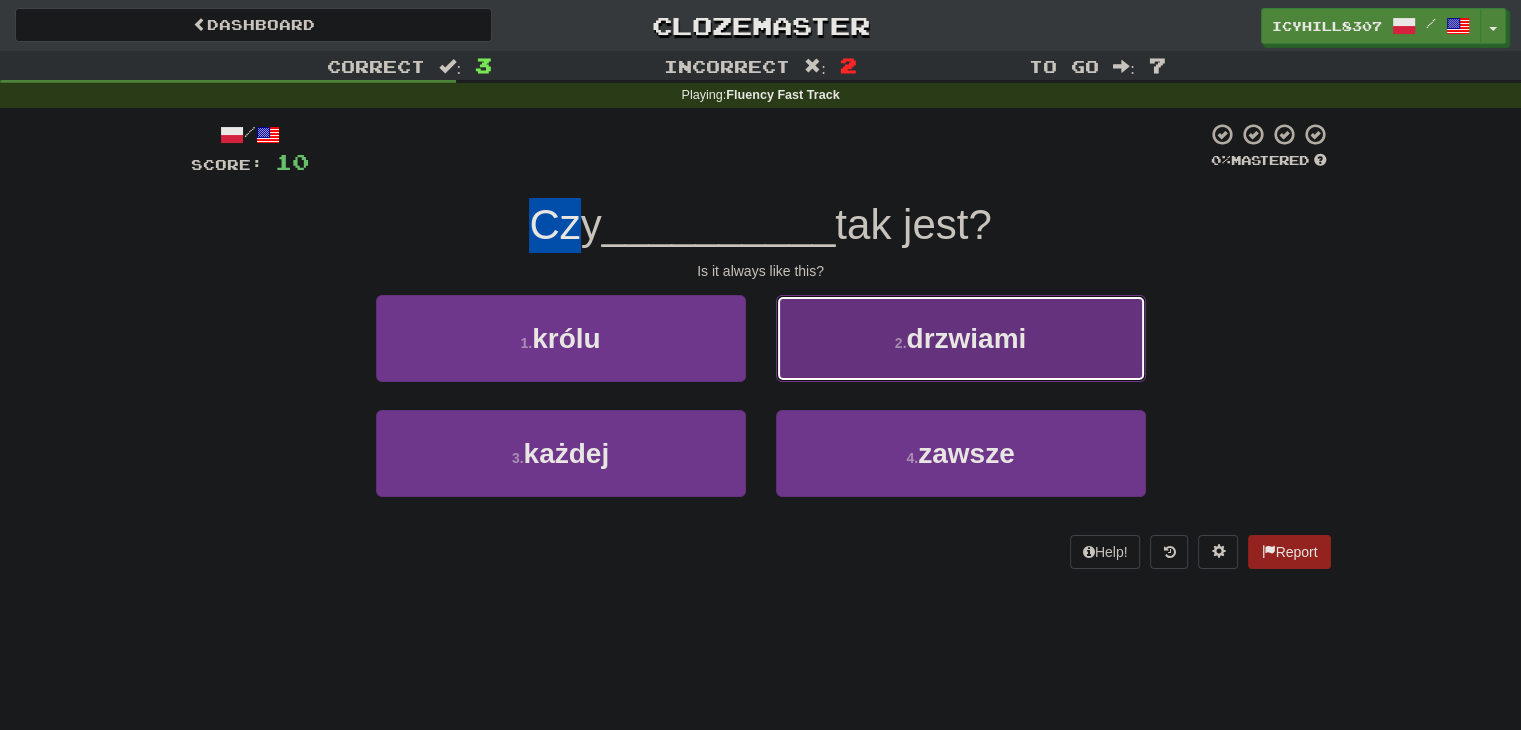 click on "2 .  drzwiami" at bounding box center (961, 338) 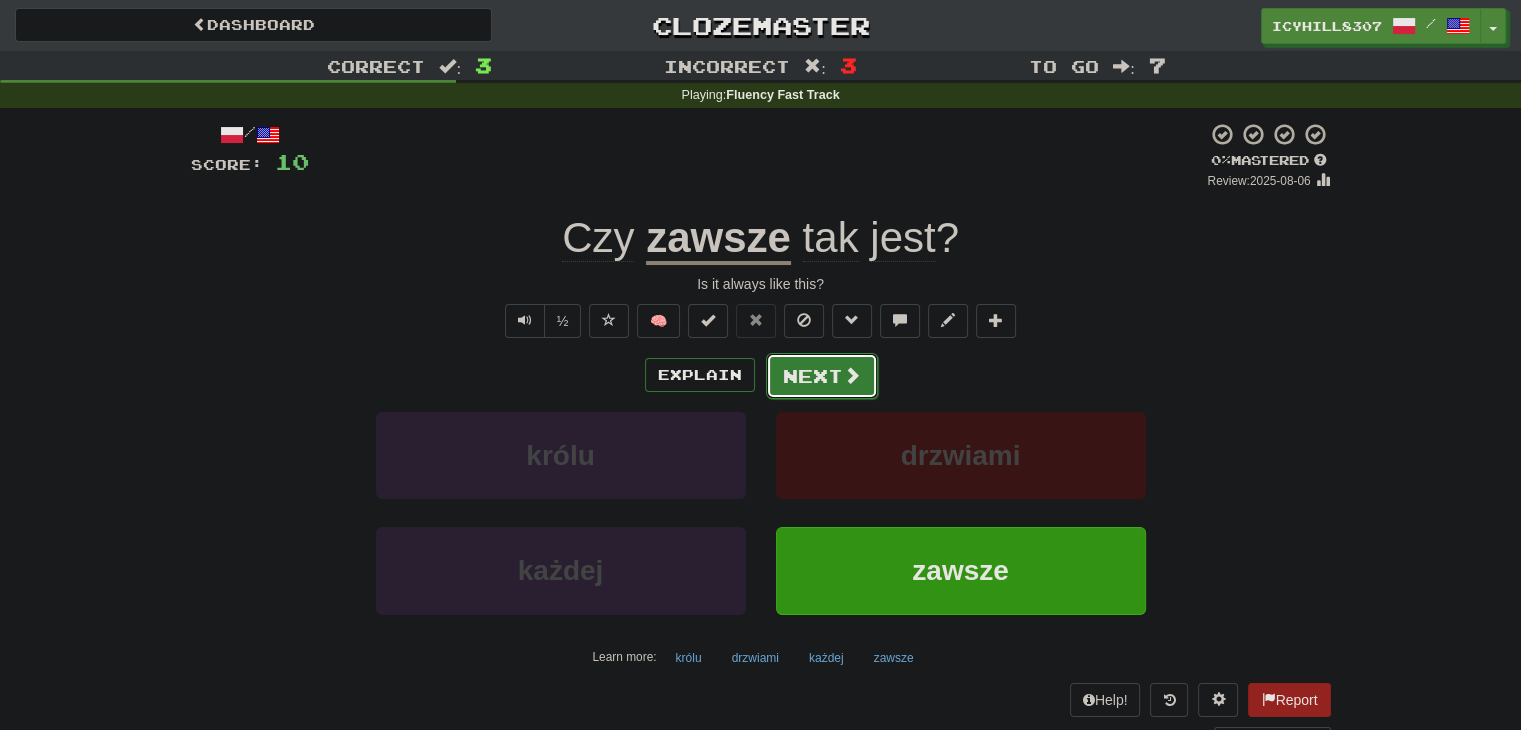 click on "Next" at bounding box center (822, 376) 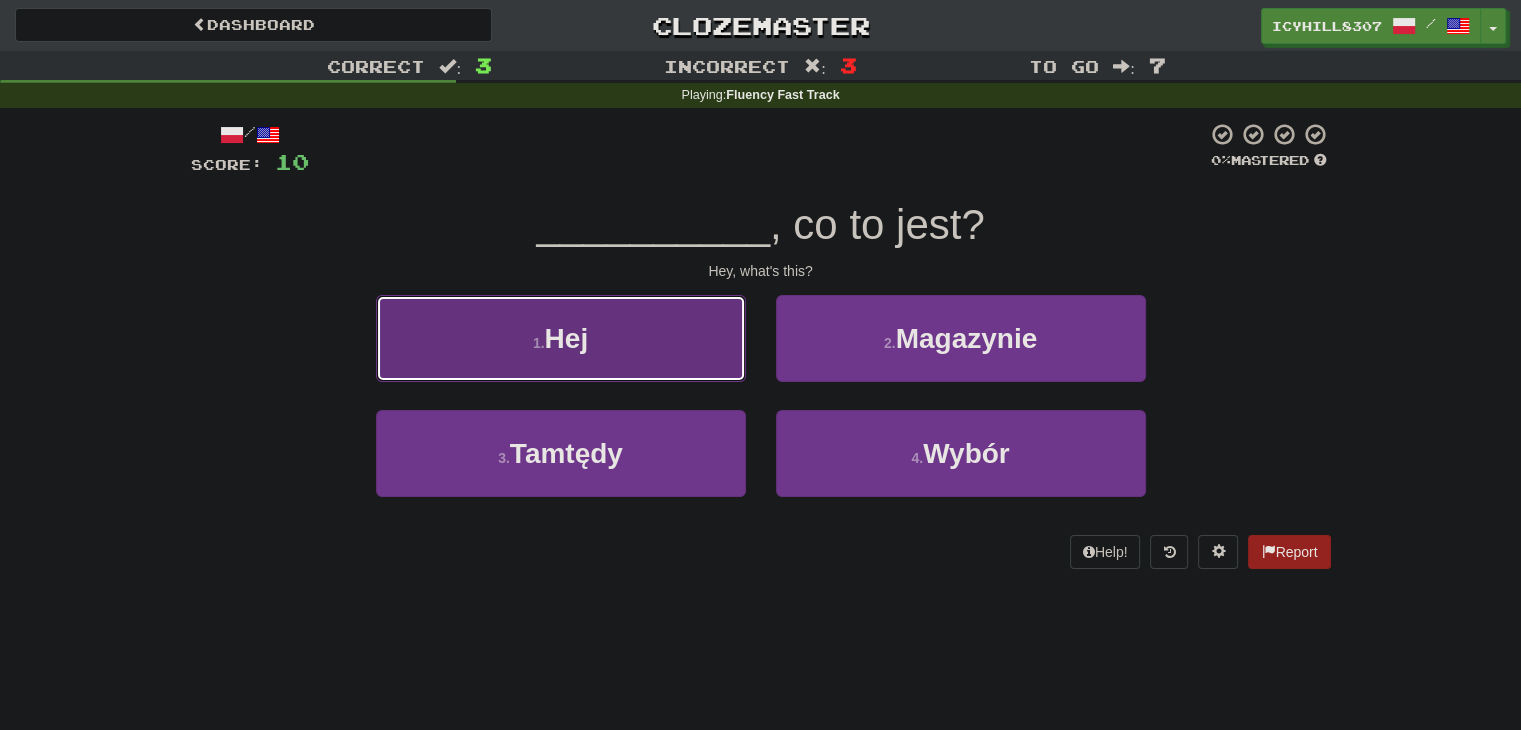 click on "1 .  Hej" at bounding box center [561, 338] 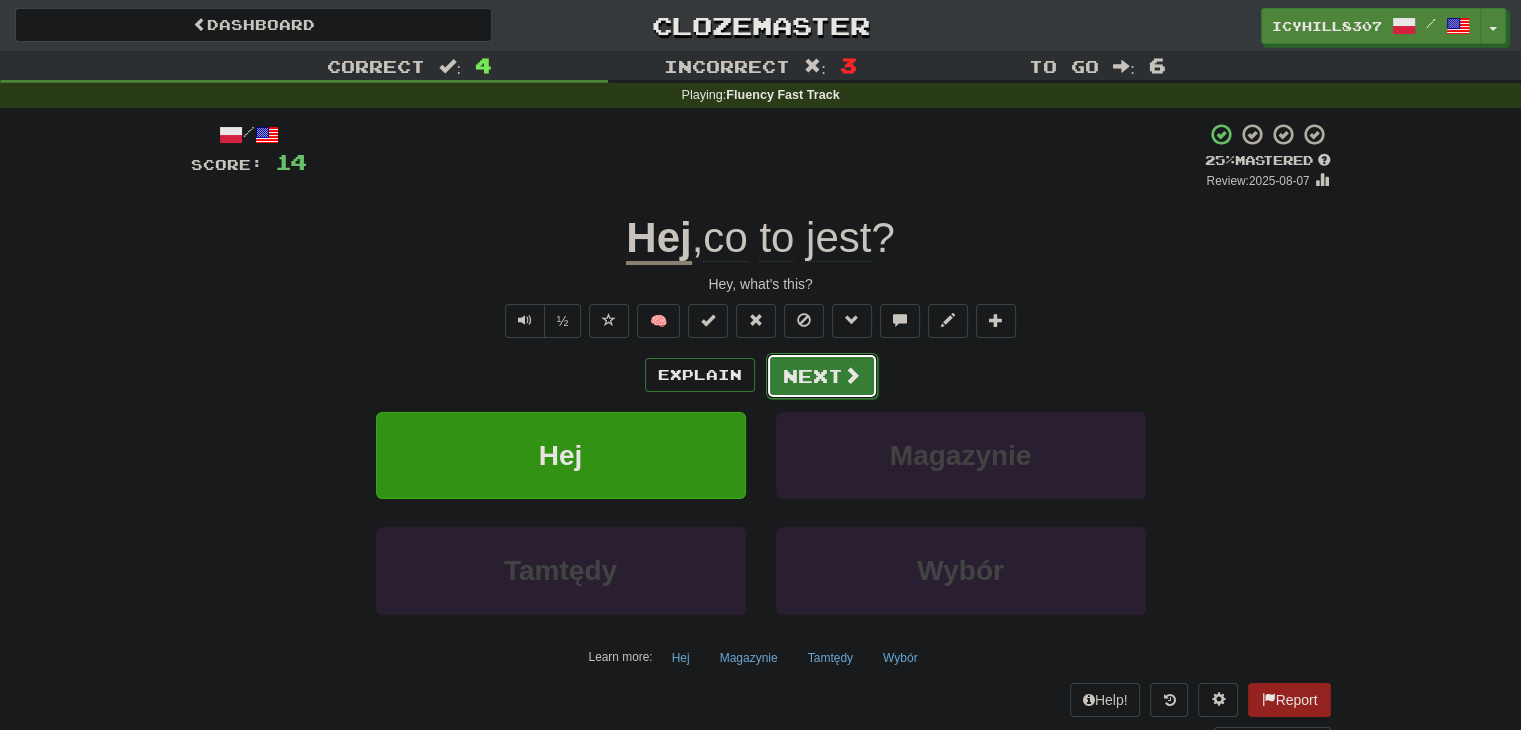 click on "Next" at bounding box center (822, 376) 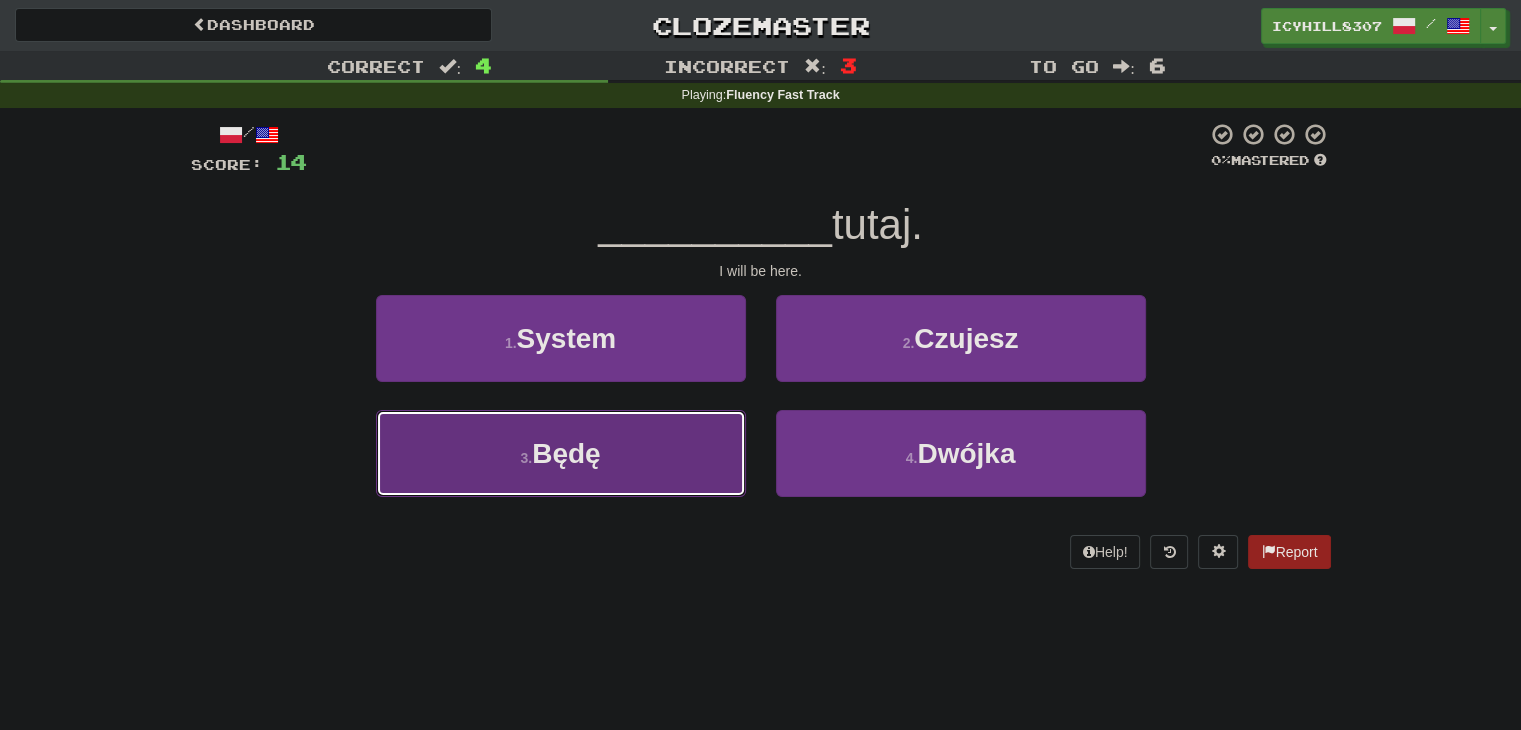 click on "3 .  Będę" at bounding box center (561, 453) 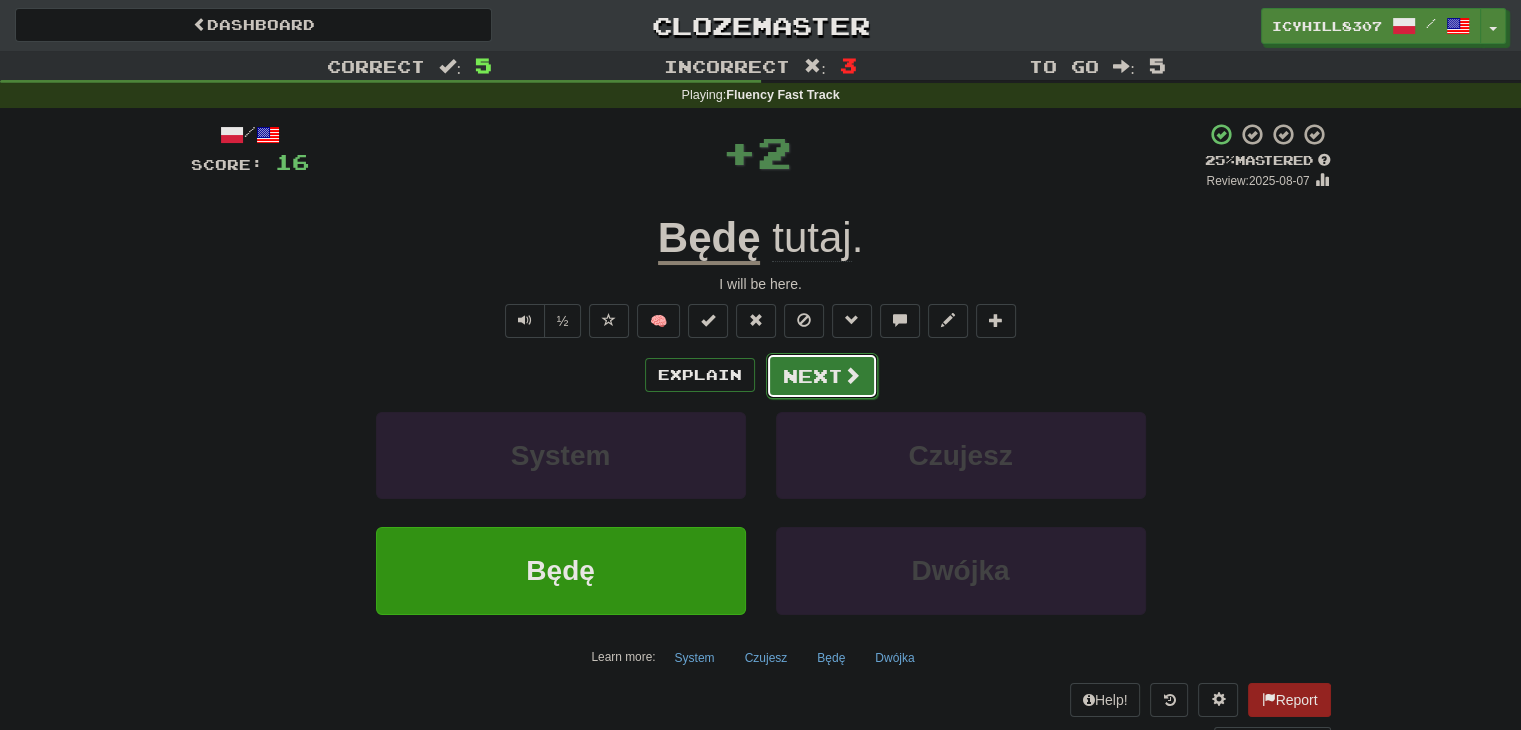 click at bounding box center (852, 375) 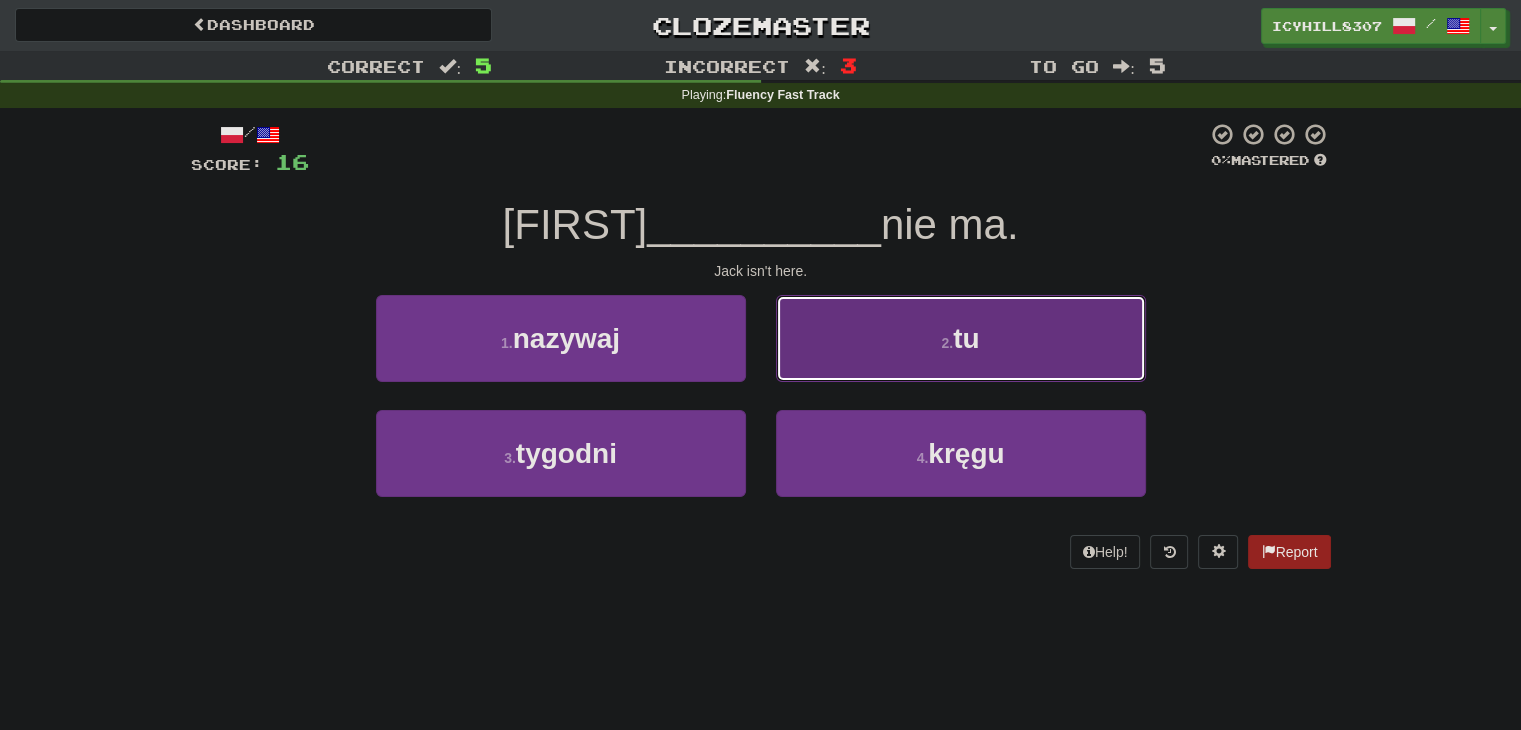 click on "2 .  tu" at bounding box center (961, 338) 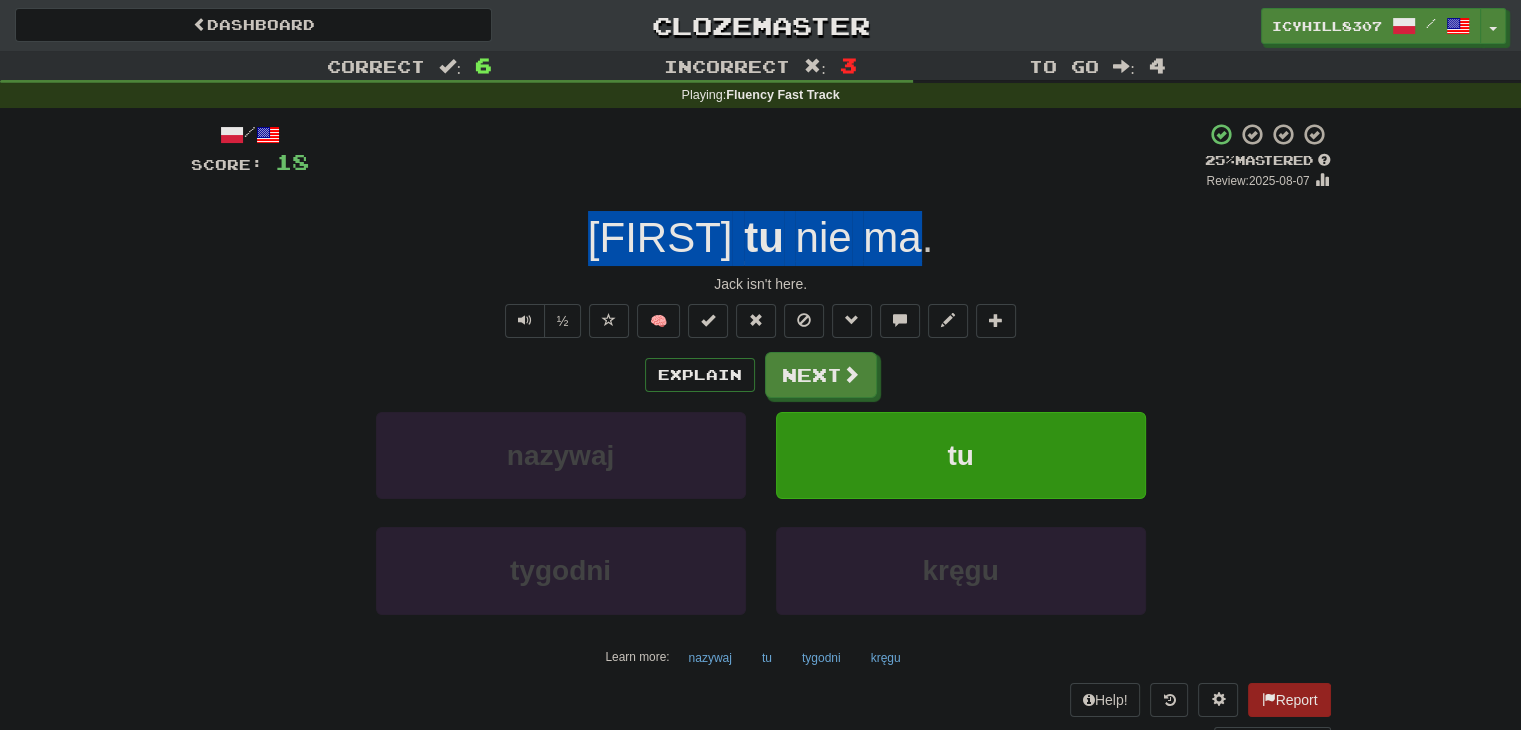 drag, startPoint x: 900, startPoint y: 233, endPoint x: 595, endPoint y: 234, distance: 305.00165 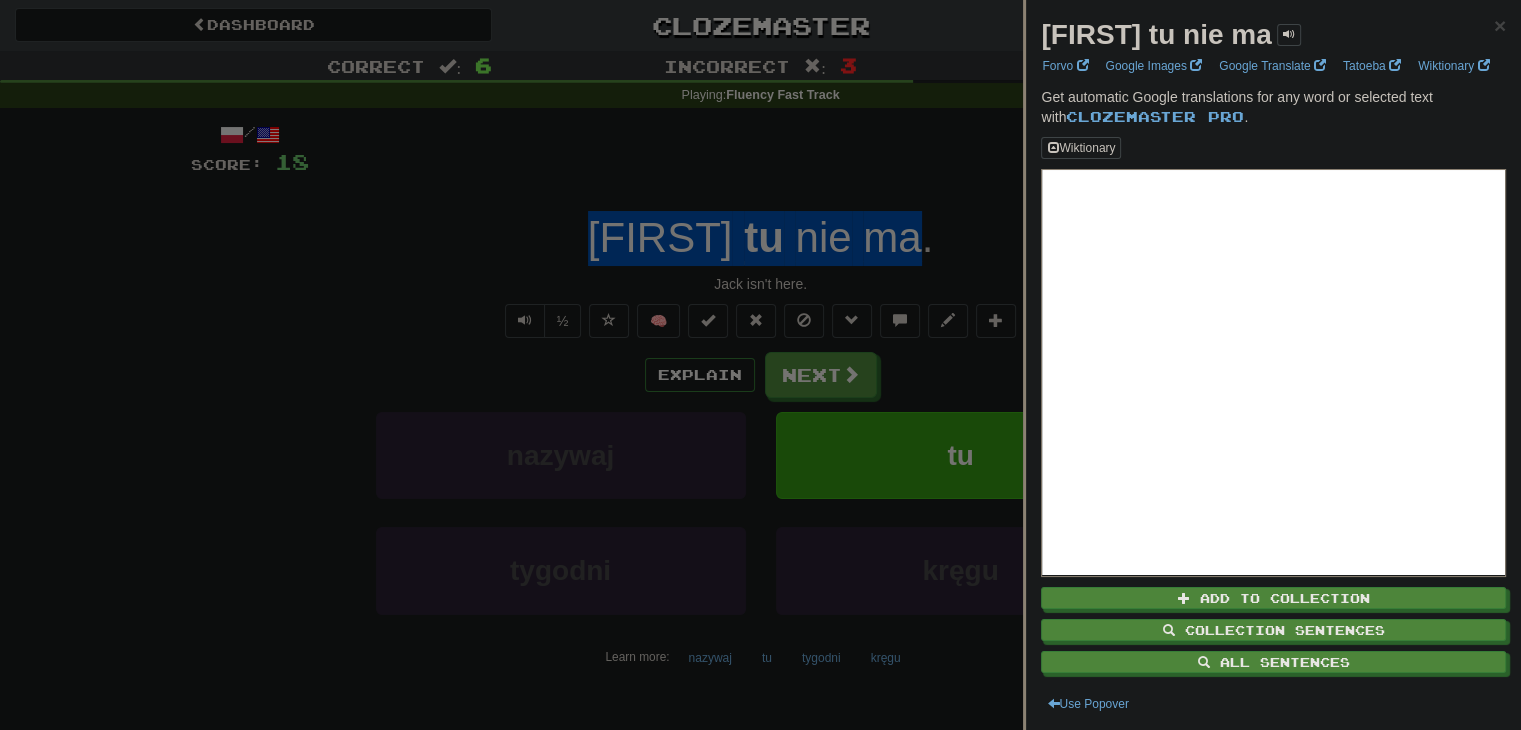 copy on "Jacka   tu   nie   ma" 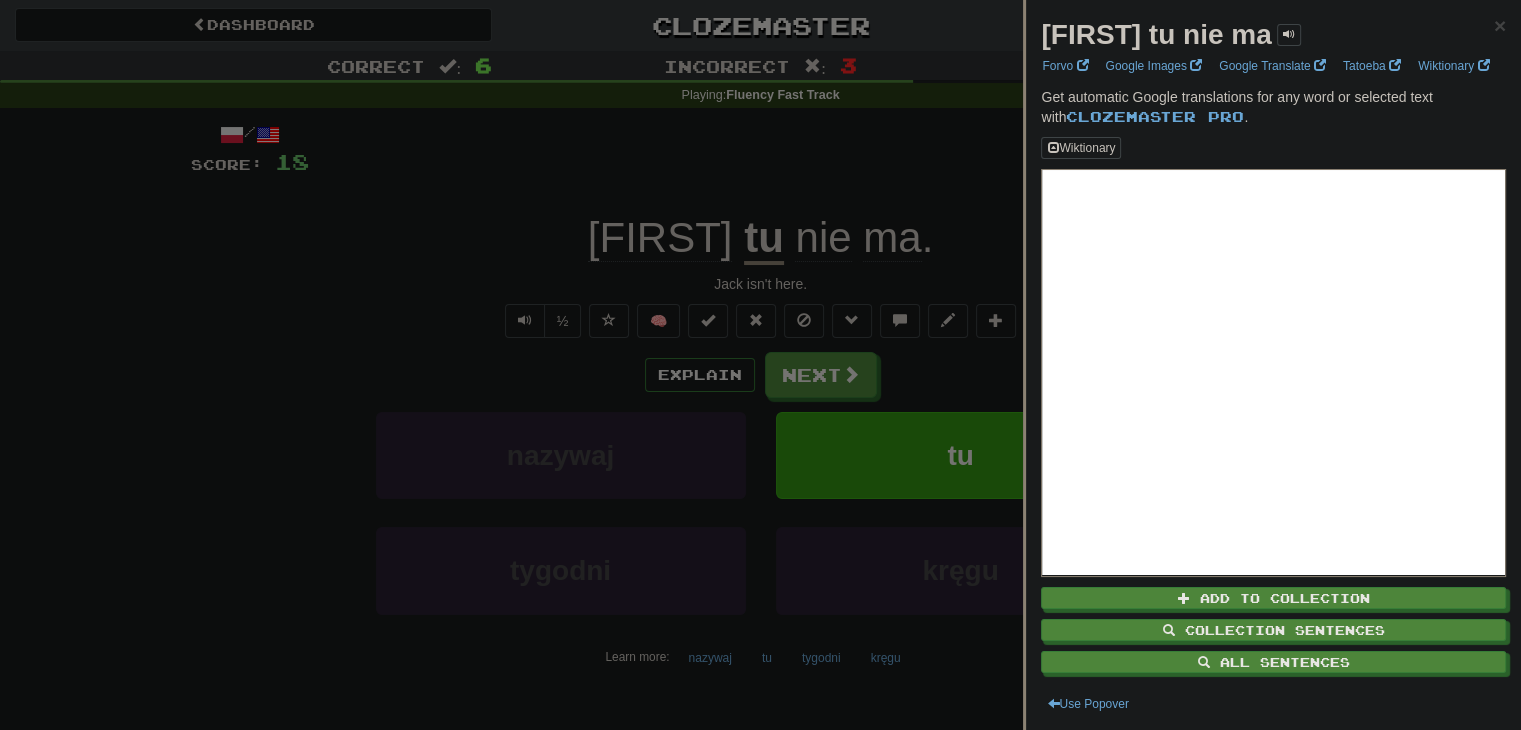 click at bounding box center [760, 365] 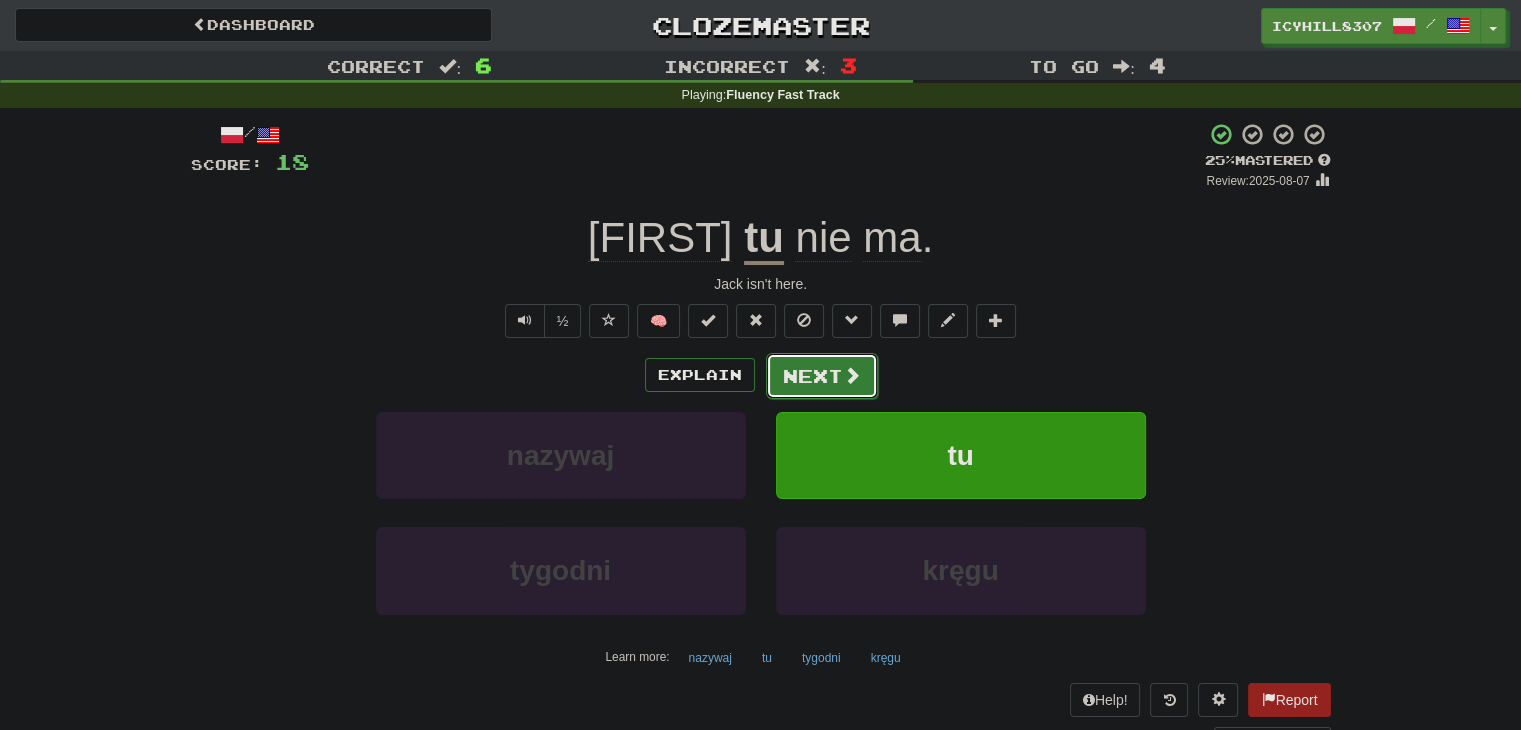 click on "Next" at bounding box center [822, 376] 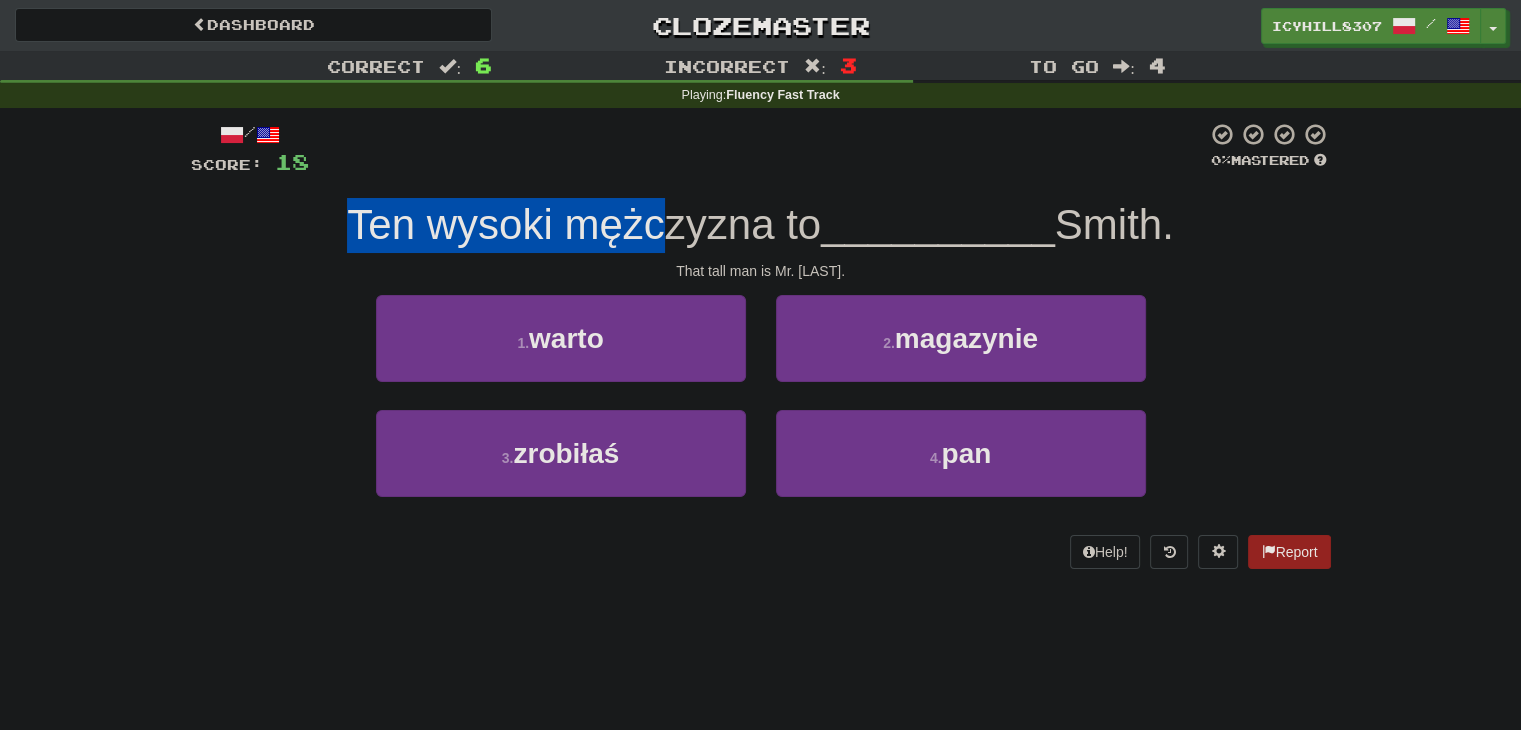 drag, startPoint x: 333, startPoint y: 228, endPoint x: 659, endPoint y: 225, distance: 326.0138 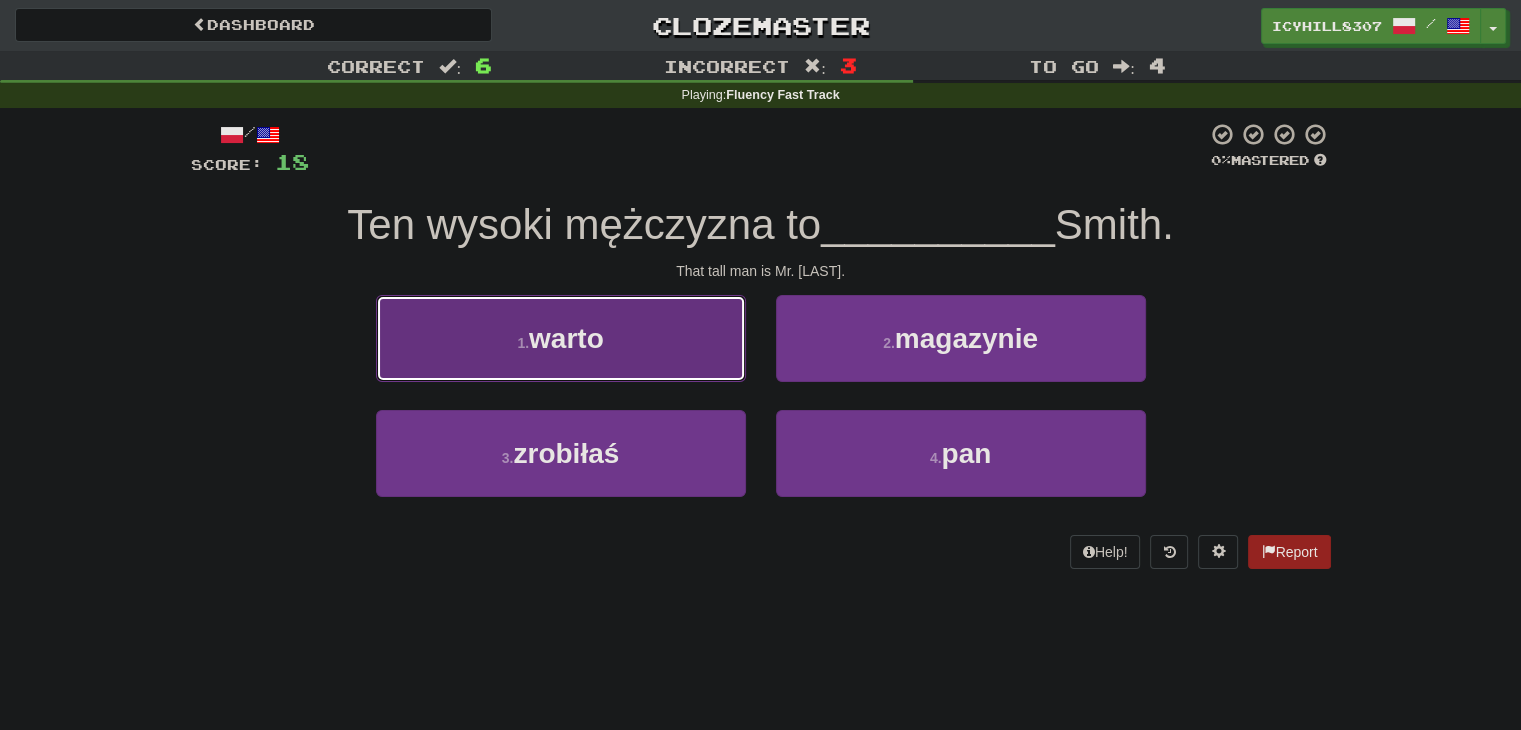 click on "1 .  warto" at bounding box center (561, 338) 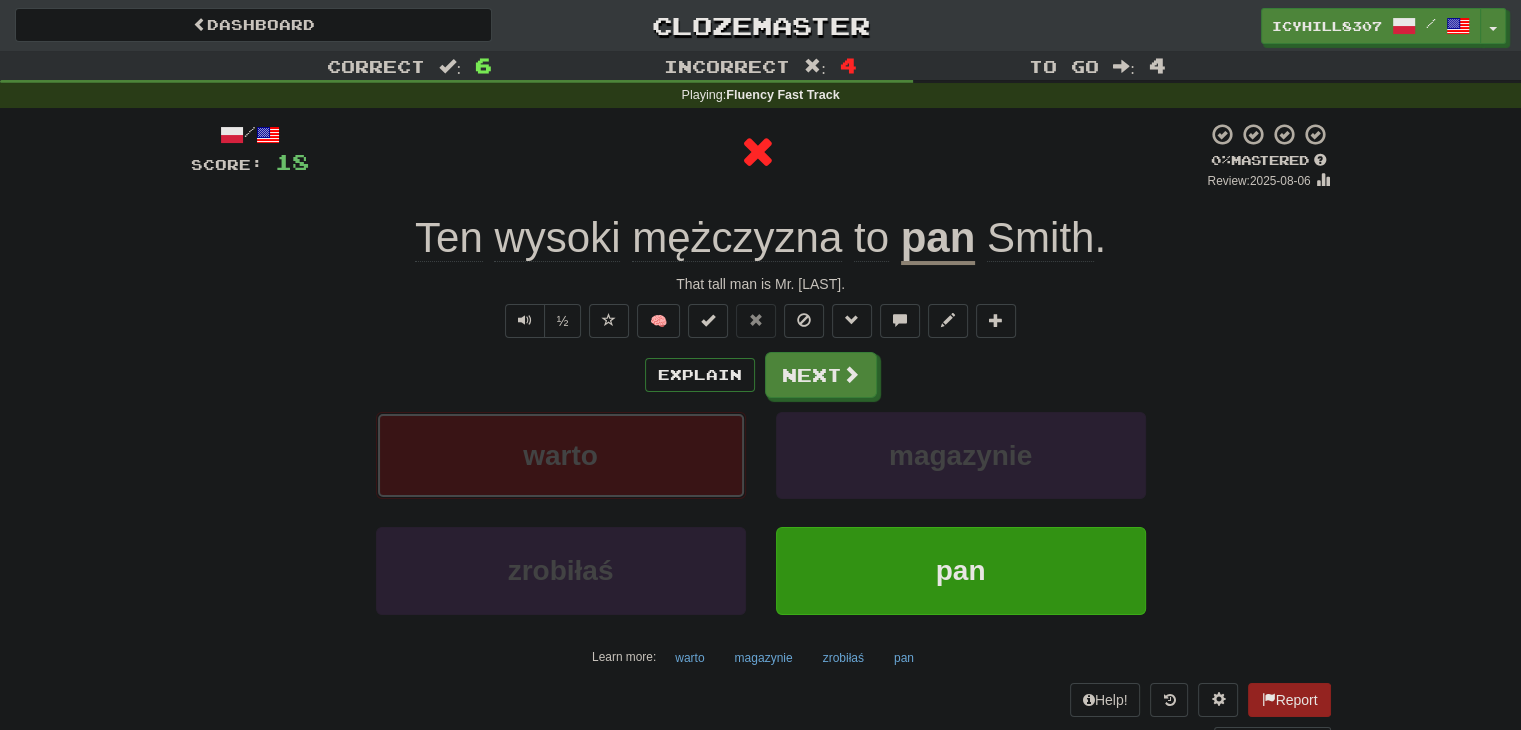 type 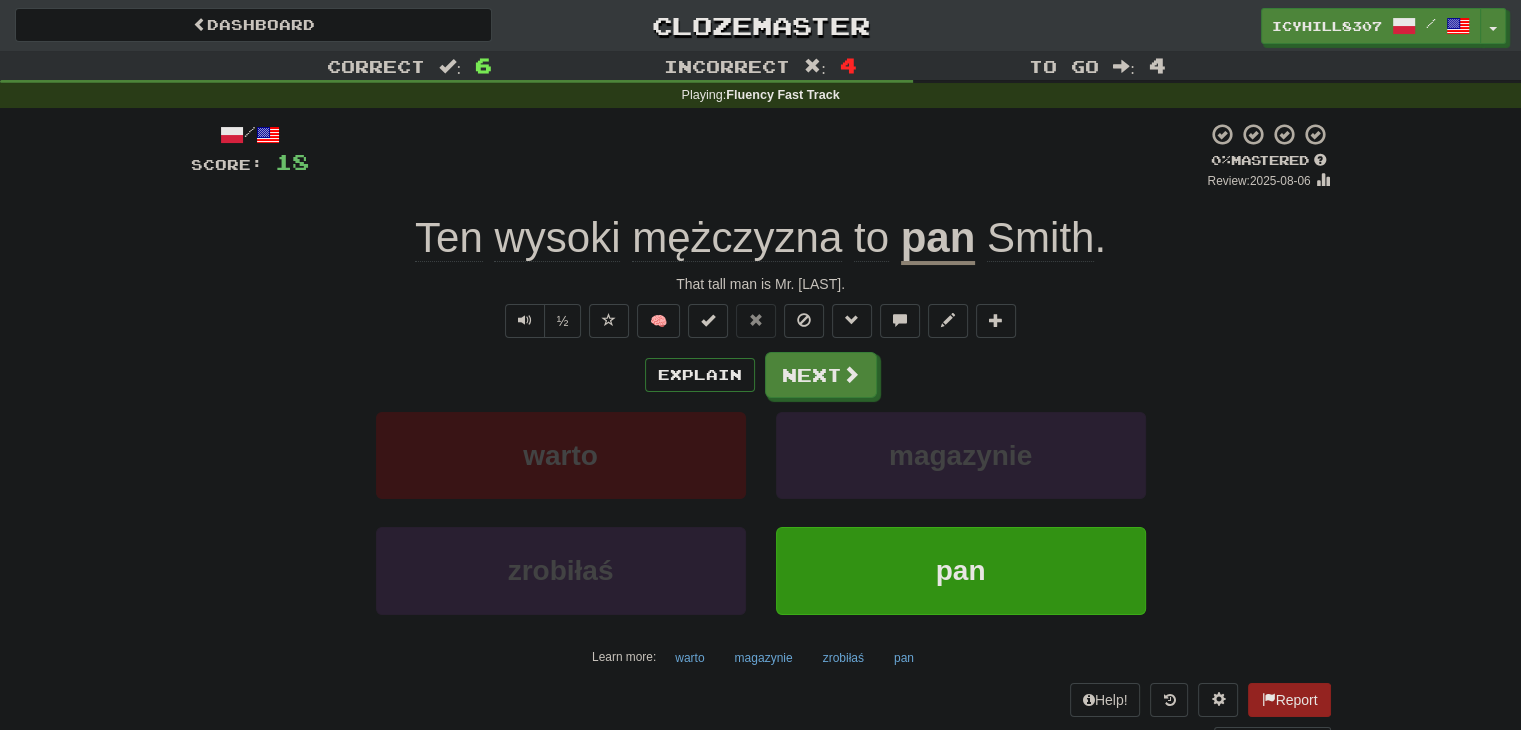 click on "Ten" 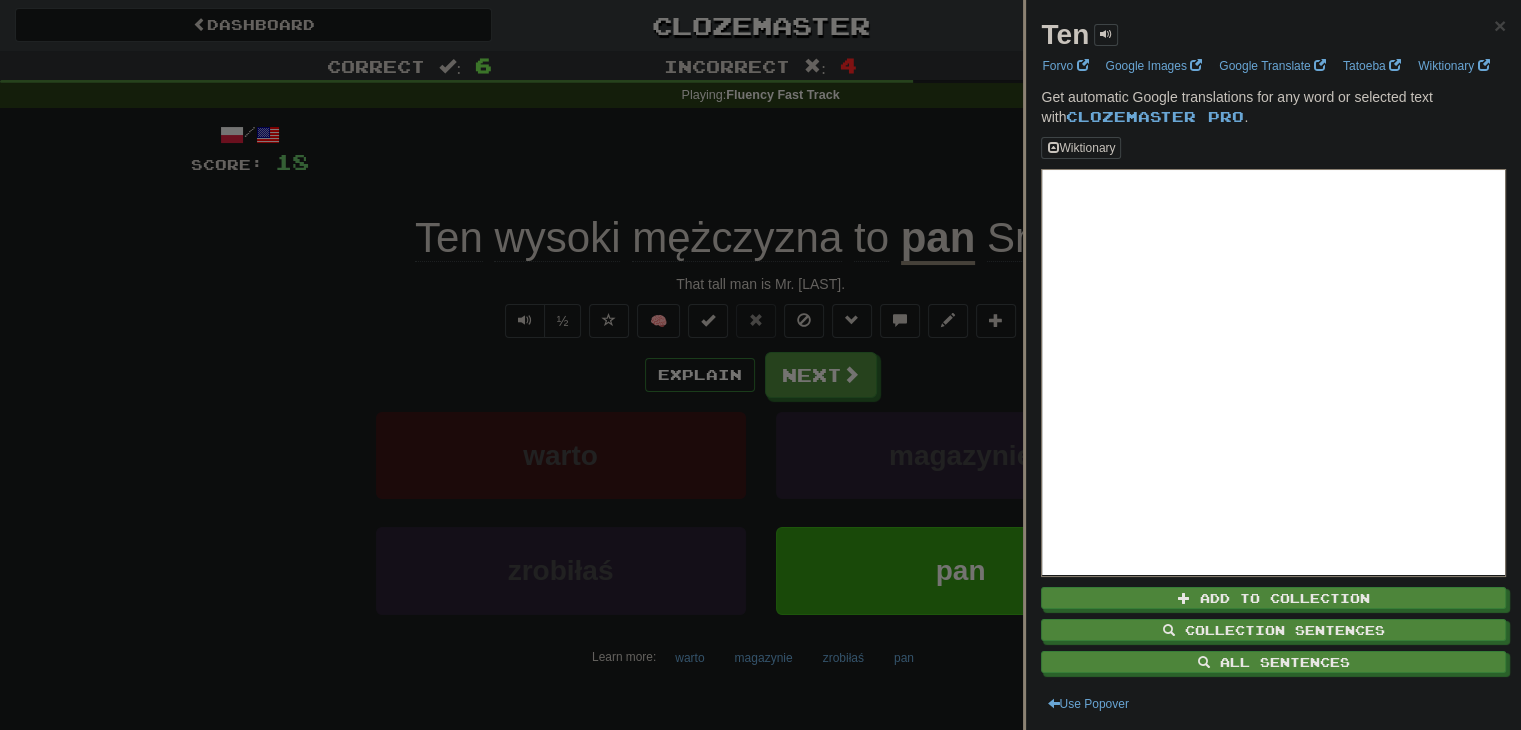 click at bounding box center (760, 365) 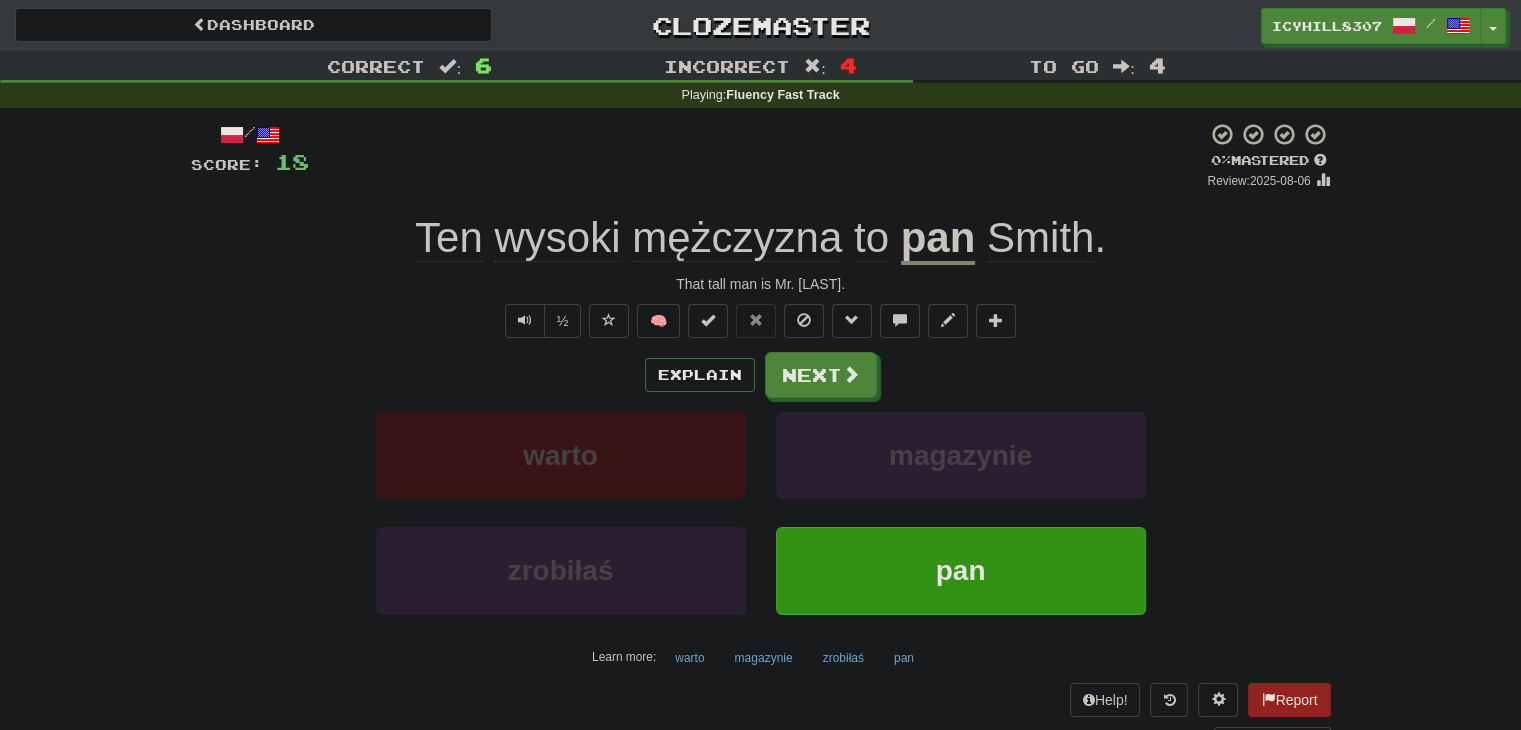 click on "wysoki" 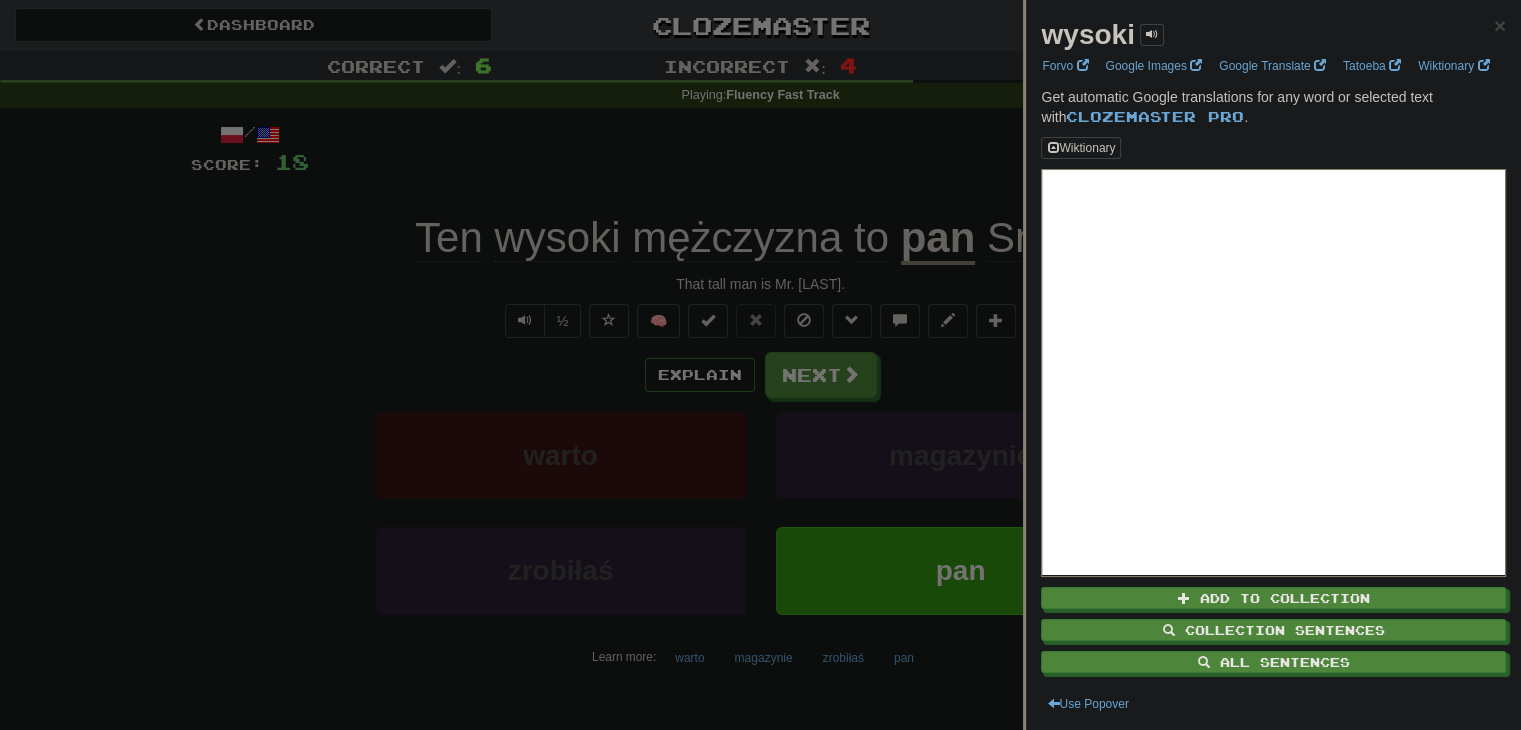 click at bounding box center (760, 365) 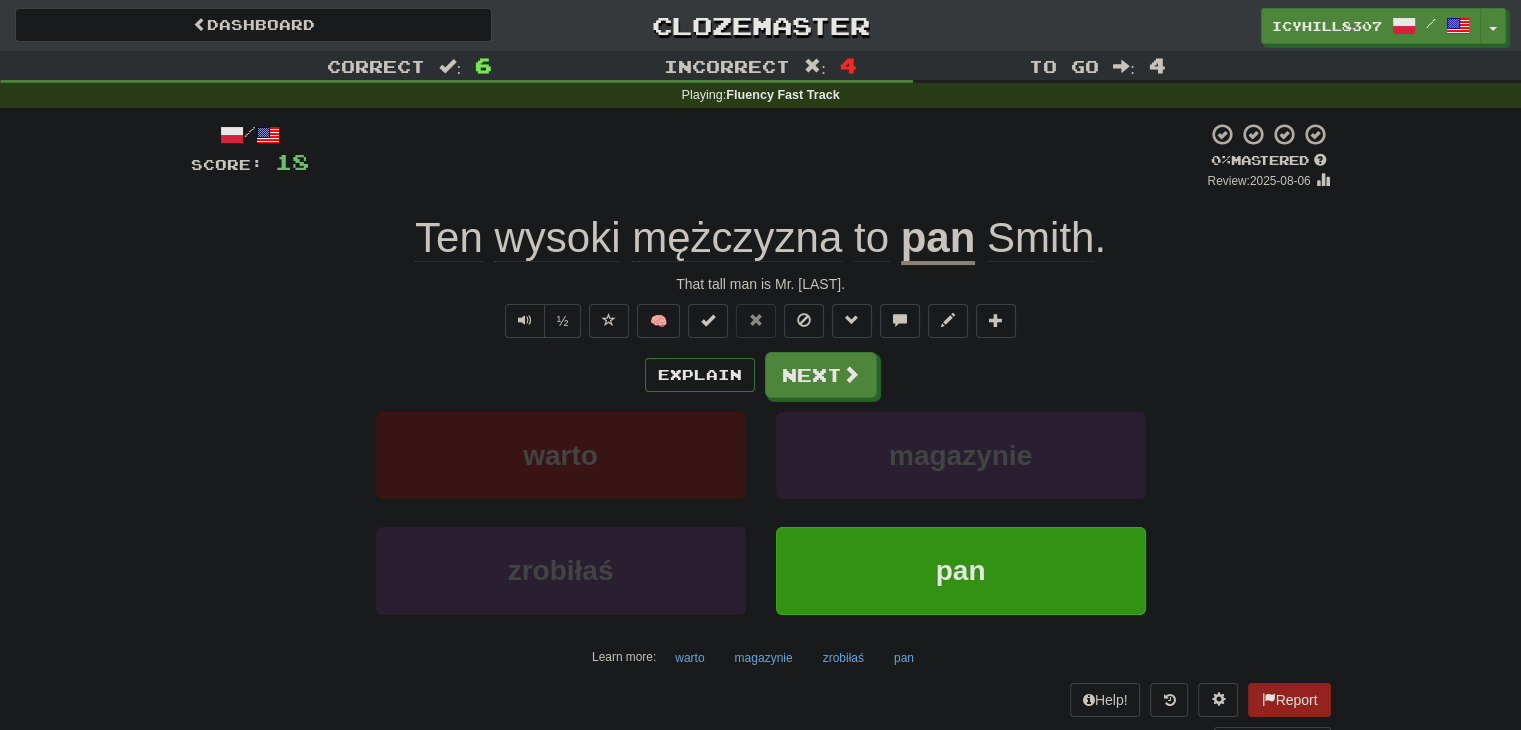 click on "wysoki" 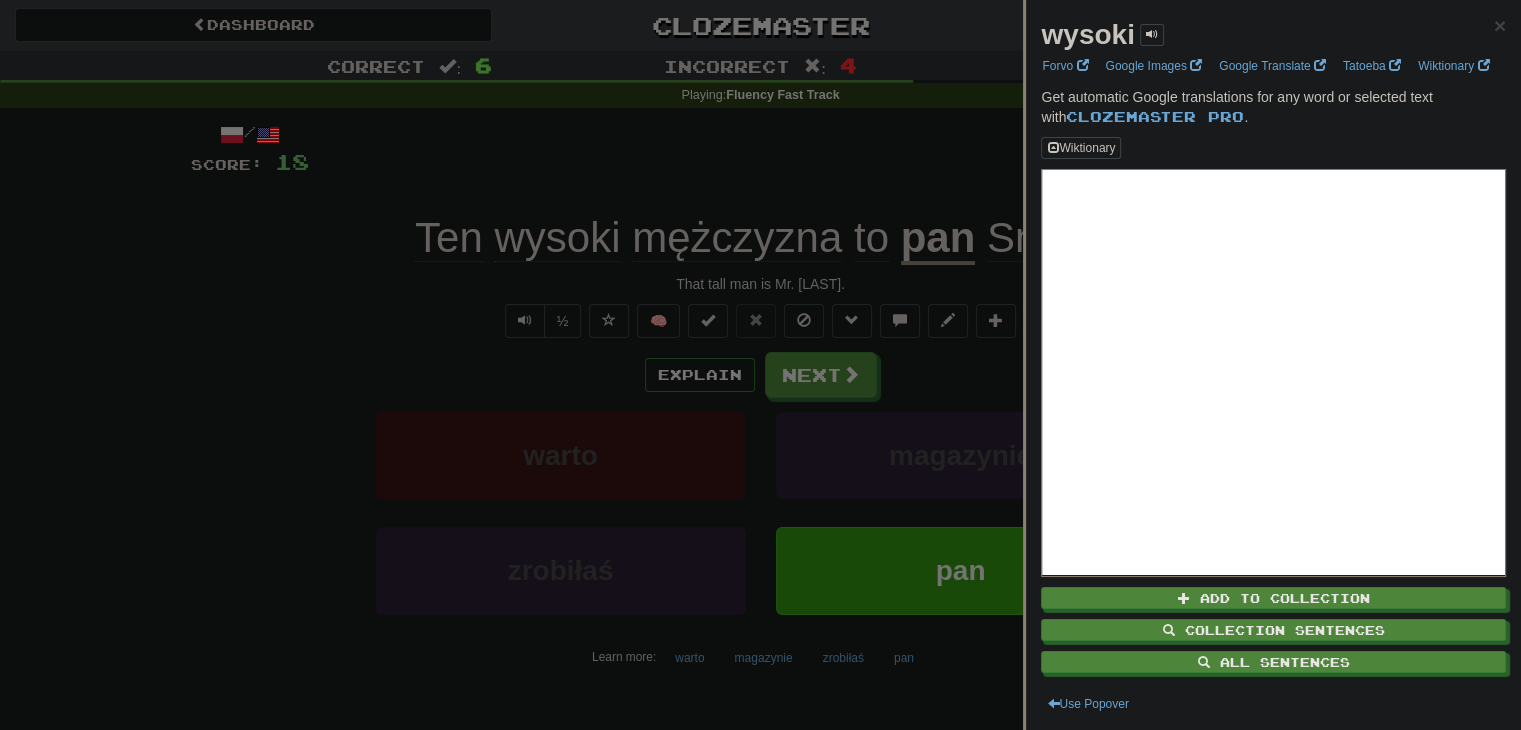 click at bounding box center [760, 365] 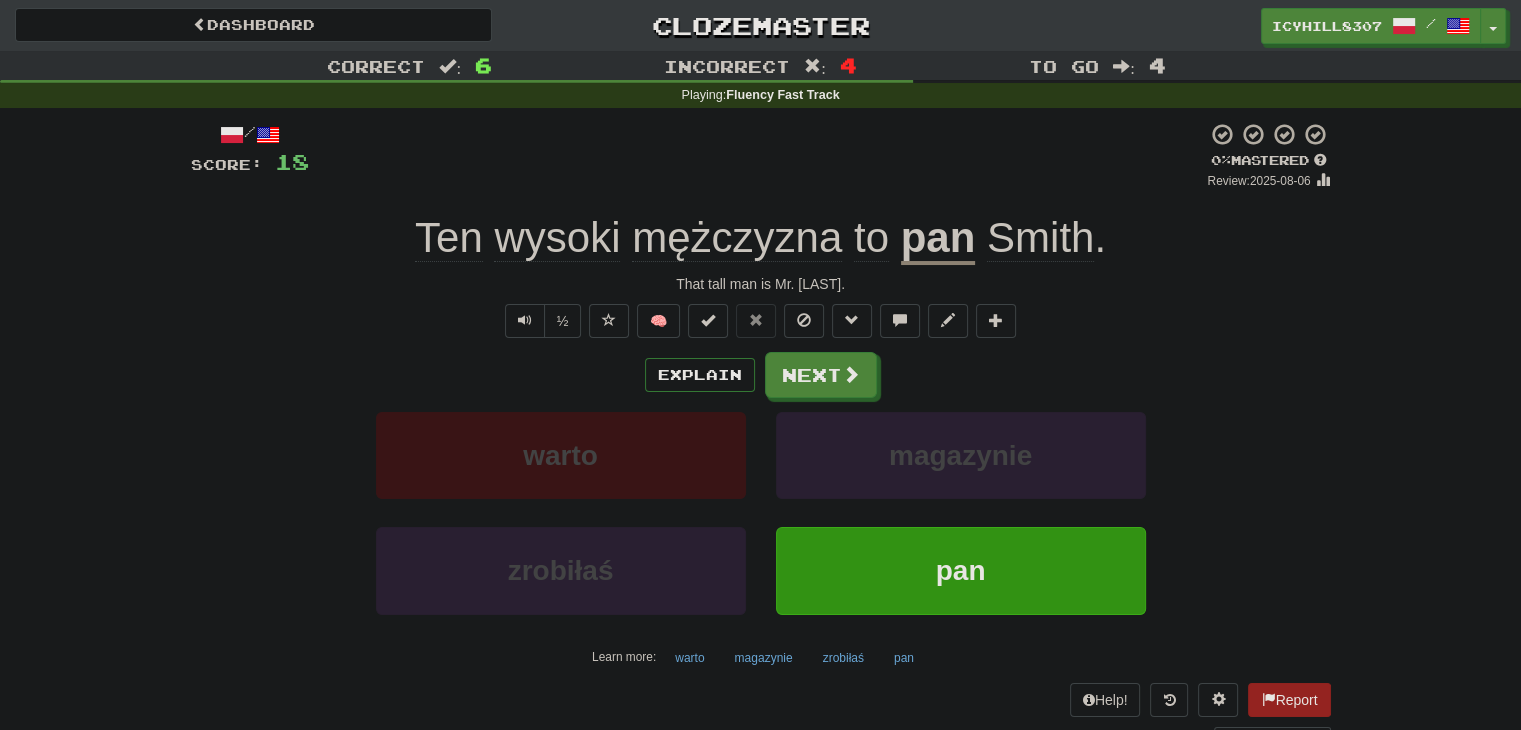 click on "to" 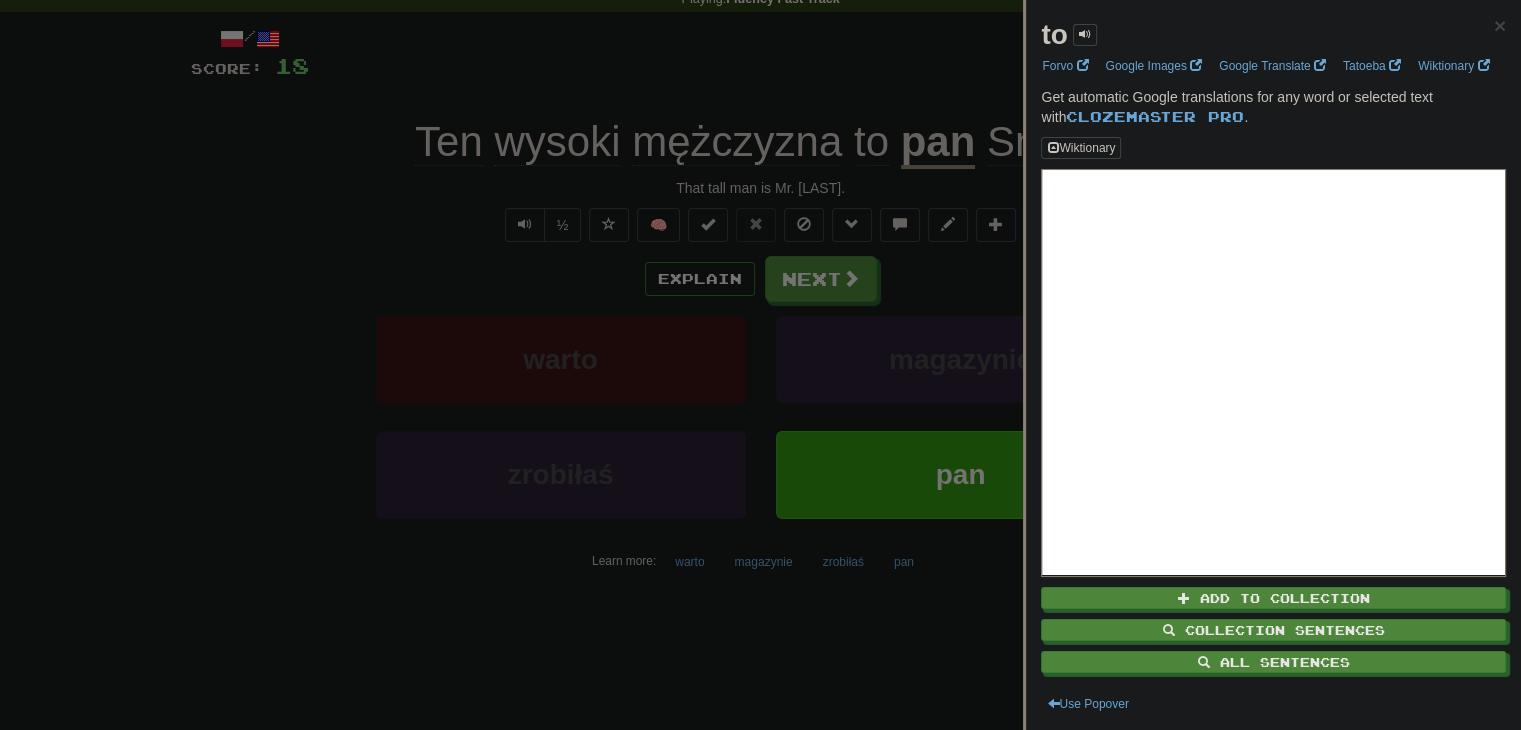scroll, scrollTop: 100, scrollLeft: 0, axis: vertical 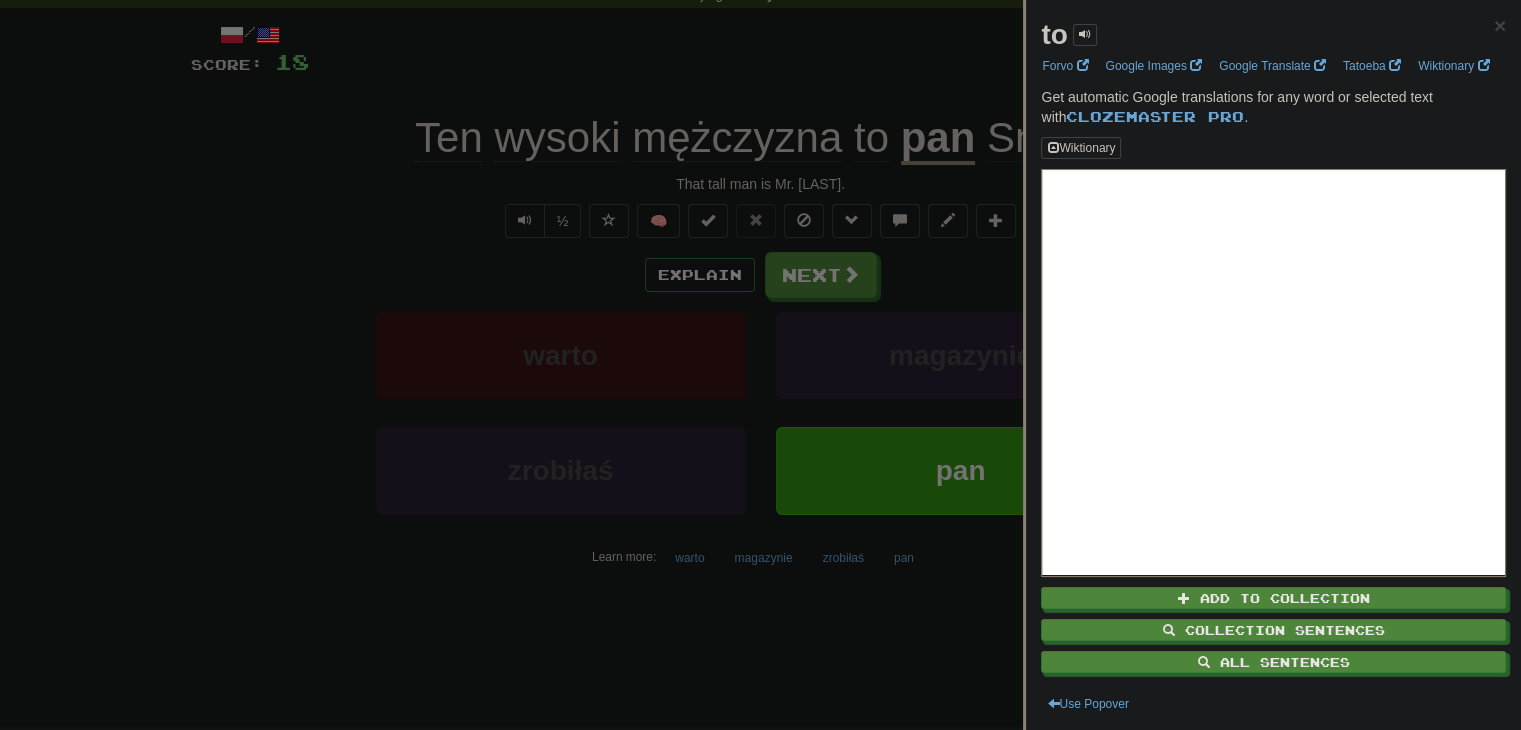 click at bounding box center (760, 365) 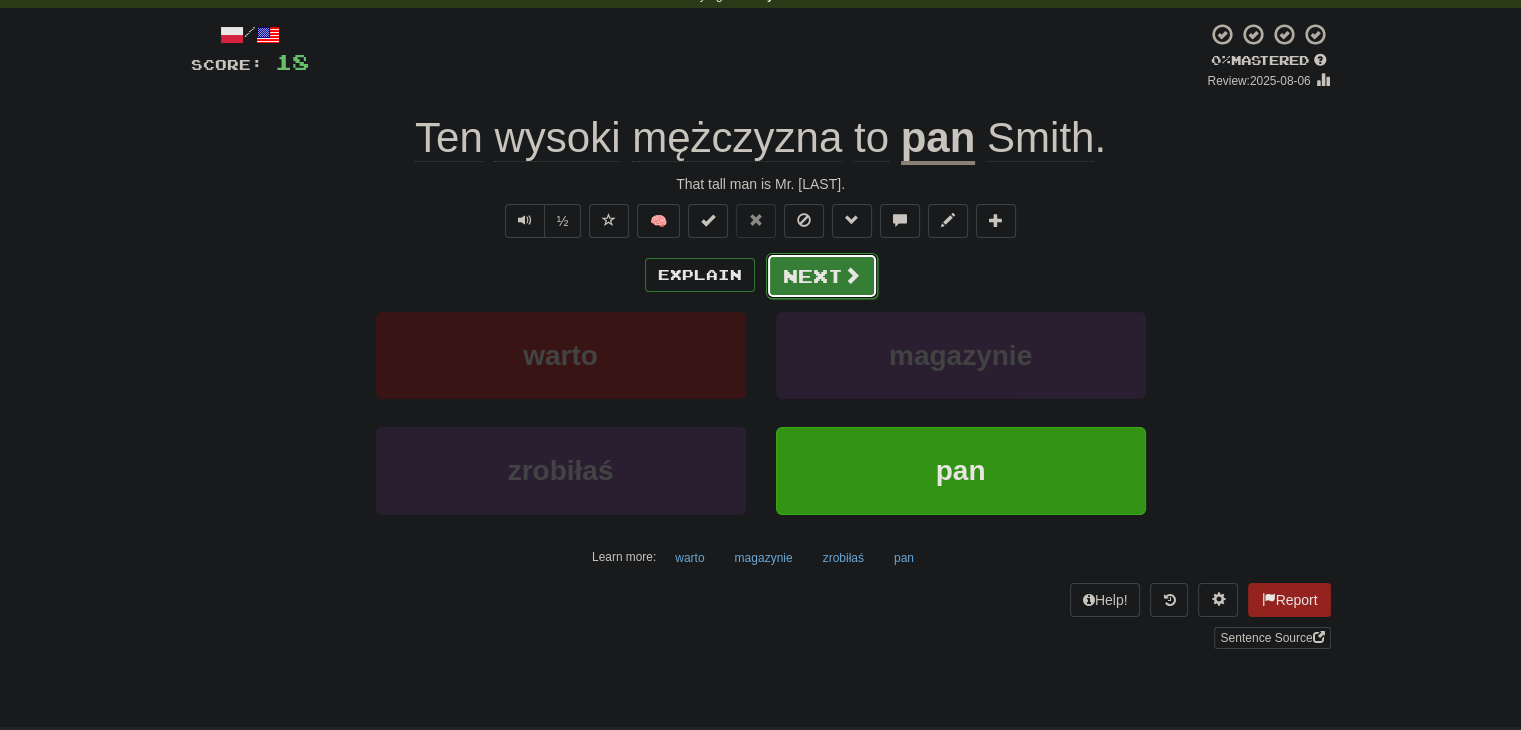 click on "Next" at bounding box center (822, 276) 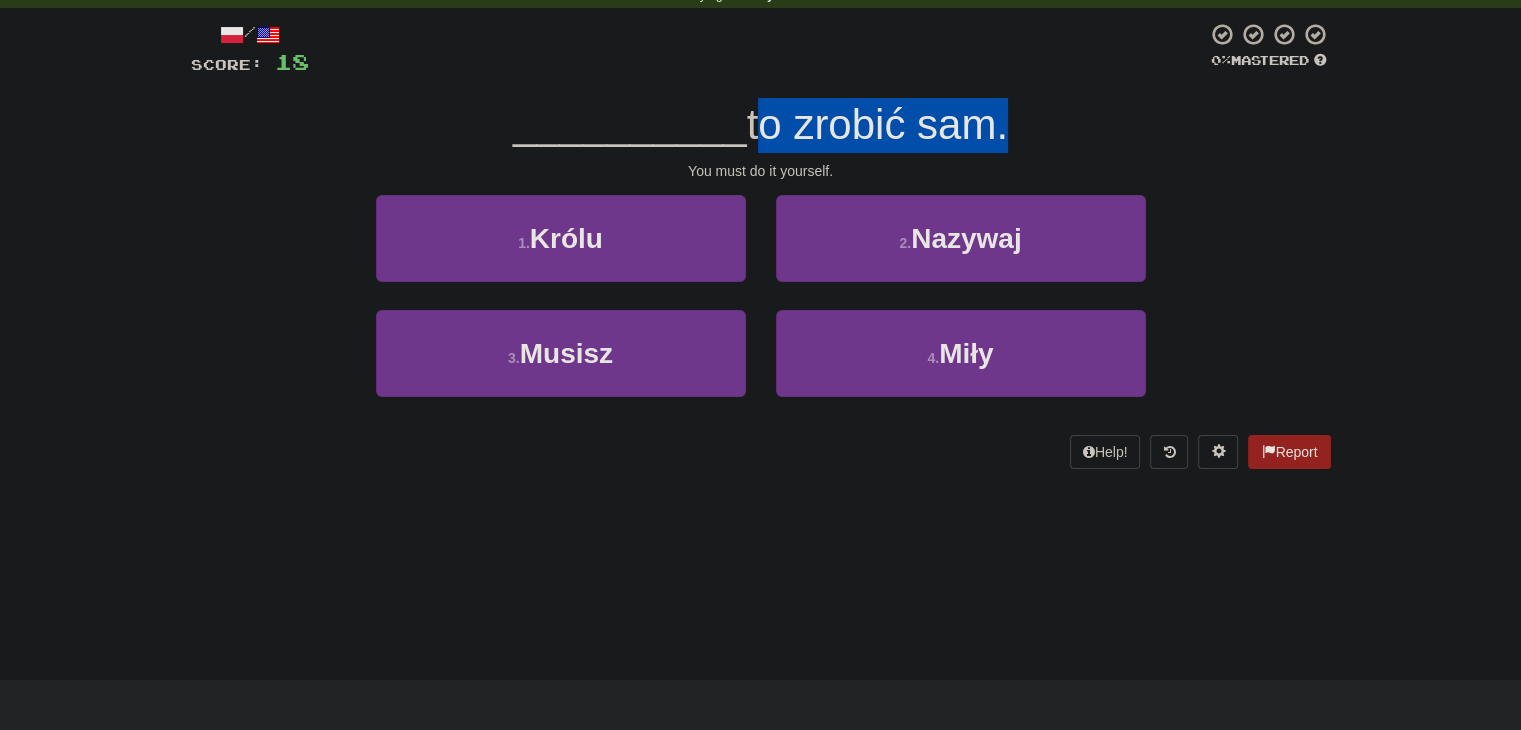 drag, startPoint x: 755, startPoint y: 130, endPoint x: 997, endPoint y: 136, distance: 242.07437 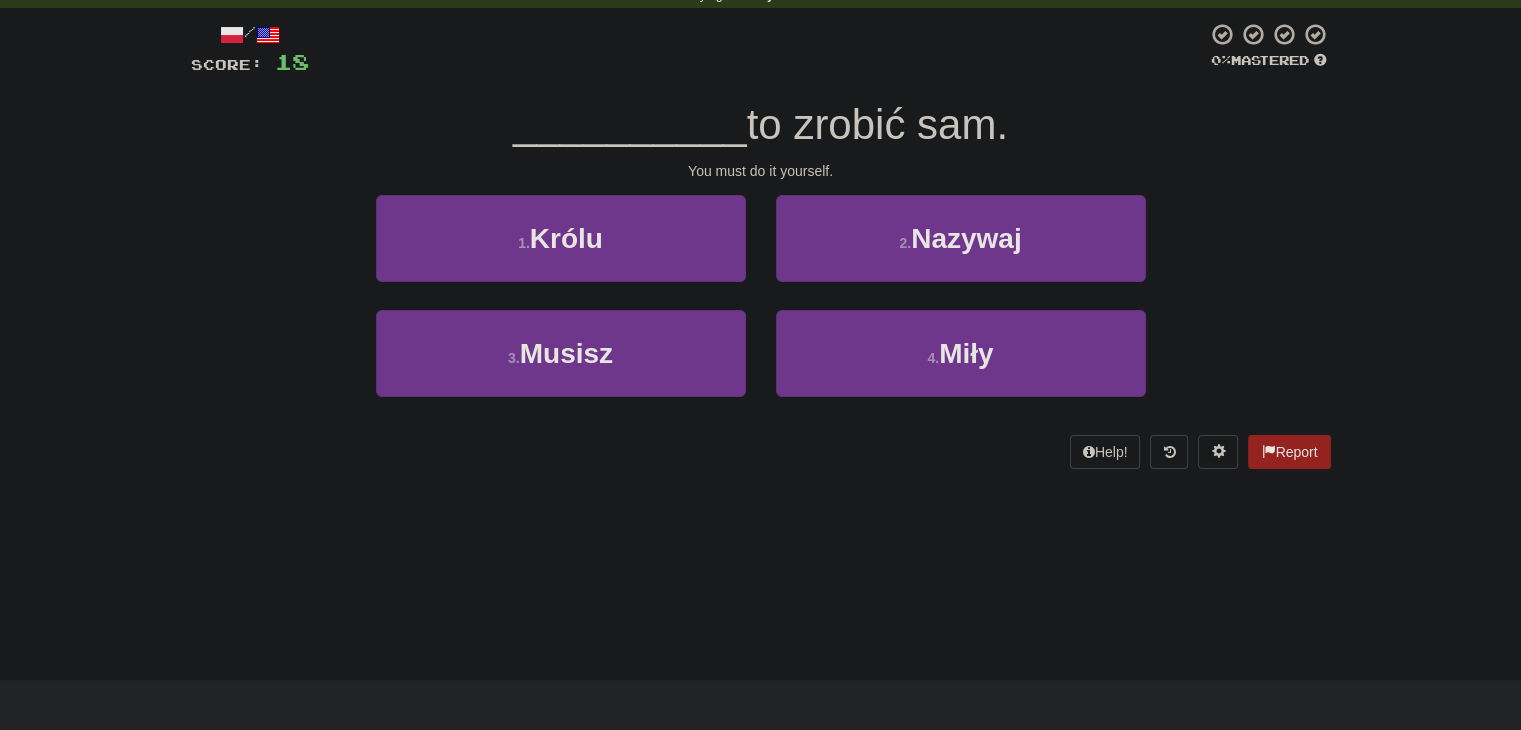 click on "You must do it yourself." at bounding box center [761, 171] 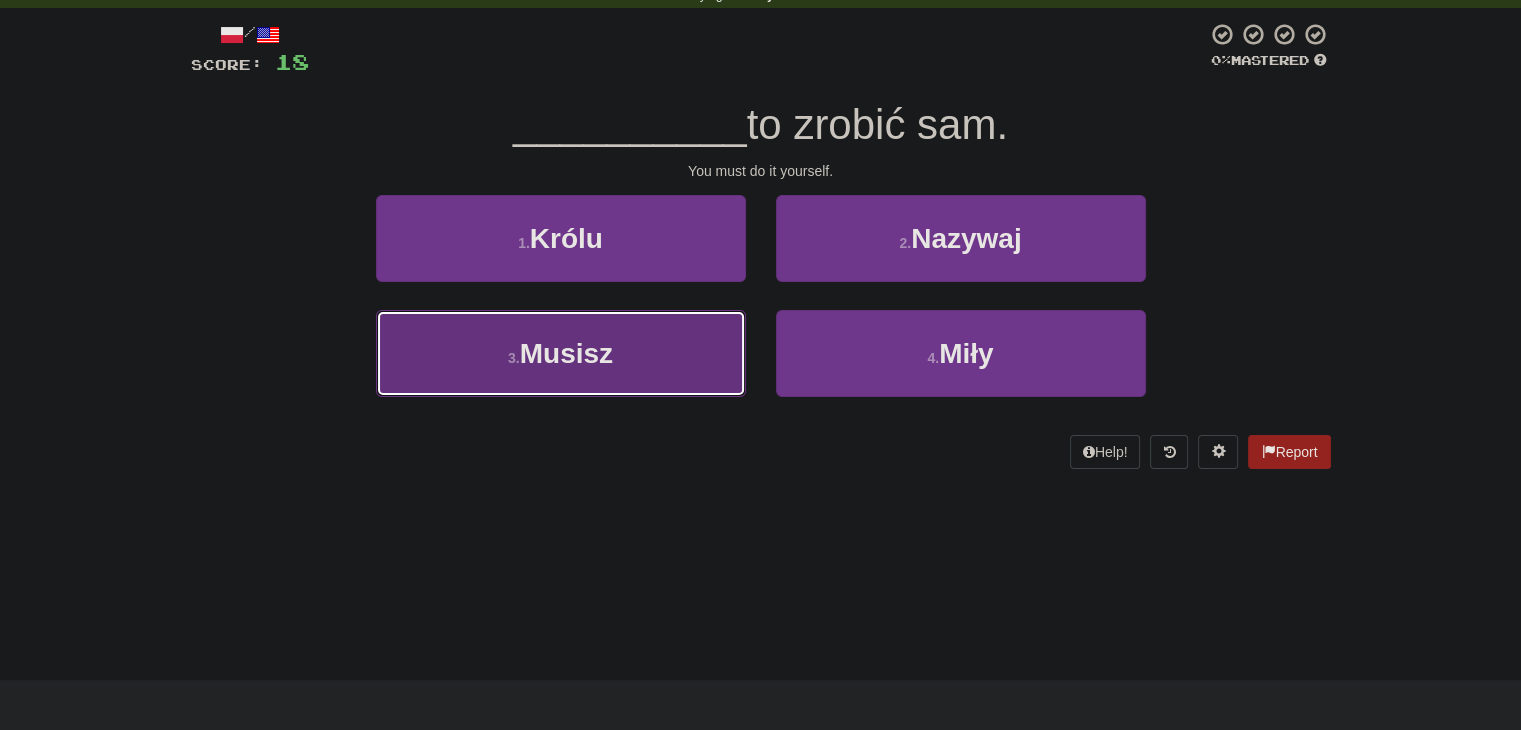 click on "3 .  Musisz" at bounding box center (561, 353) 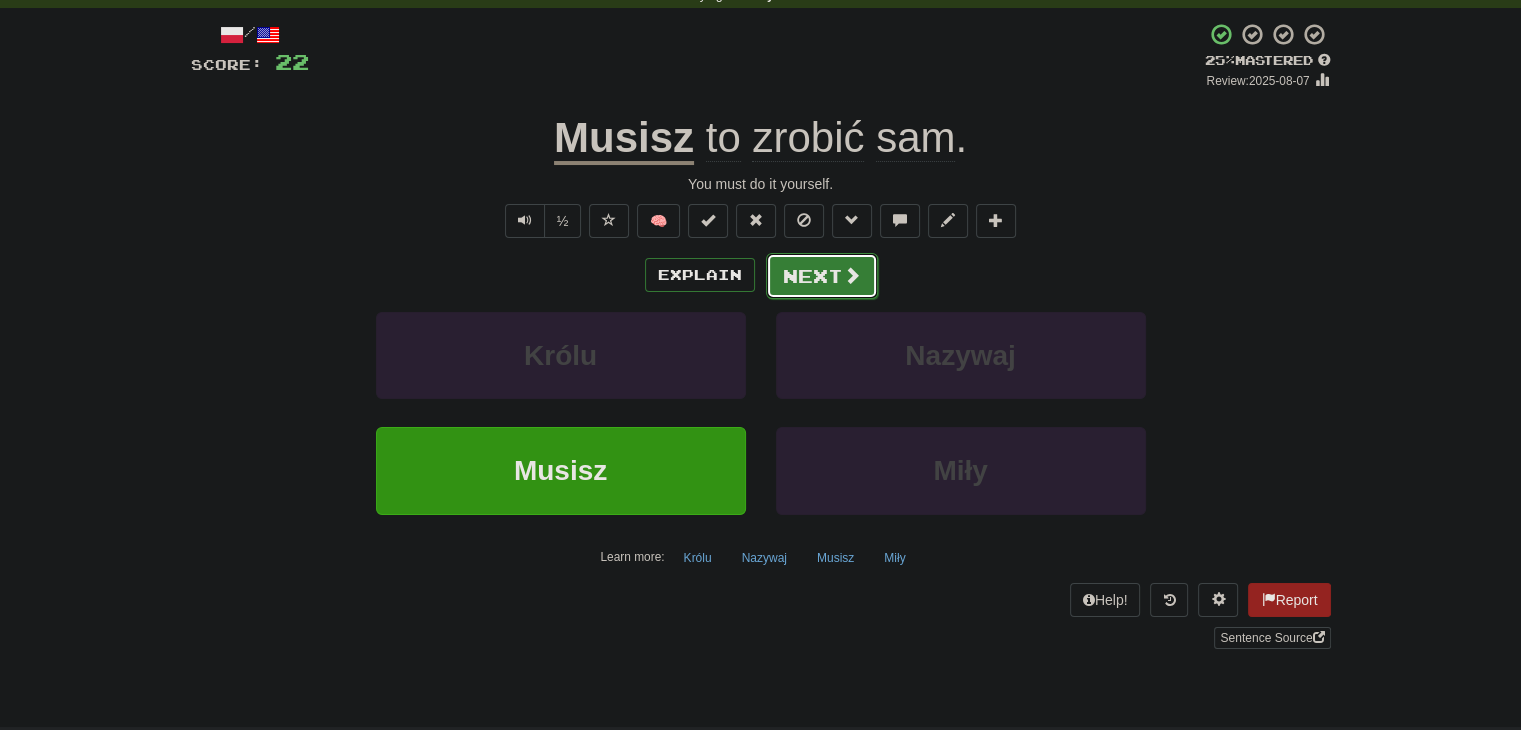 click on "Next" at bounding box center (822, 276) 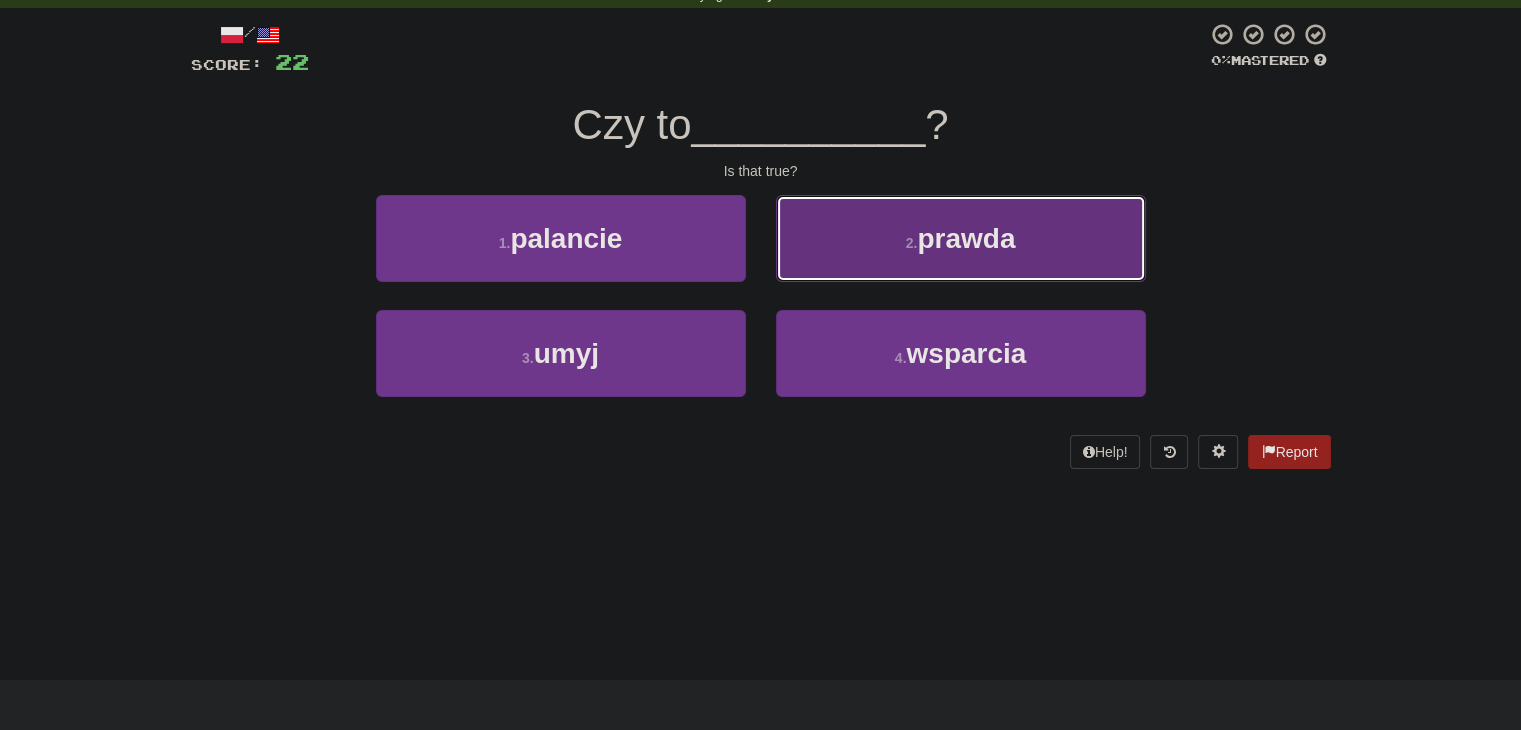 click on "prawda" at bounding box center (966, 238) 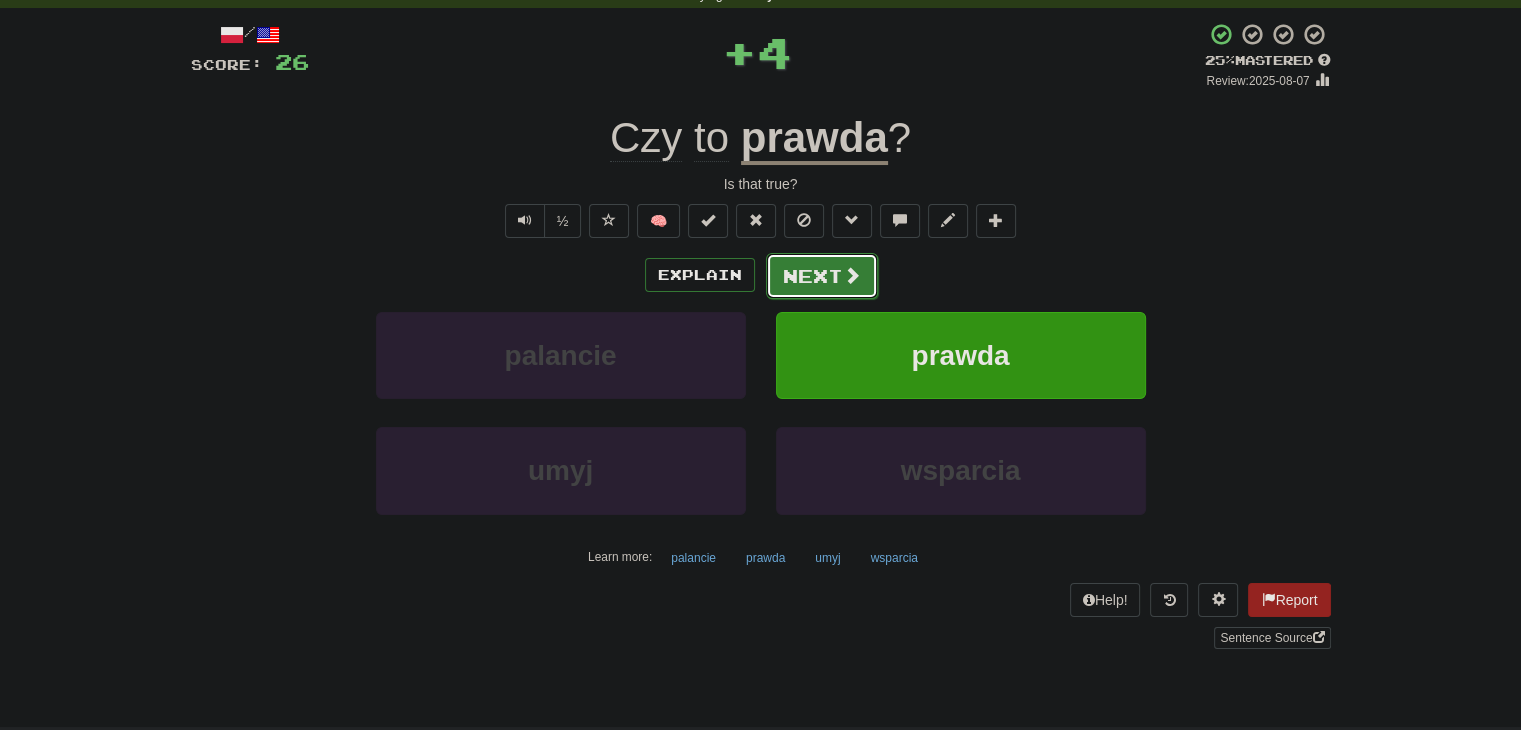 click on "Next" at bounding box center (822, 276) 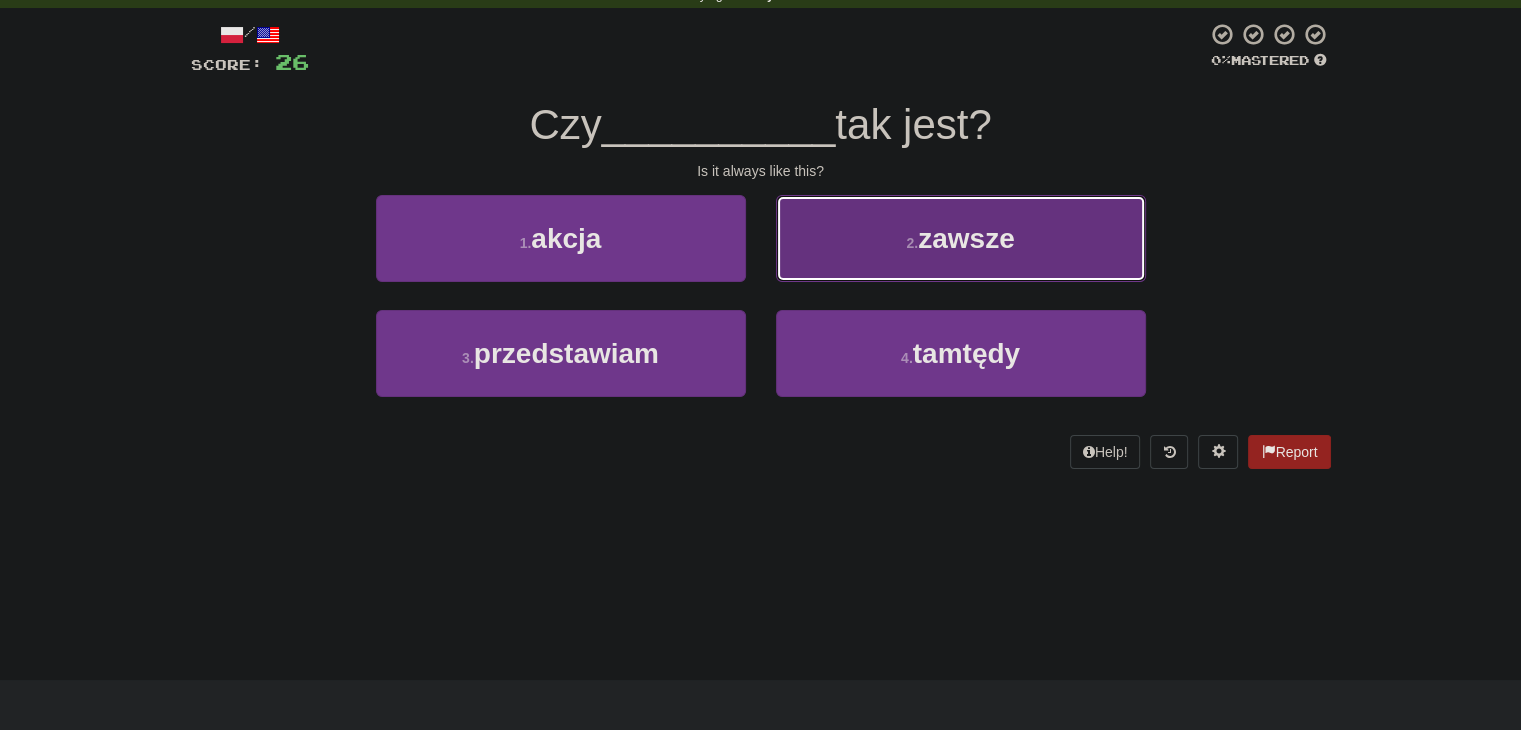 click on "2 .  zawsze" at bounding box center [961, 238] 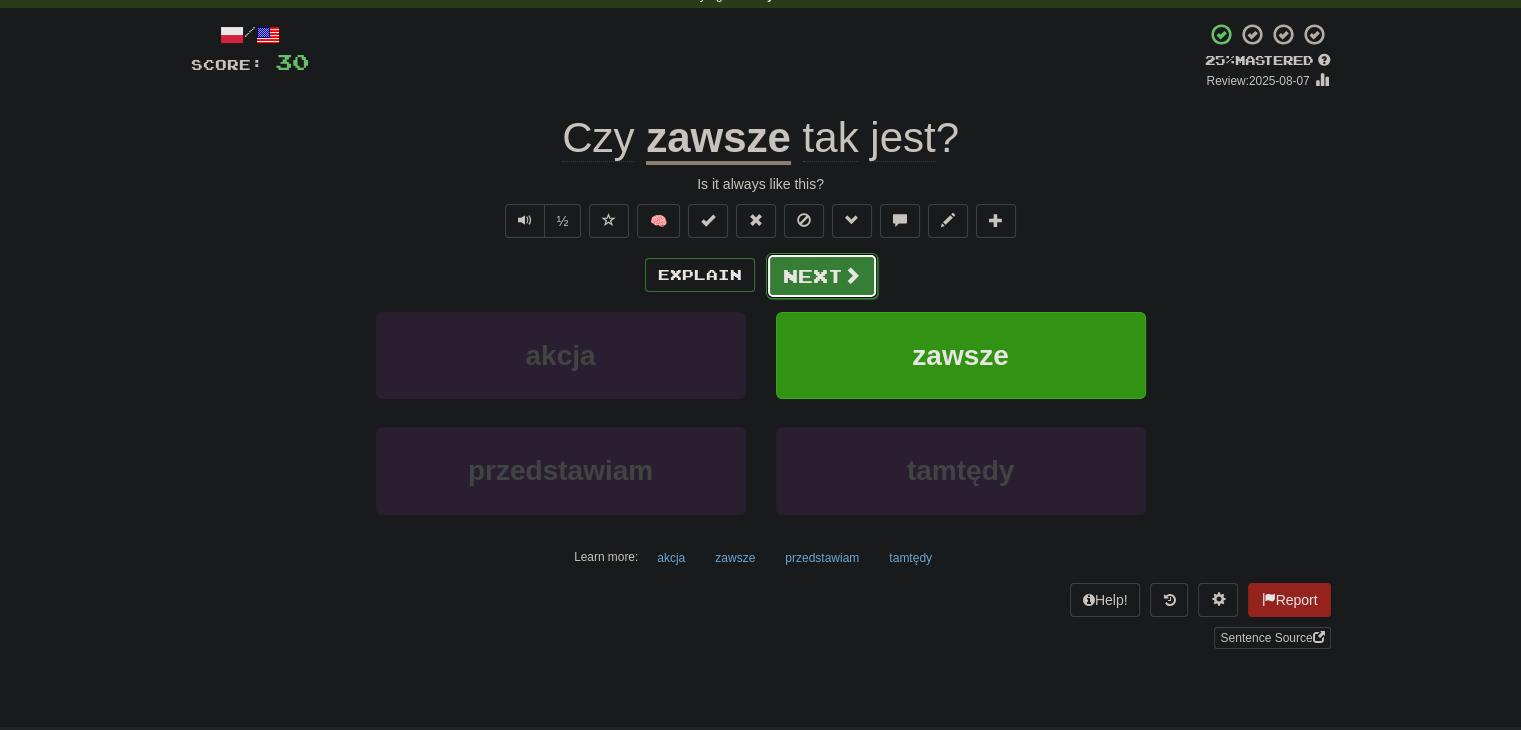 click on "Next" at bounding box center [822, 276] 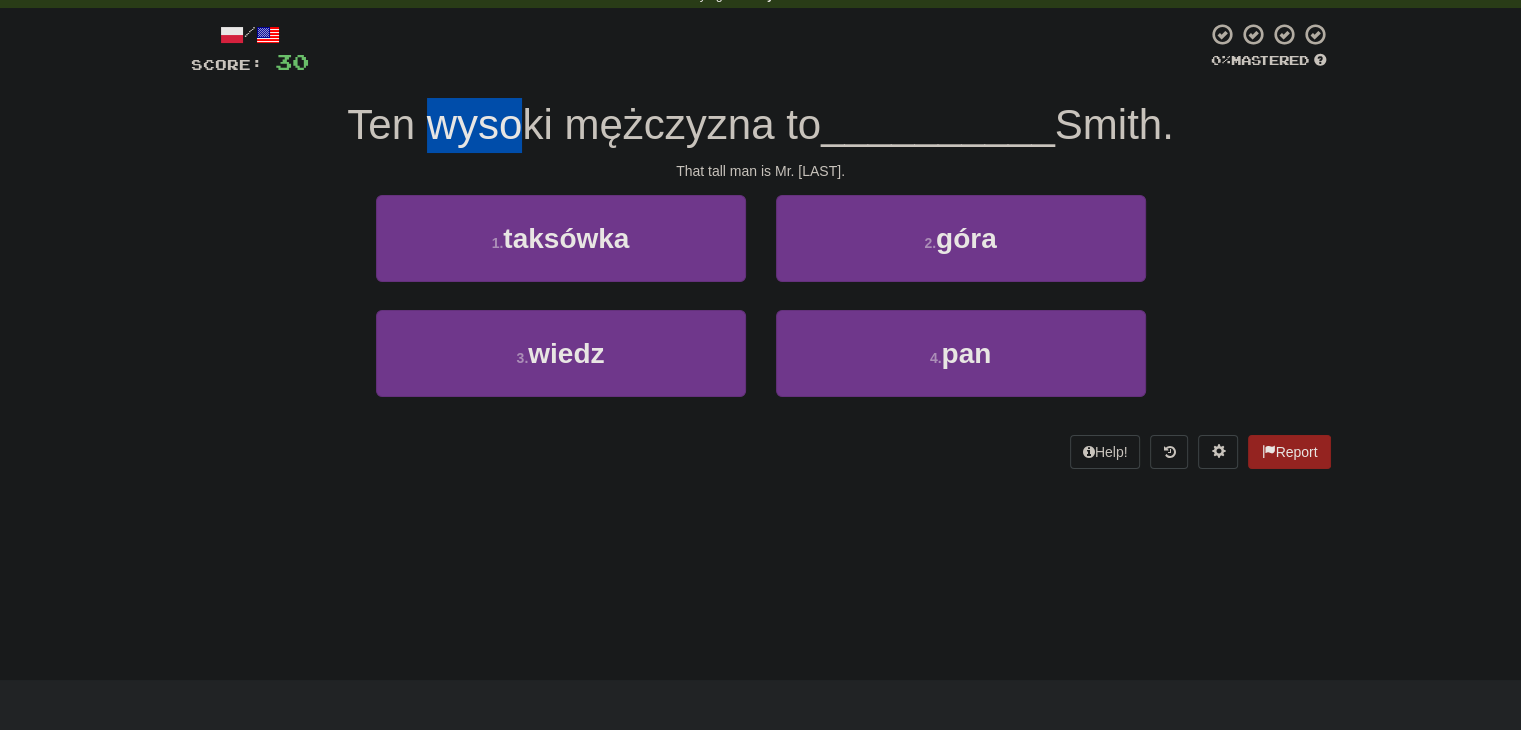 drag, startPoint x: 424, startPoint y: 125, endPoint x: 510, endPoint y: 124, distance: 86.00581 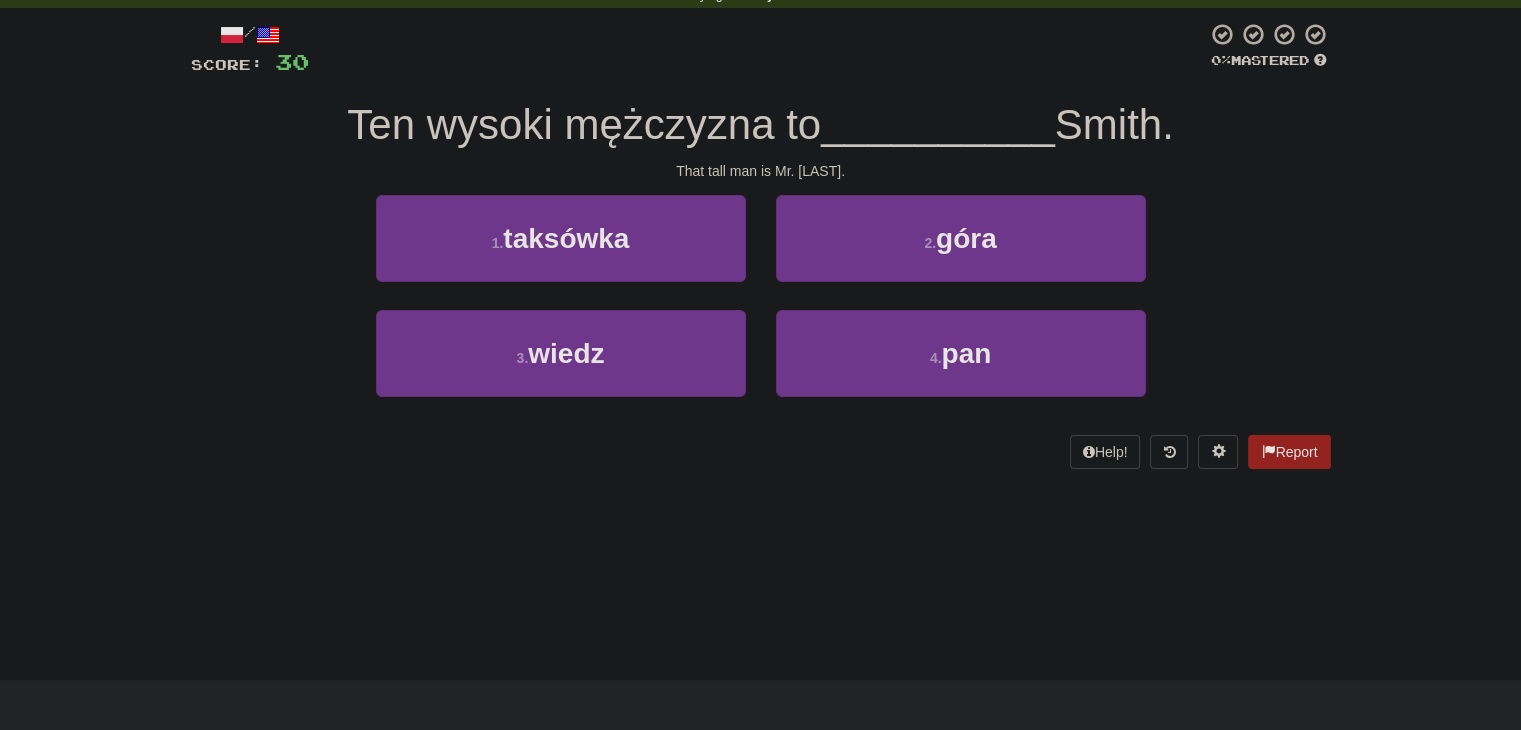 click on "Ten wysoki mężczyzna to" at bounding box center [584, 124] 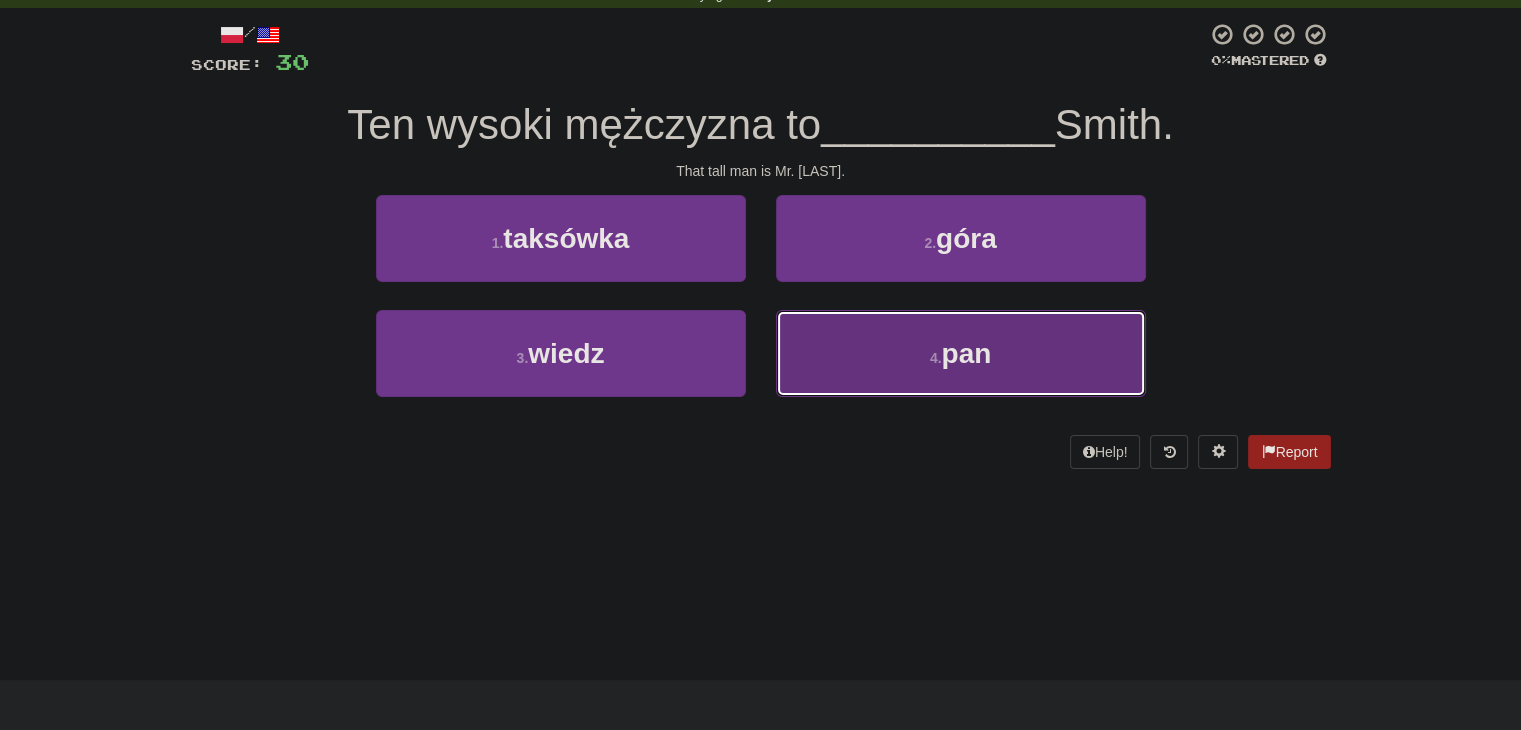 click on "4 .  pan" at bounding box center (961, 353) 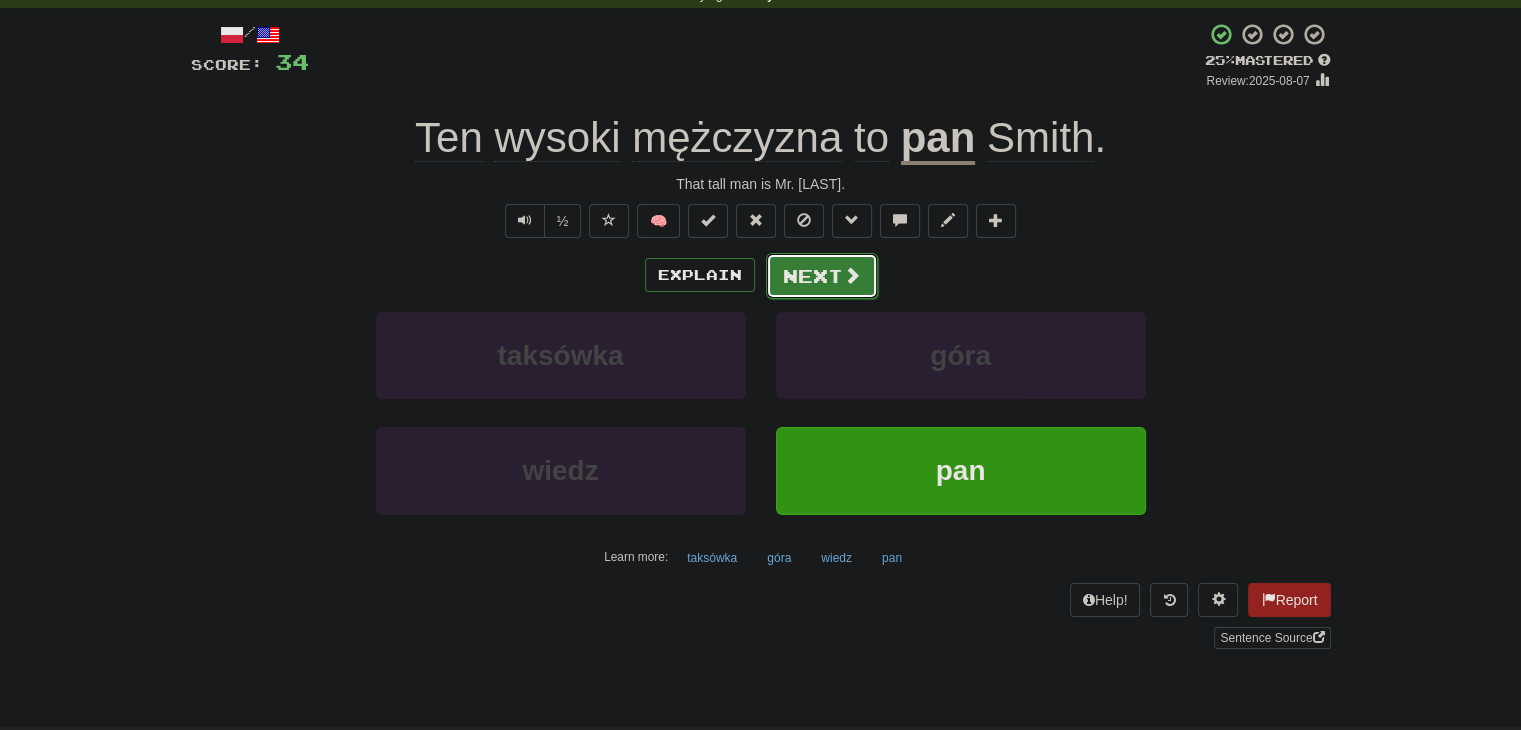 click at bounding box center [852, 275] 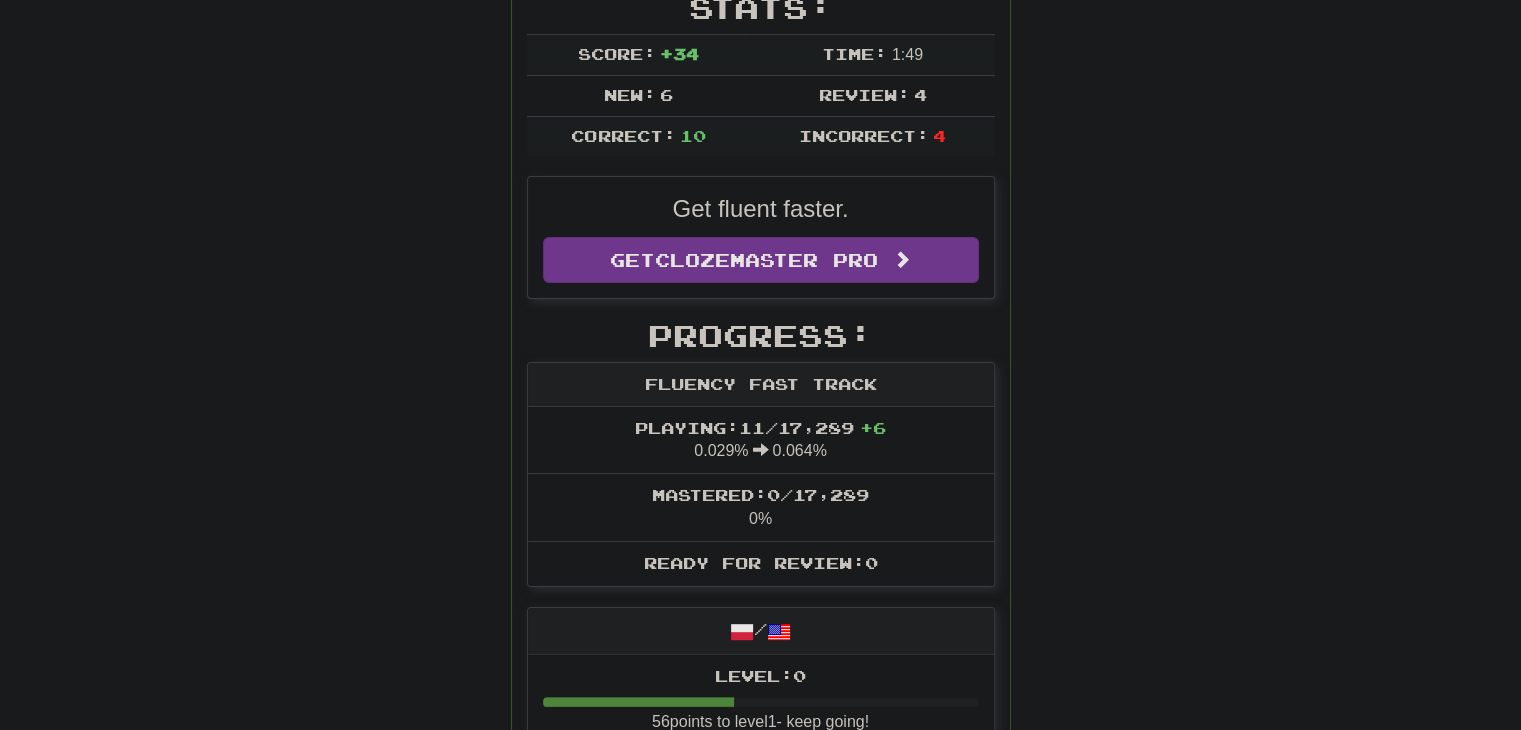 scroll, scrollTop: 100, scrollLeft: 0, axis: vertical 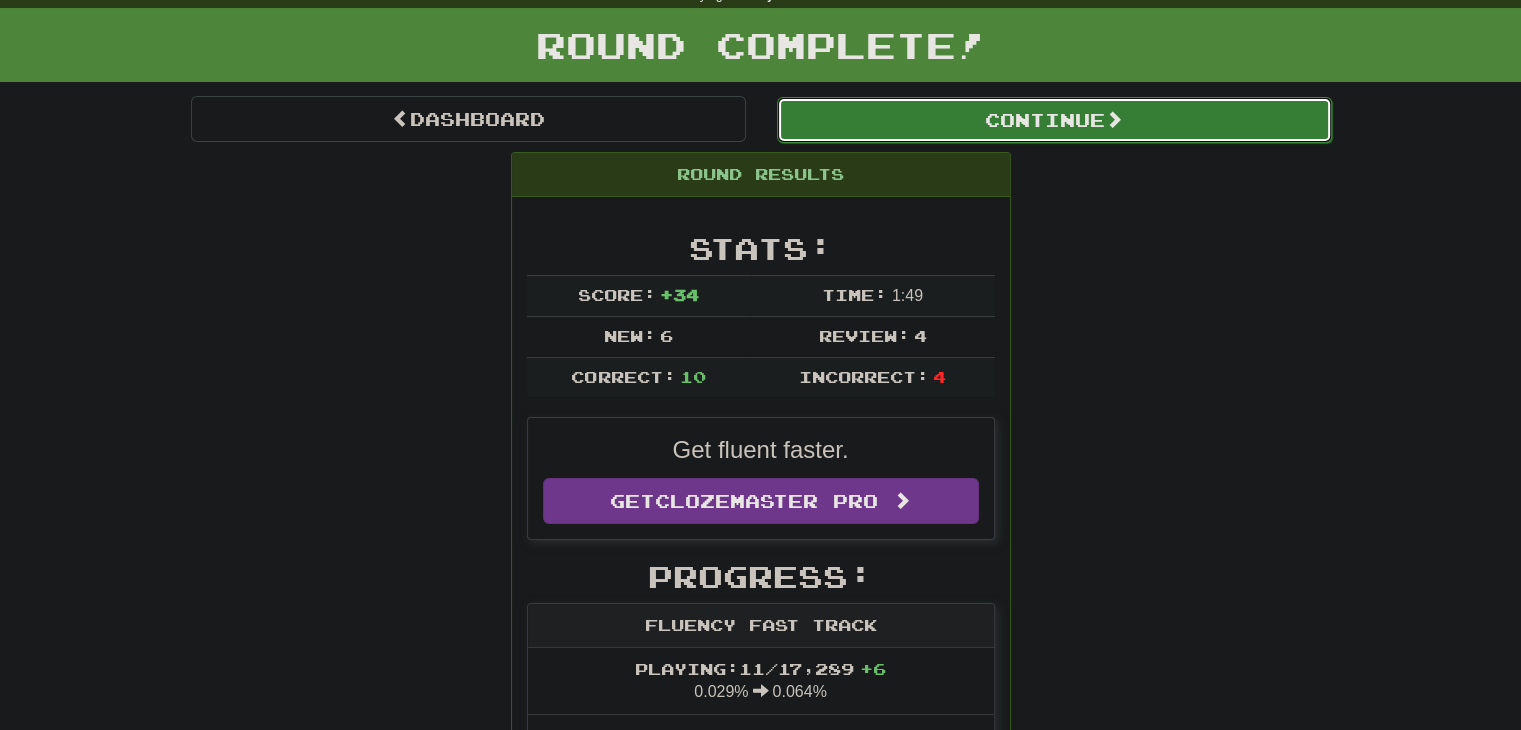 click on "Continue" at bounding box center [1054, 120] 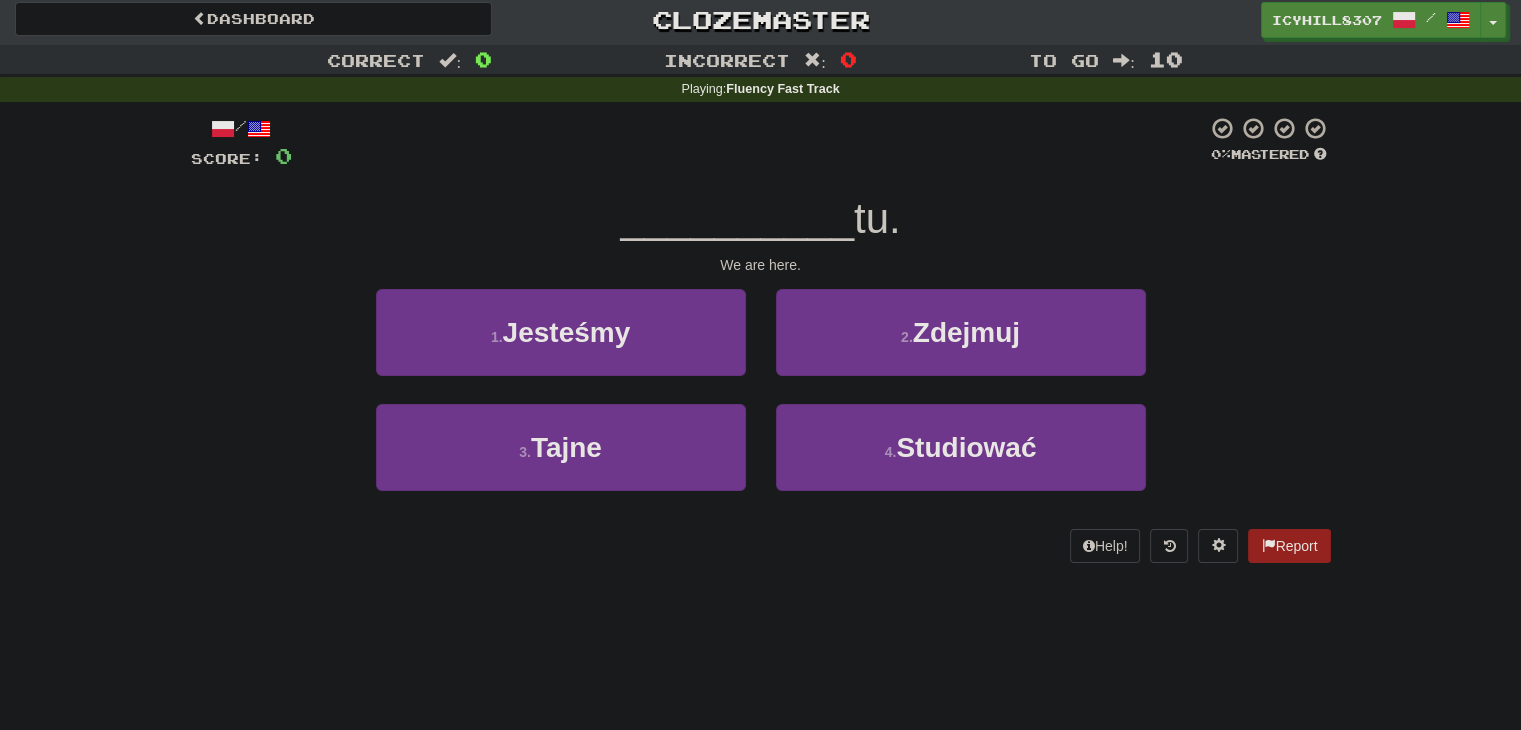 scroll, scrollTop: 0, scrollLeft: 0, axis: both 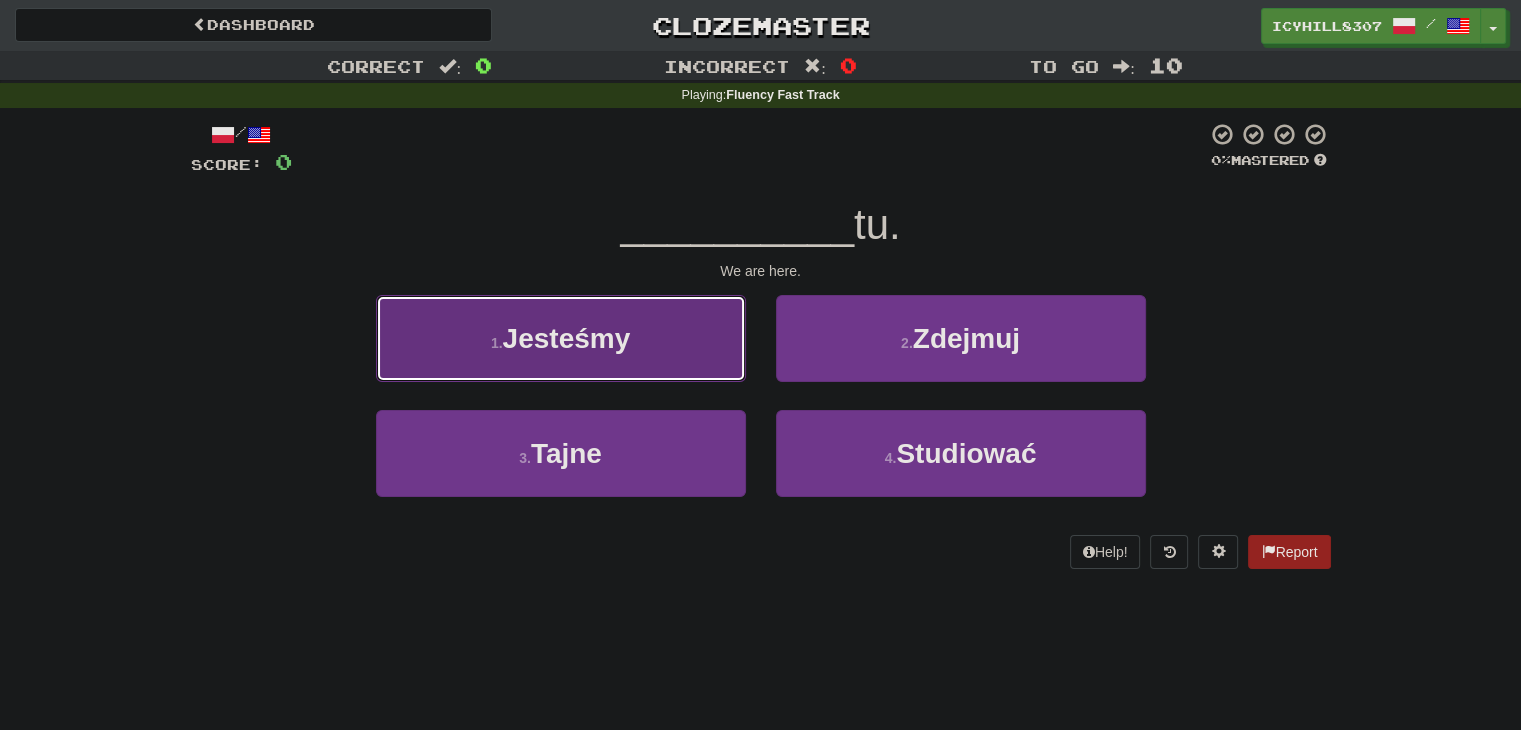 click on "Jesteśmy" at bounding box center (567, 338) 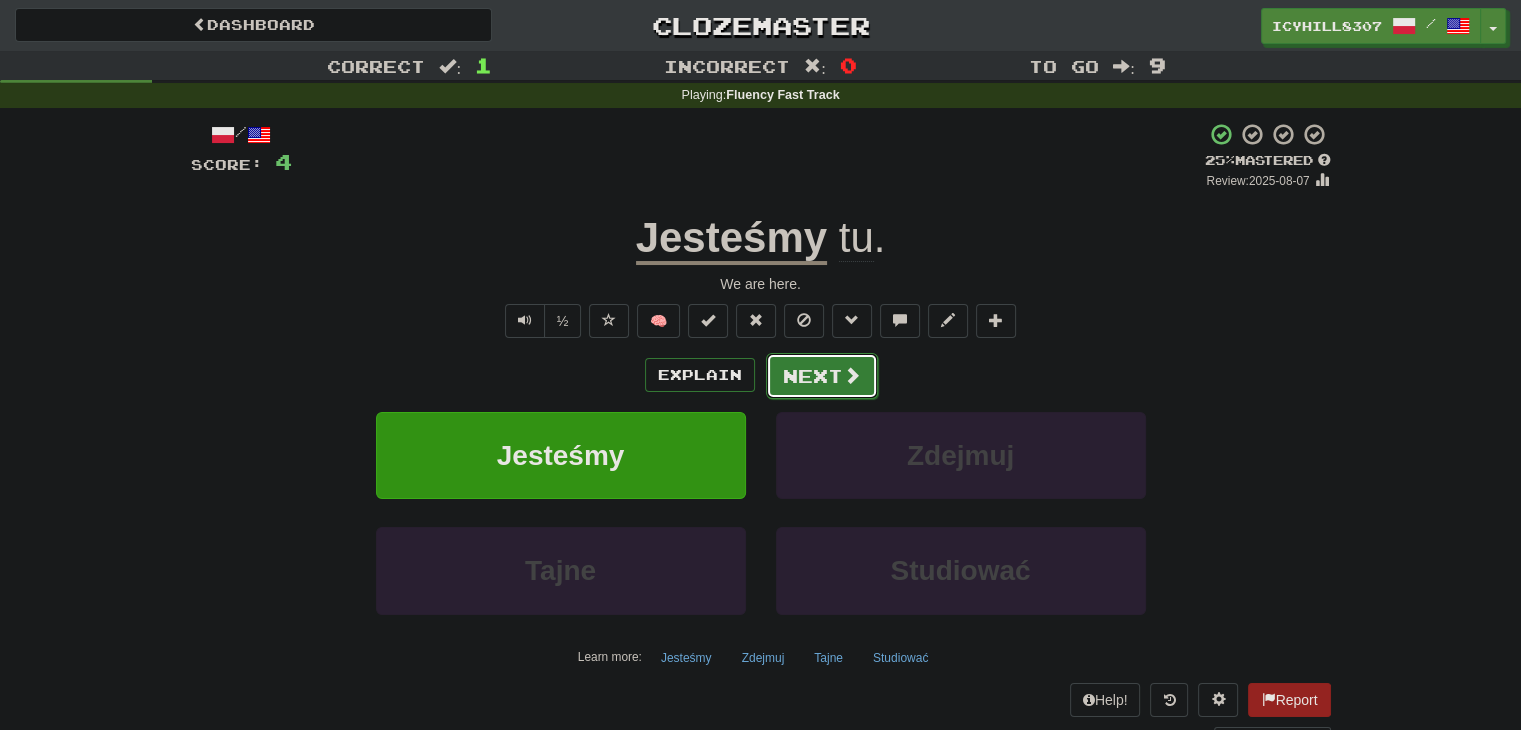 click on "Next" at bounding box center [822, 376] 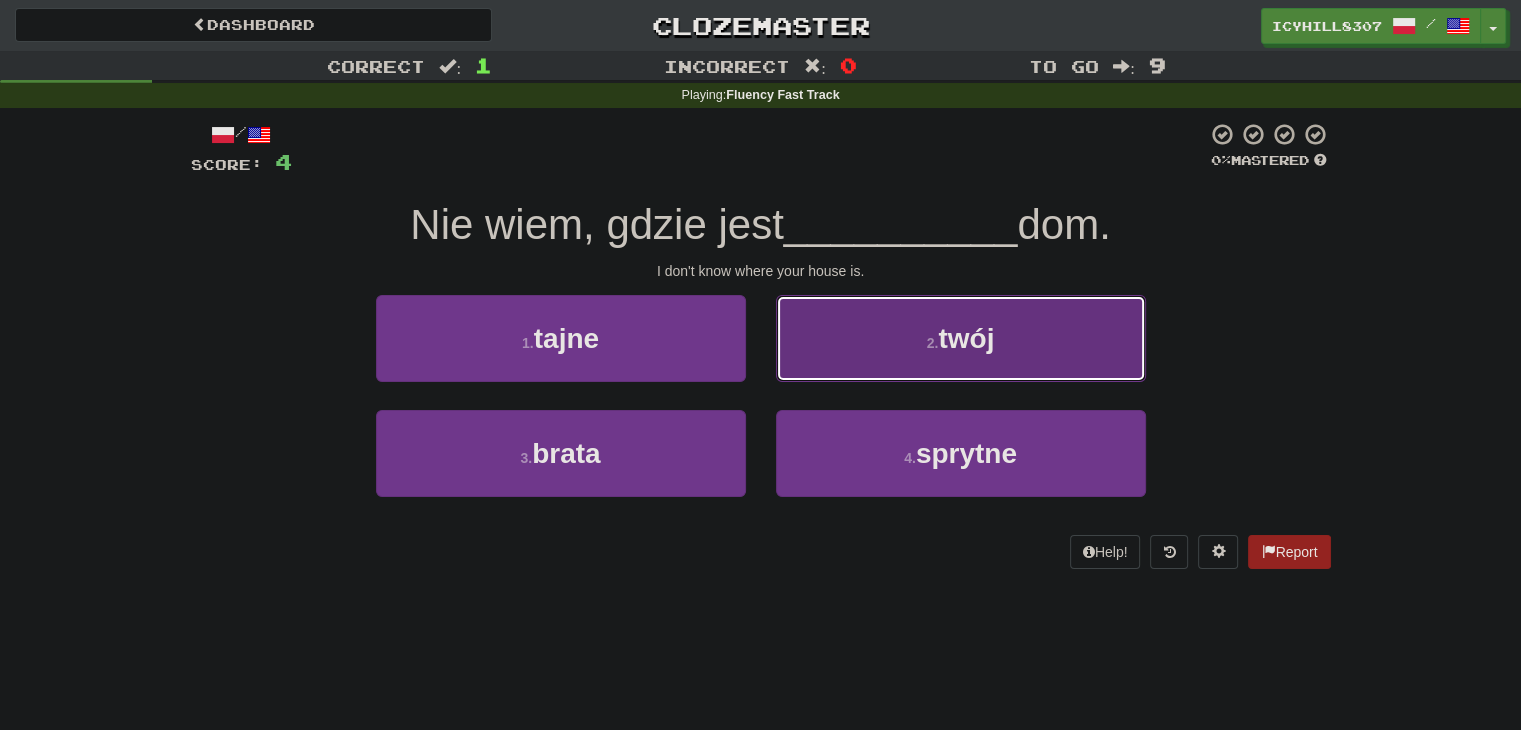 click on "2 .  twój" at bounding box center (961, 338) 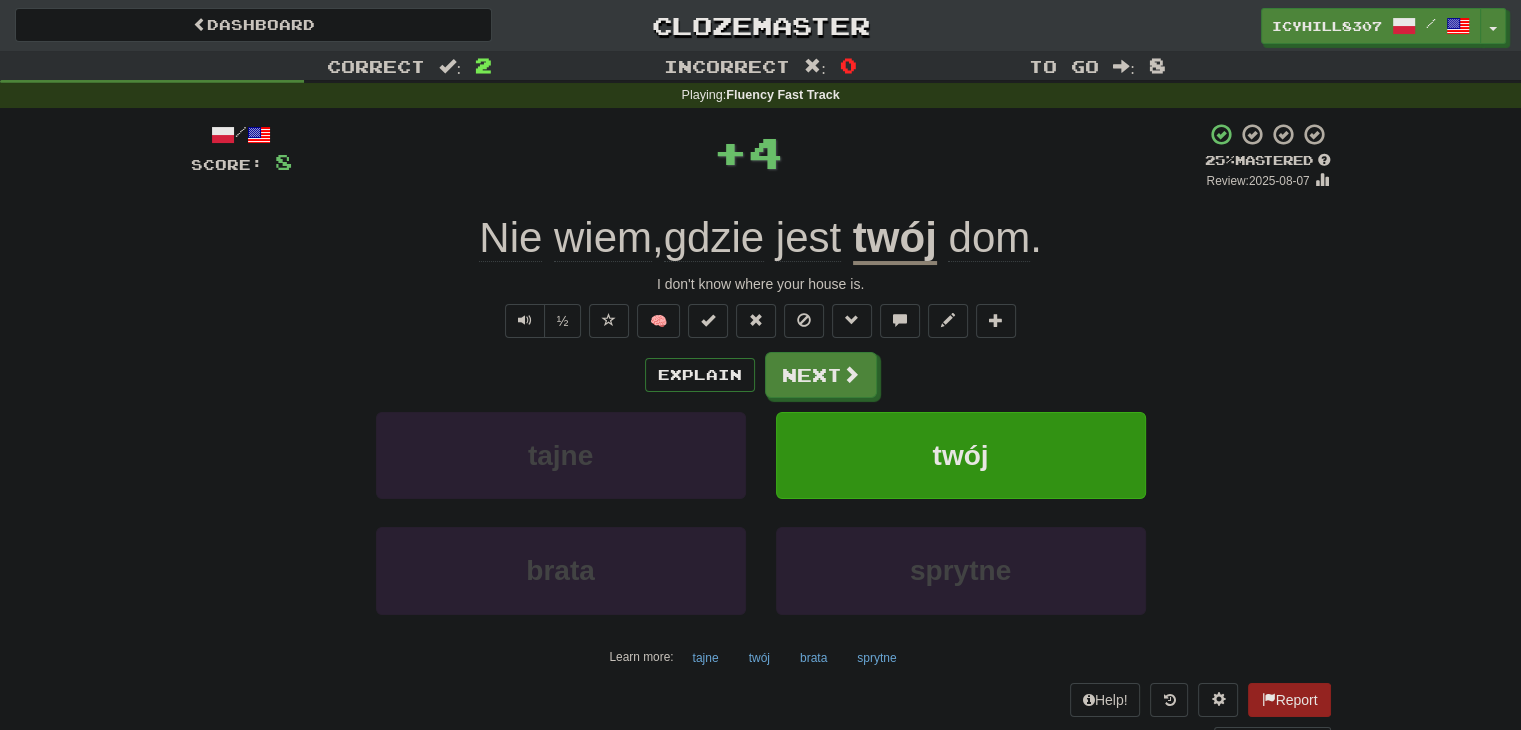 click on "twój" at bounding box center (895, 239) 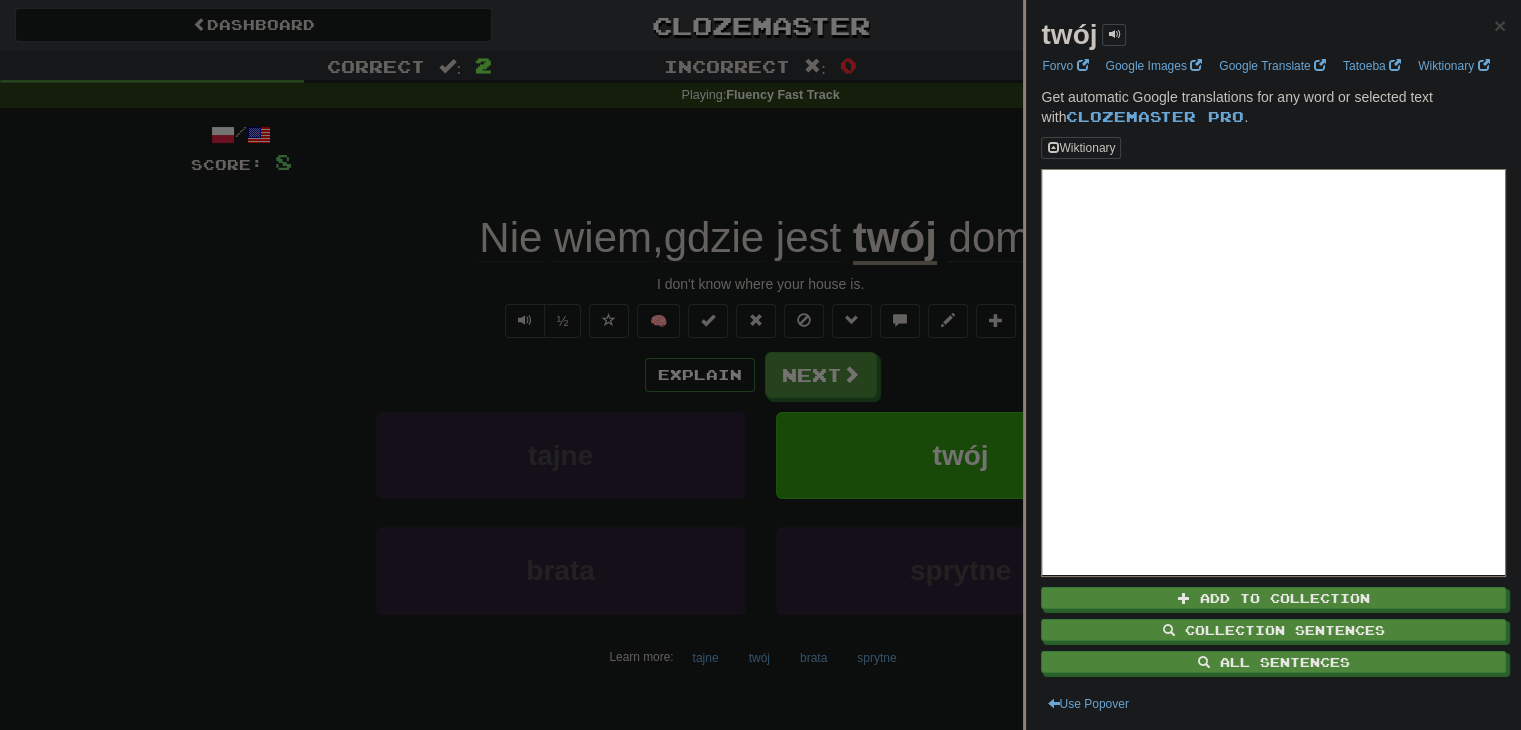 click at bounding box center [760, 365] 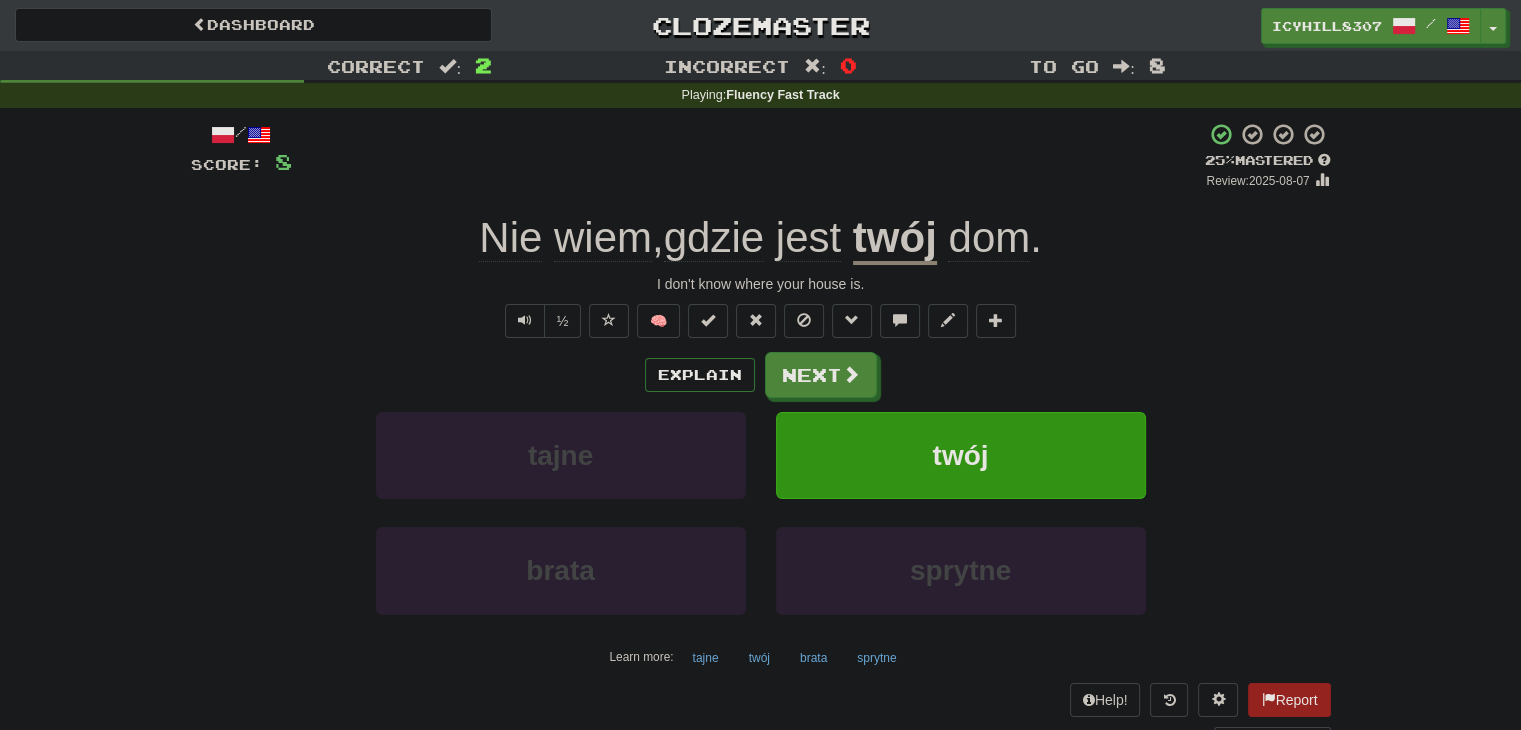 click on "Explain Next tajne twój brata sprytne Learn more: tajne twój brata sprytne" at bounding box center (761, 512) 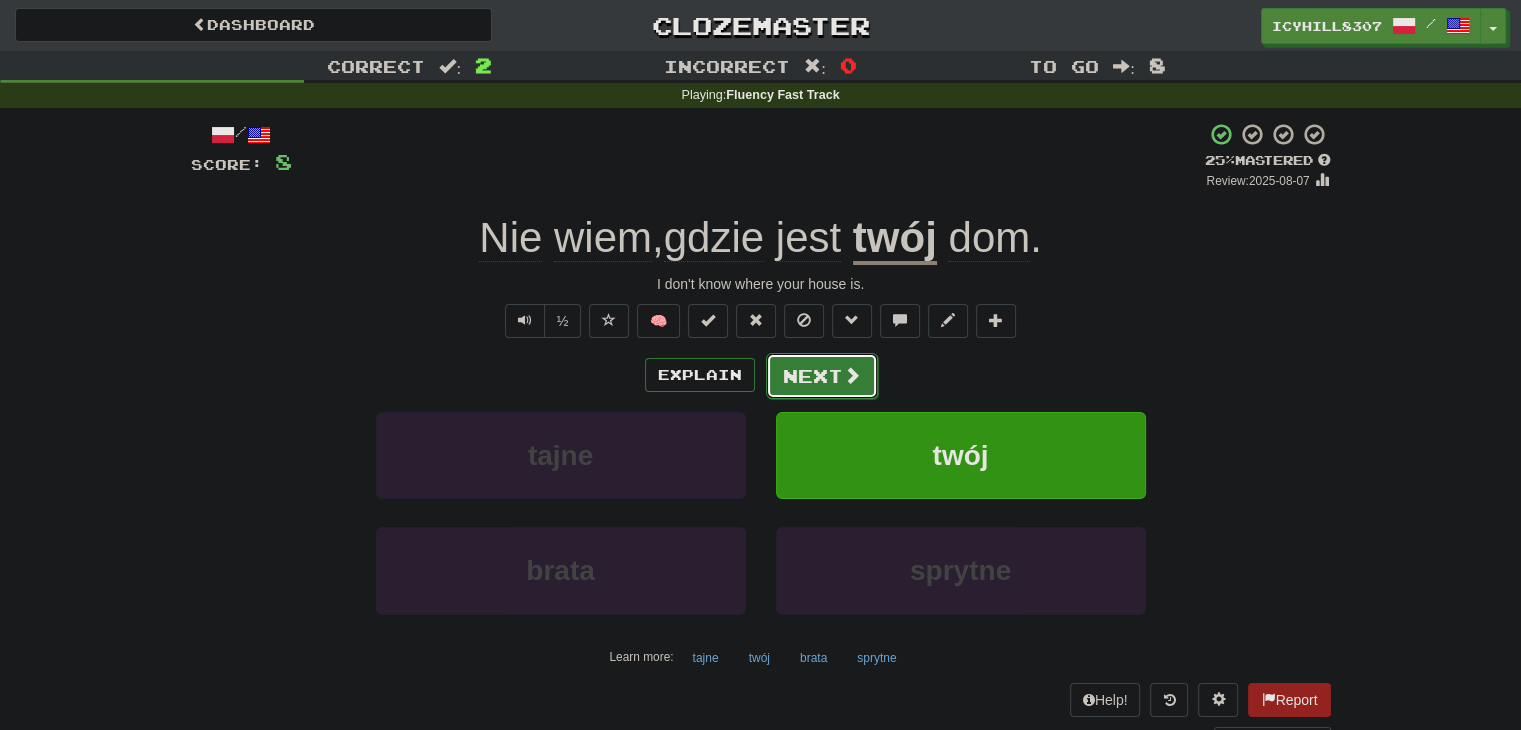 click at bounding box center (852, 375) 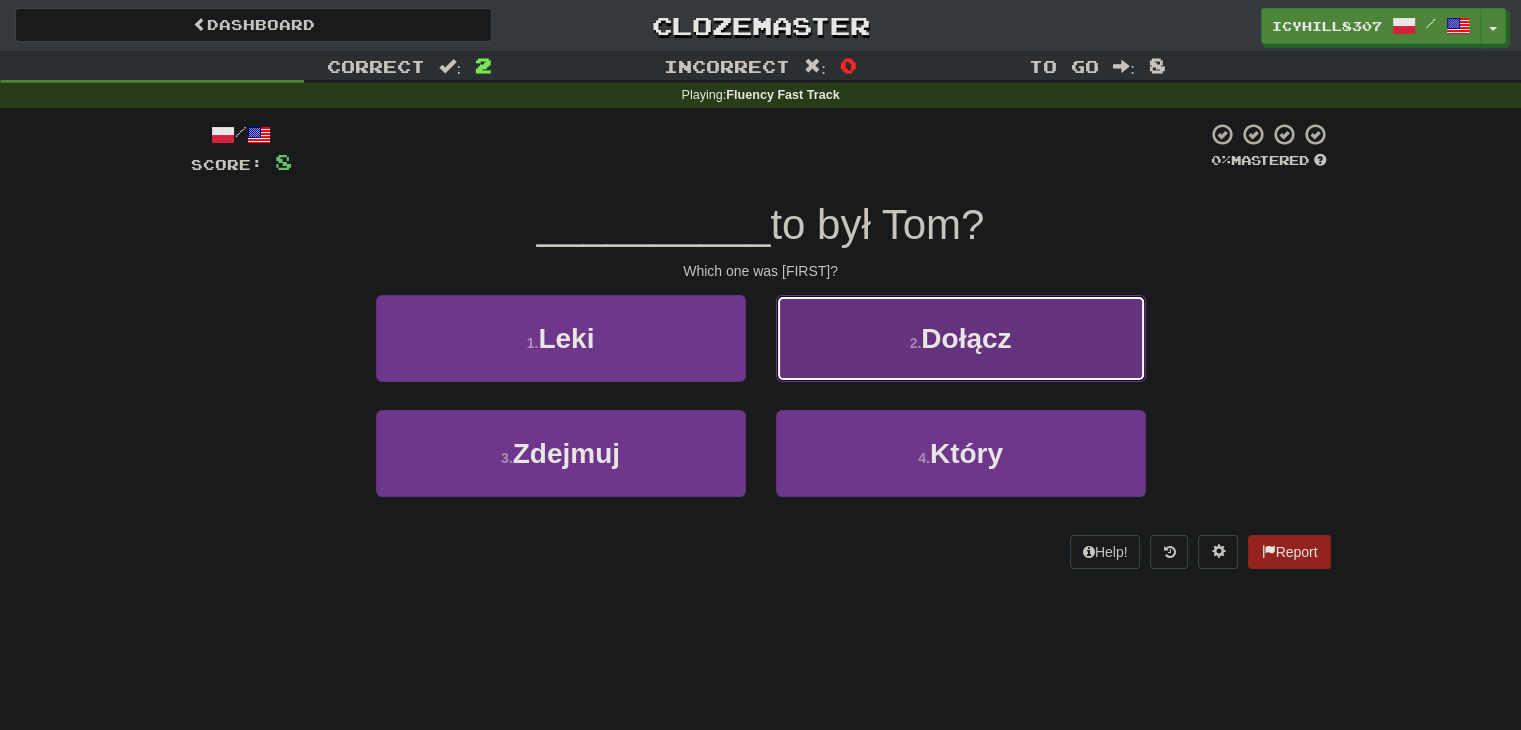 click on "2 .  Dołącz" at bounding box center (961, 338) 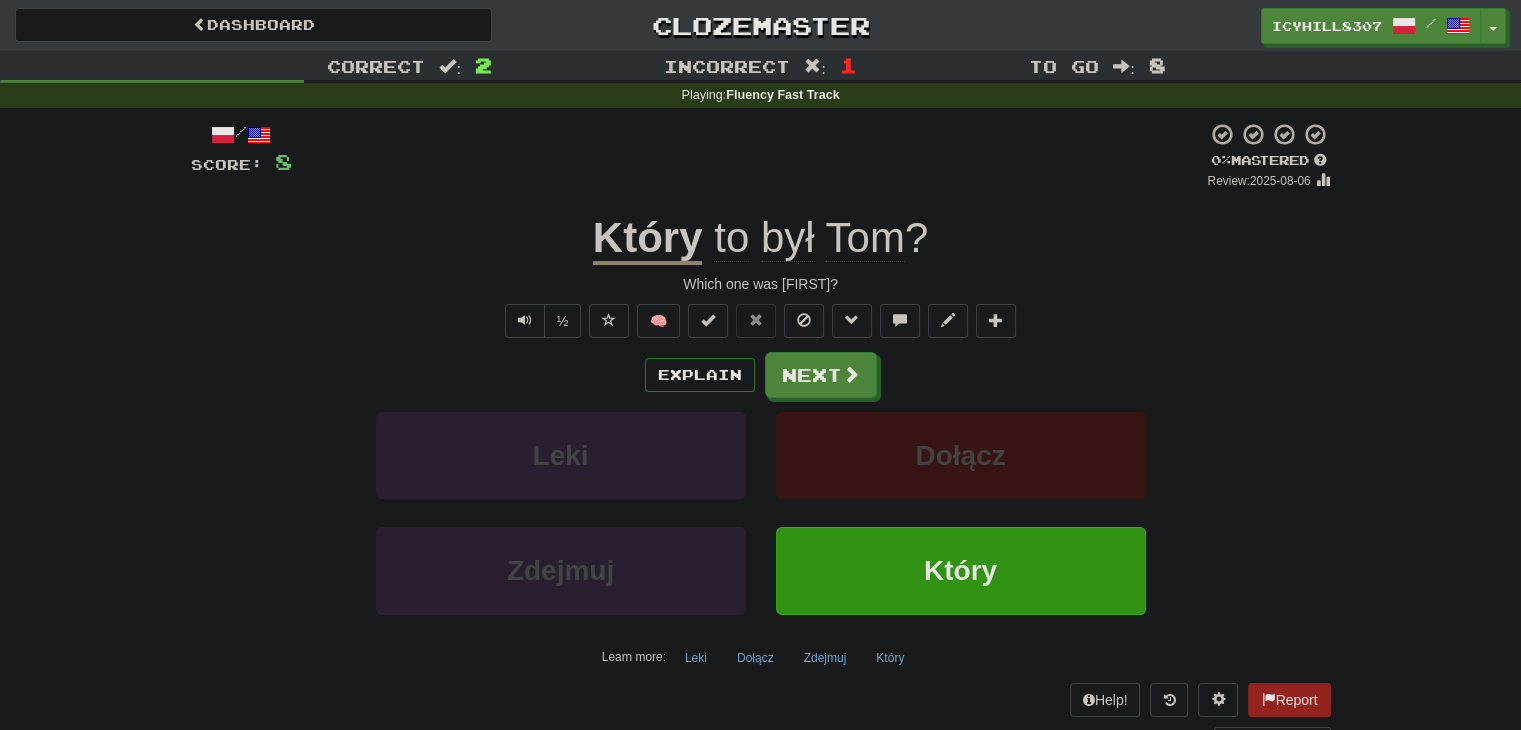 click on "Który" at bounding box center (648, 239) 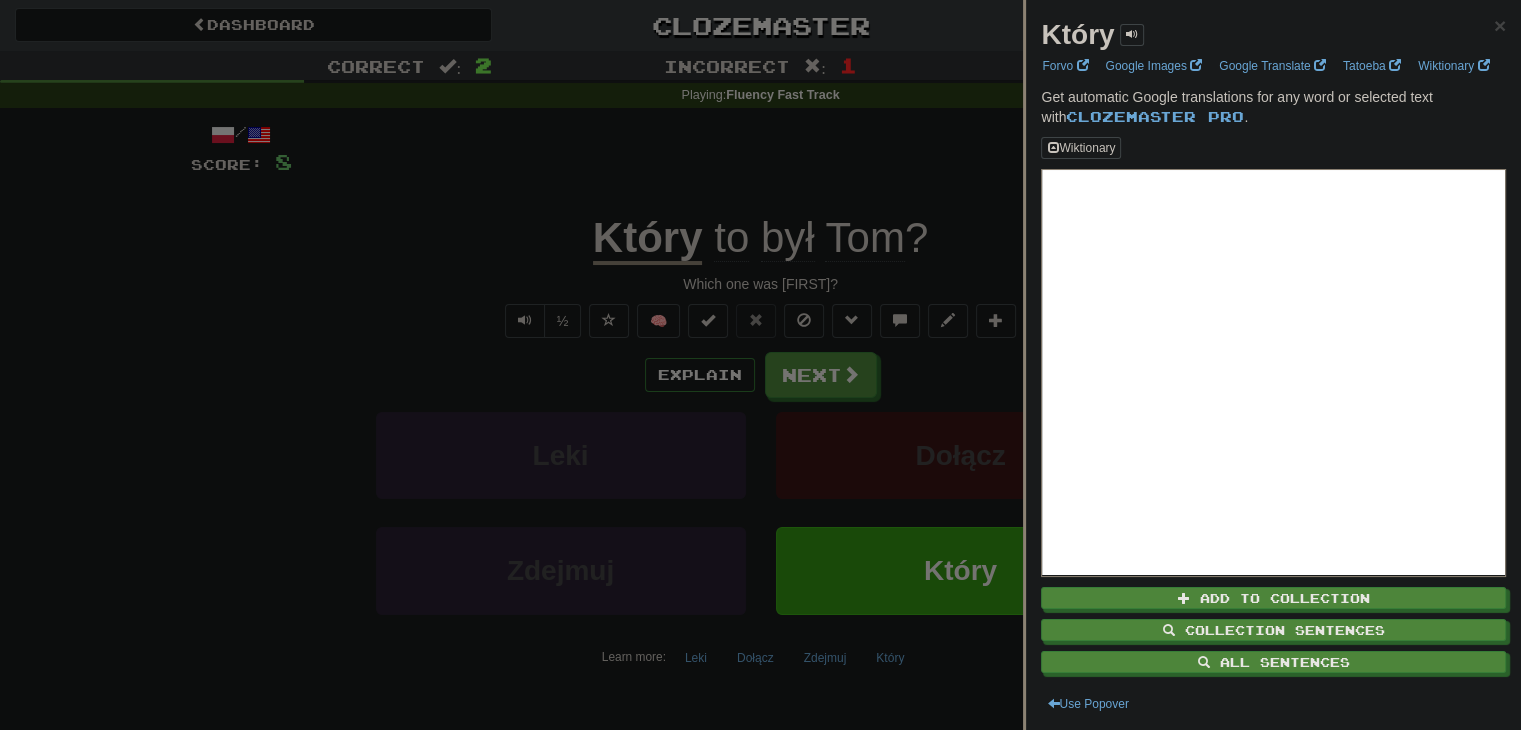 click at bounding box center [760, 365] 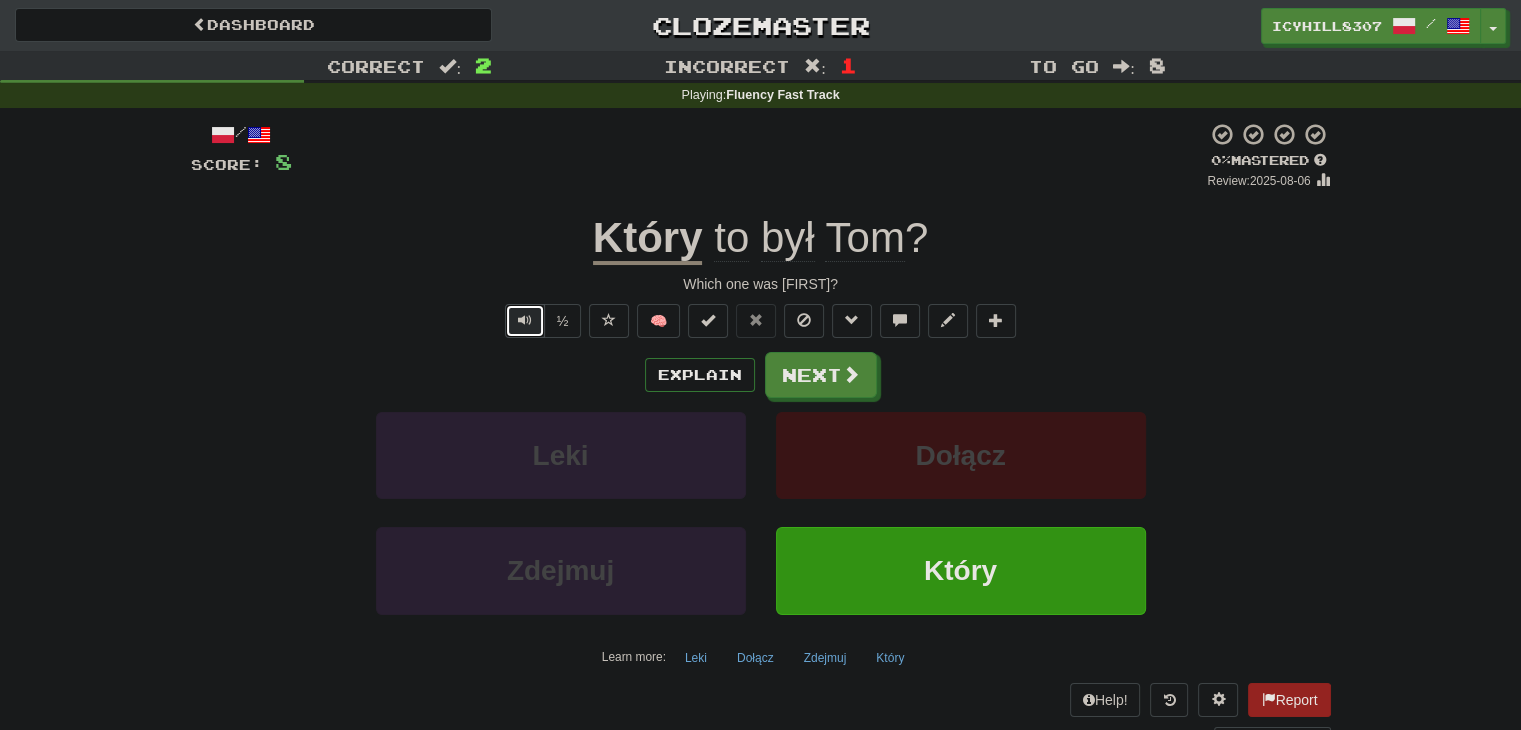 click at bounding box center [525, 321] 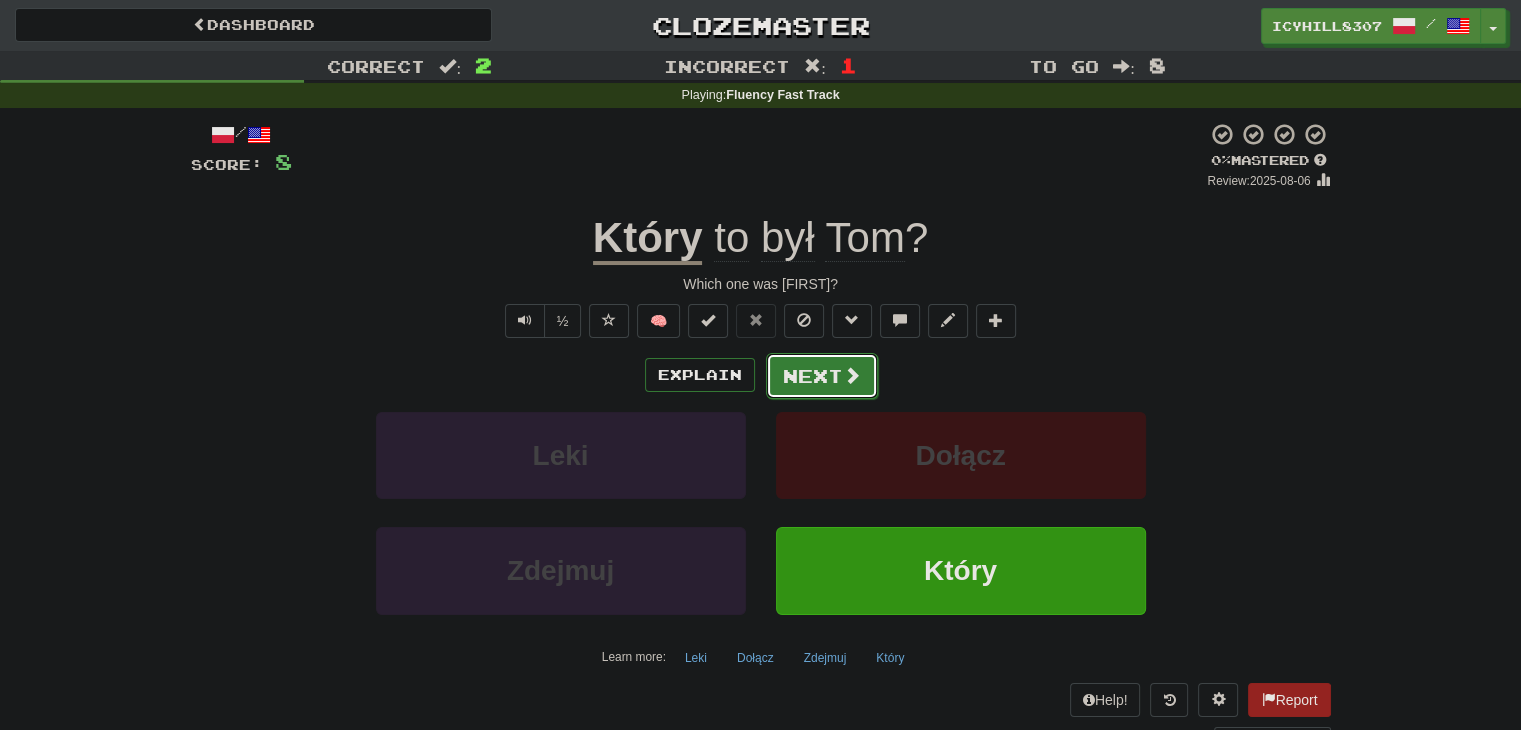 click at bounding box center [852, 375] 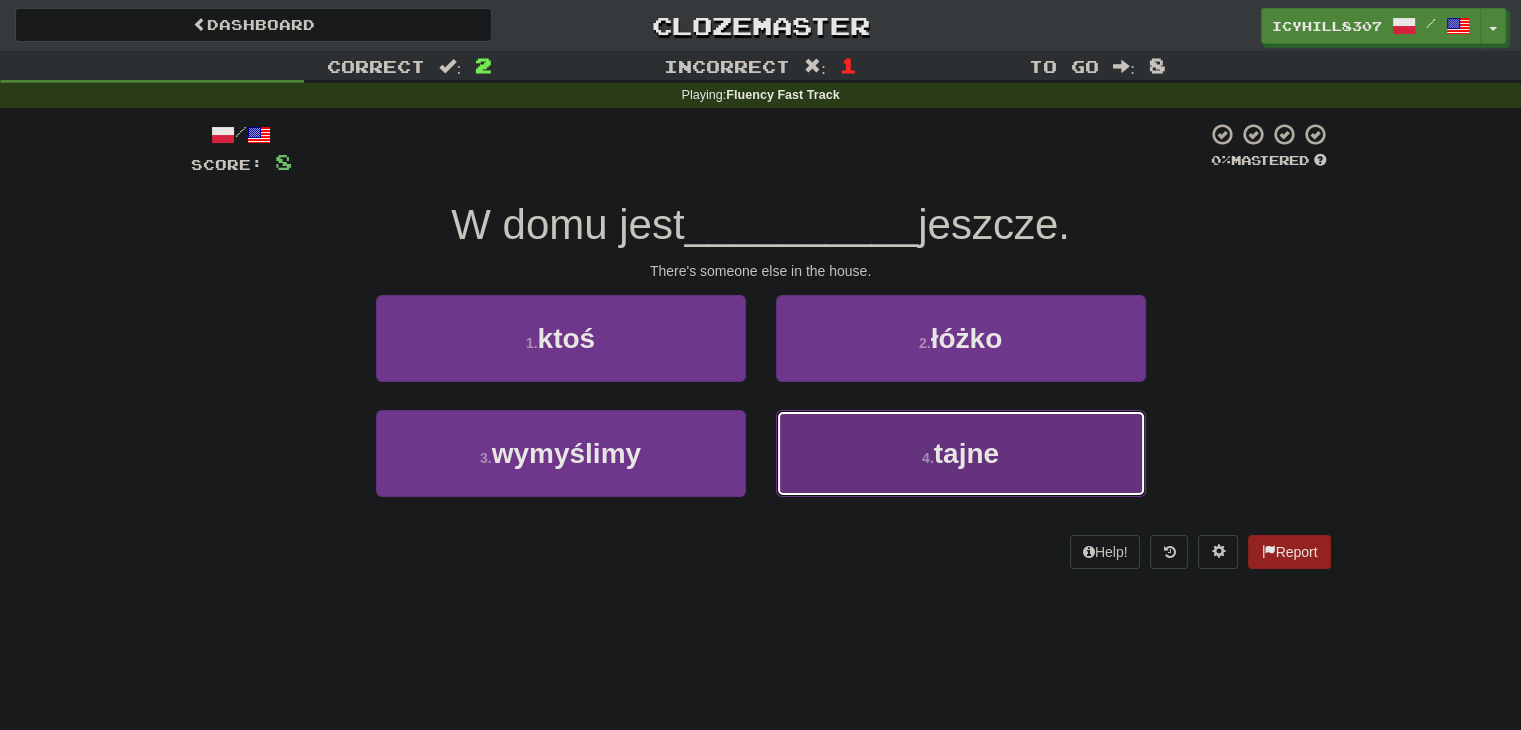 click on "4 .  tajne" at bounding box center [961, 453] 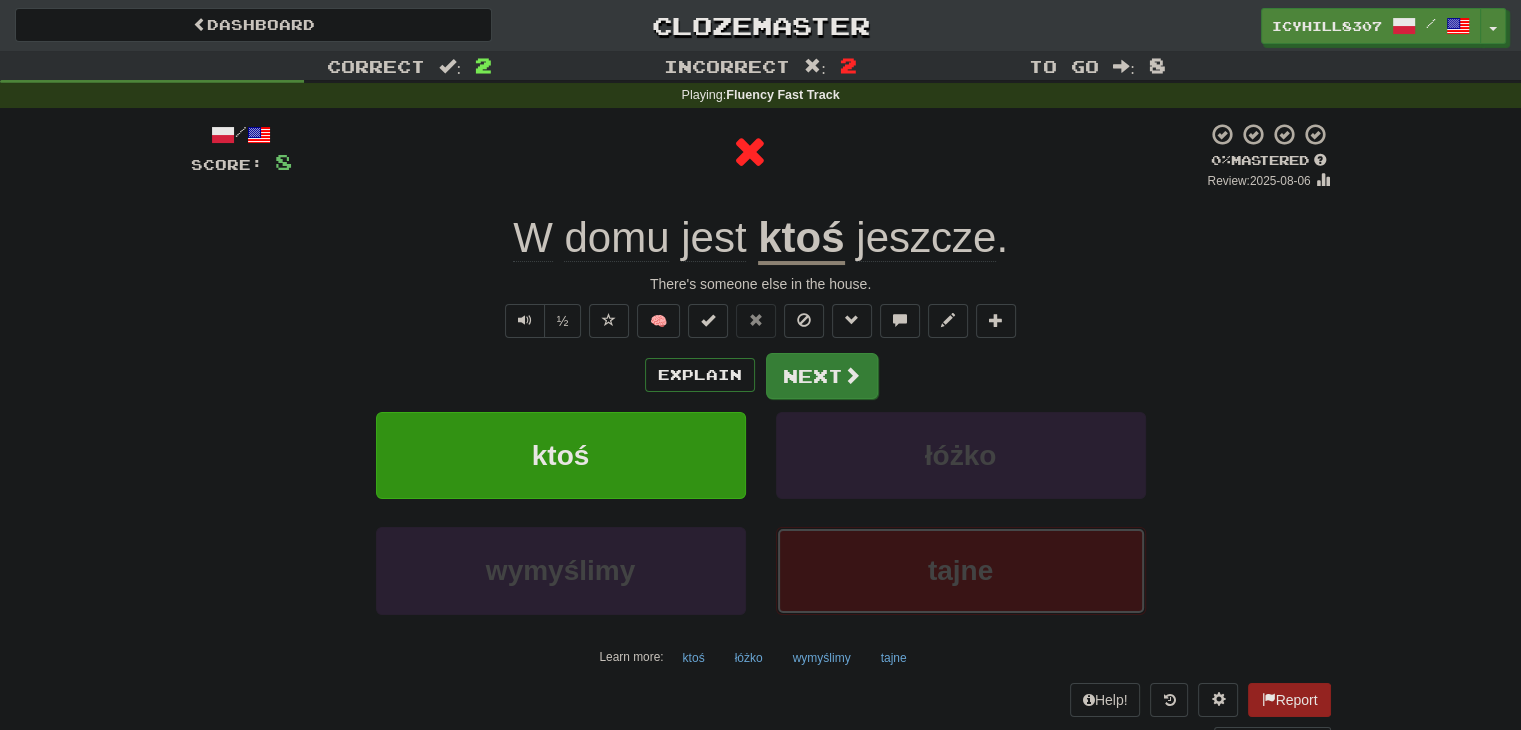 type 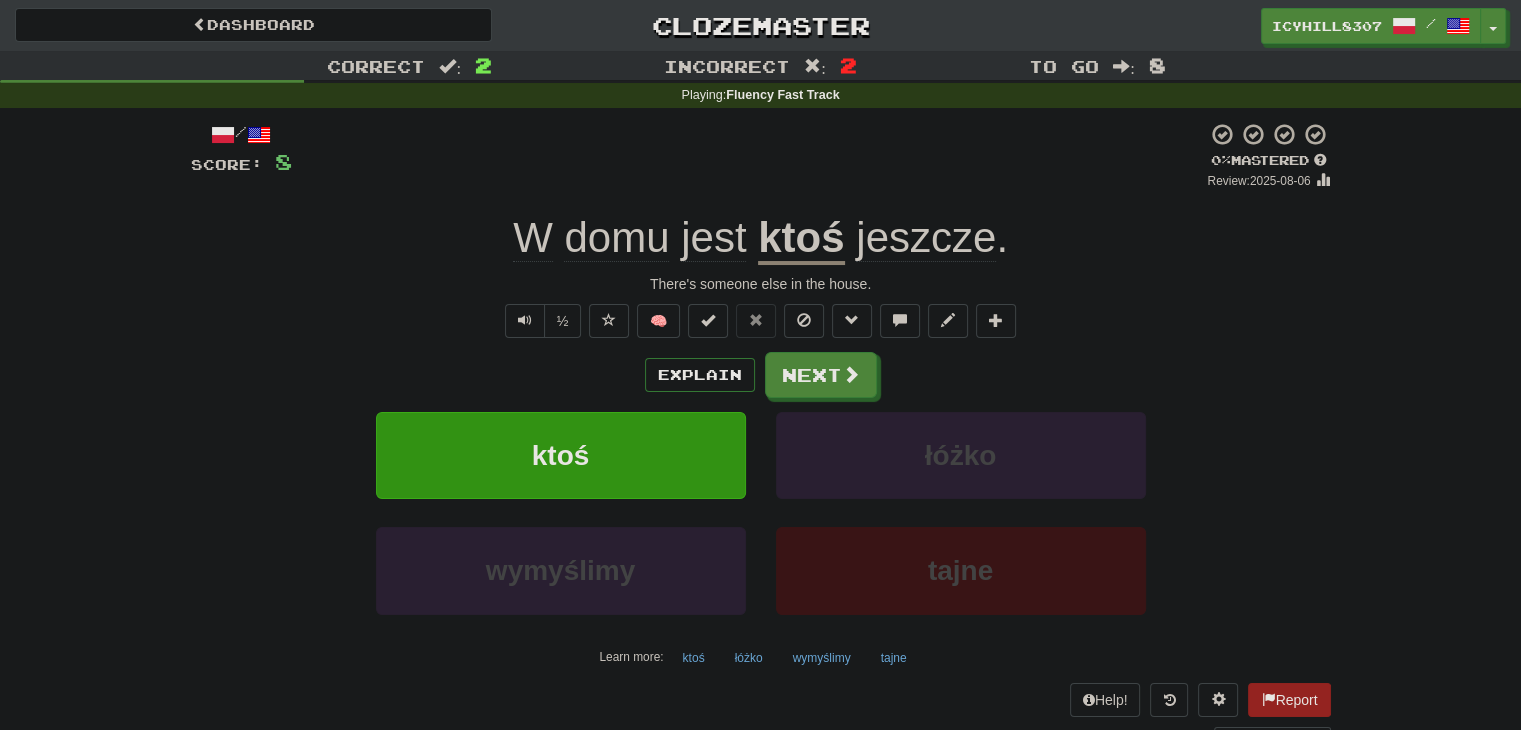 click on "jeszcze" at bounding box center (926, 238) 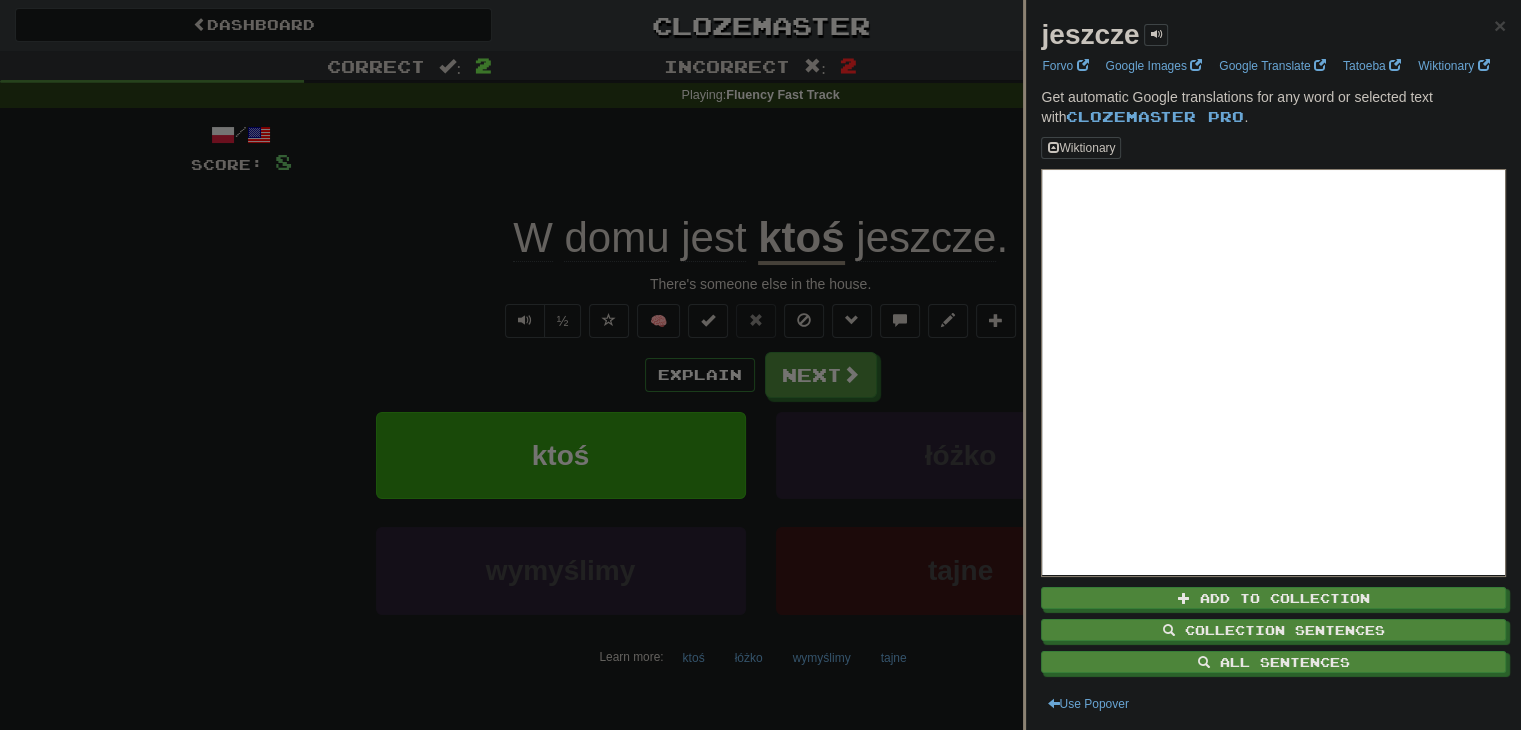 click at bounding box center (760, 365) 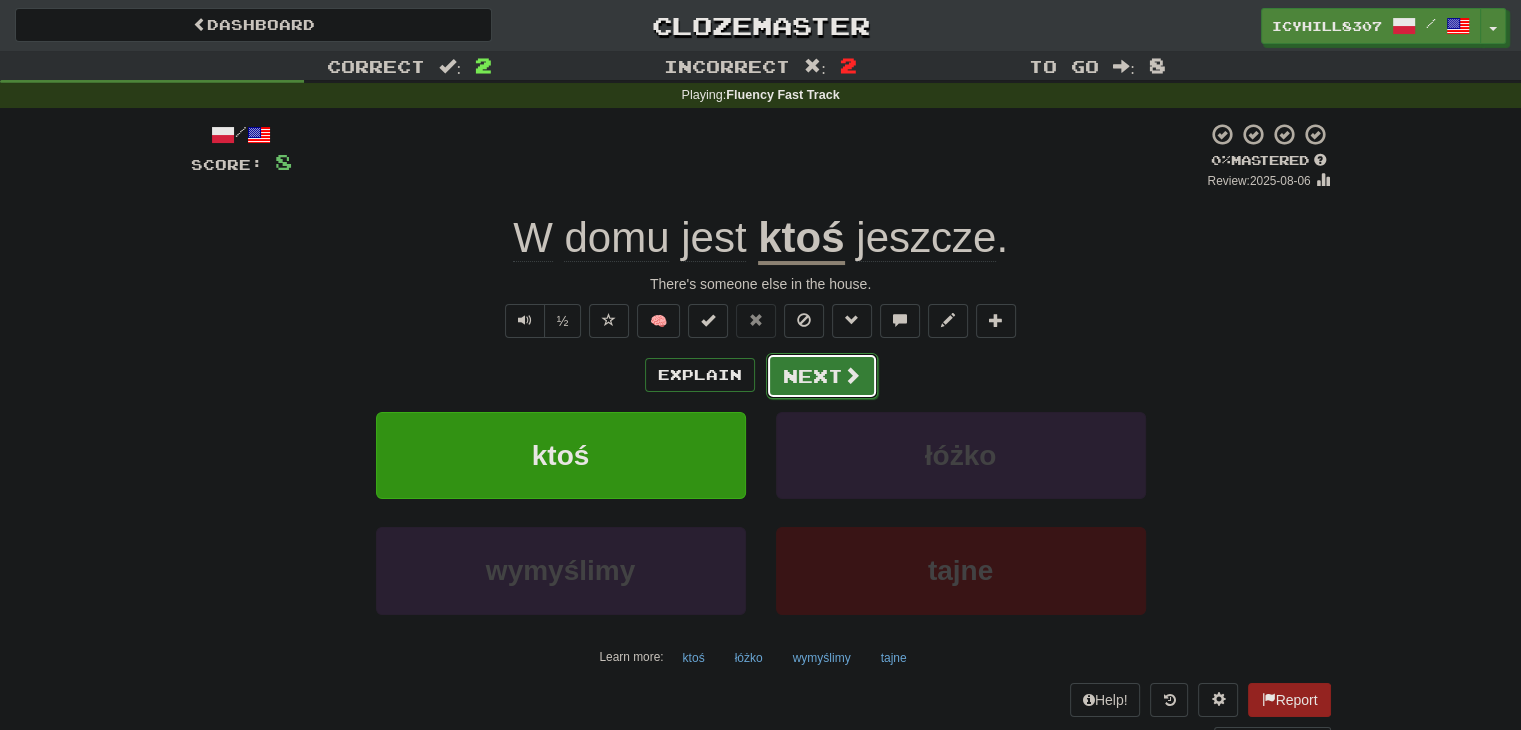 click on "Next" at bounding box center [822, 376] 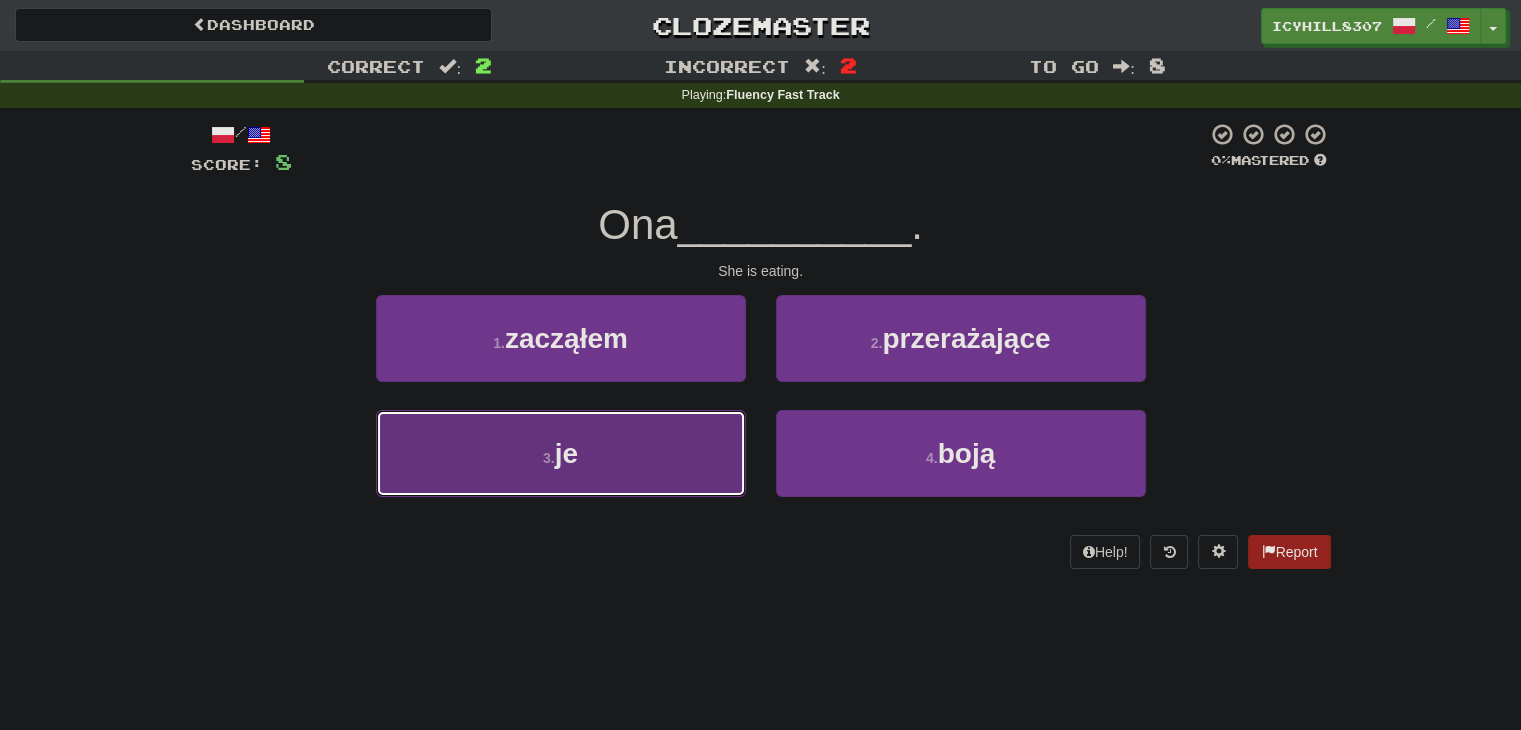 click on "3 .  je" at bounding box center [561, 453] 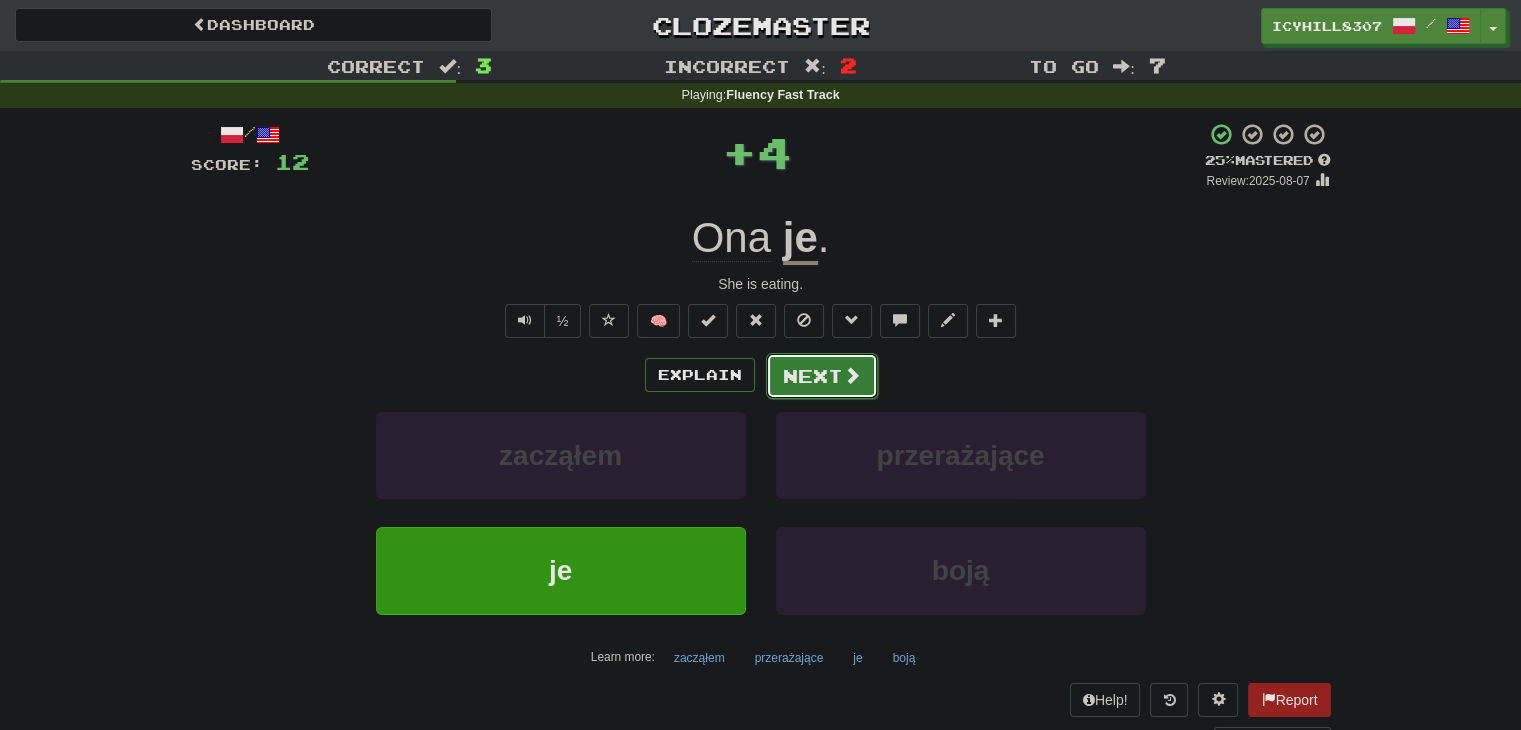 click on "Next" at bounding box center (822, 376) 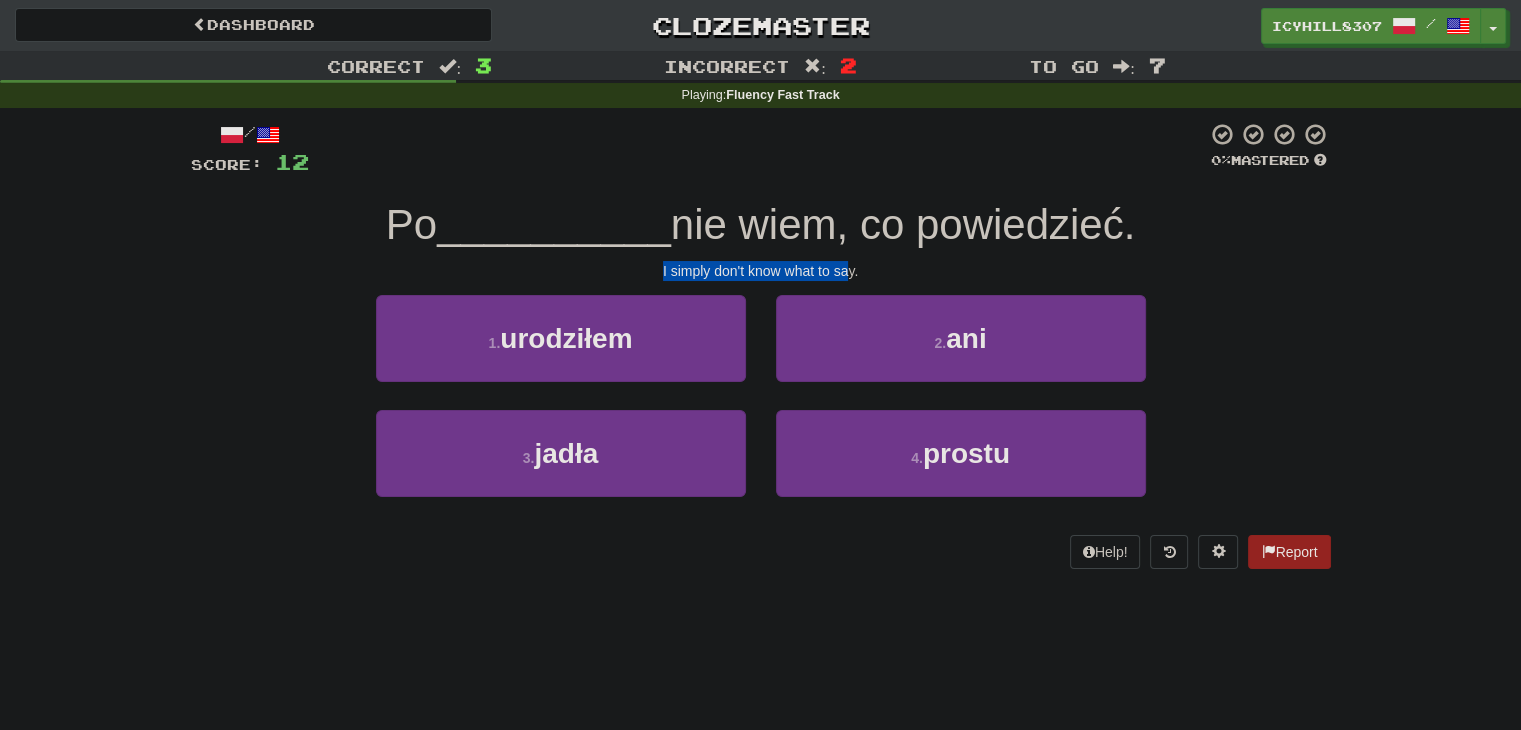 drag, startPoint x: 655, startPoint y: 267, endPoint x: 848, endPoint y: 271, distance: 193.04144 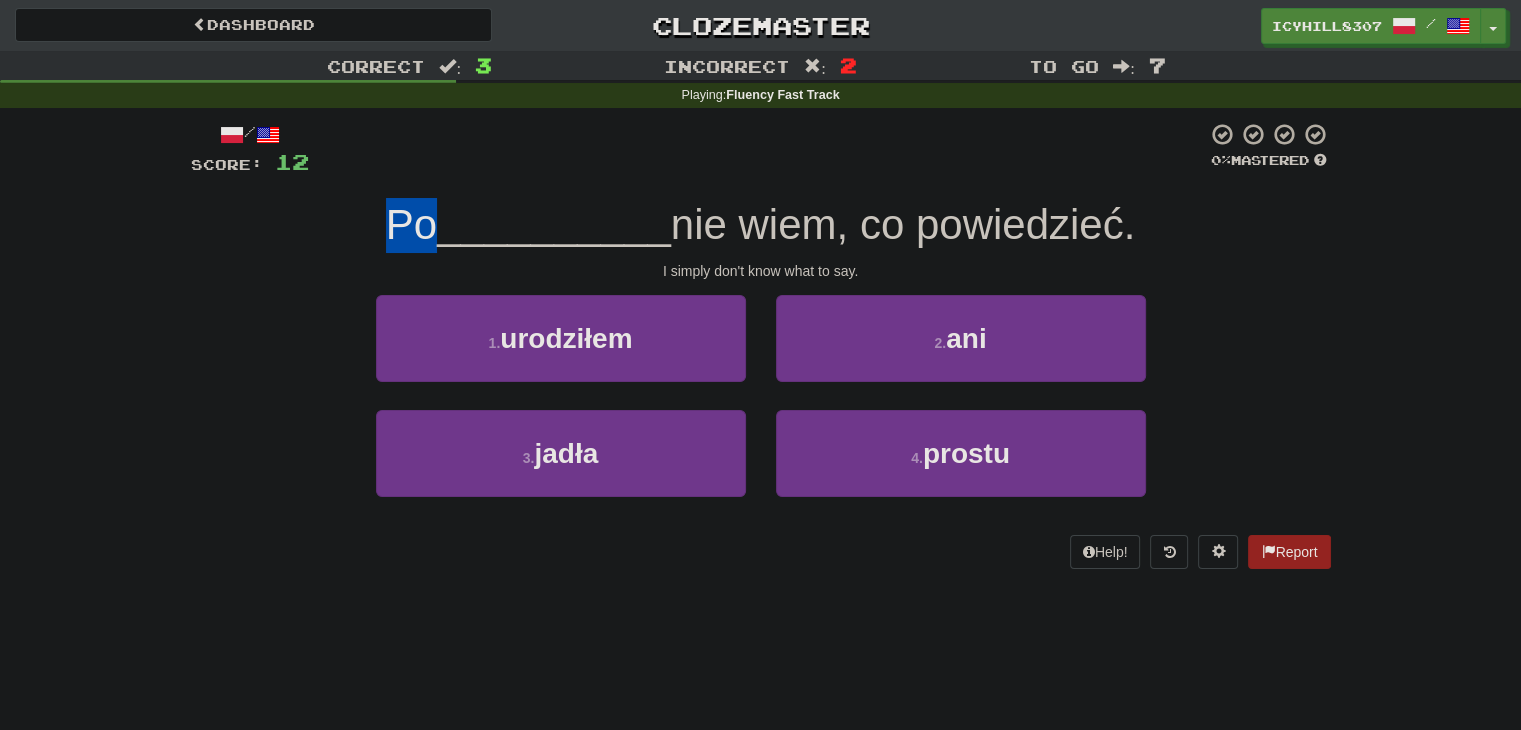 drag, startPoint x: 370, startPoint y: 226, endPoint x: 417, endPoint y: 226, distance: 47 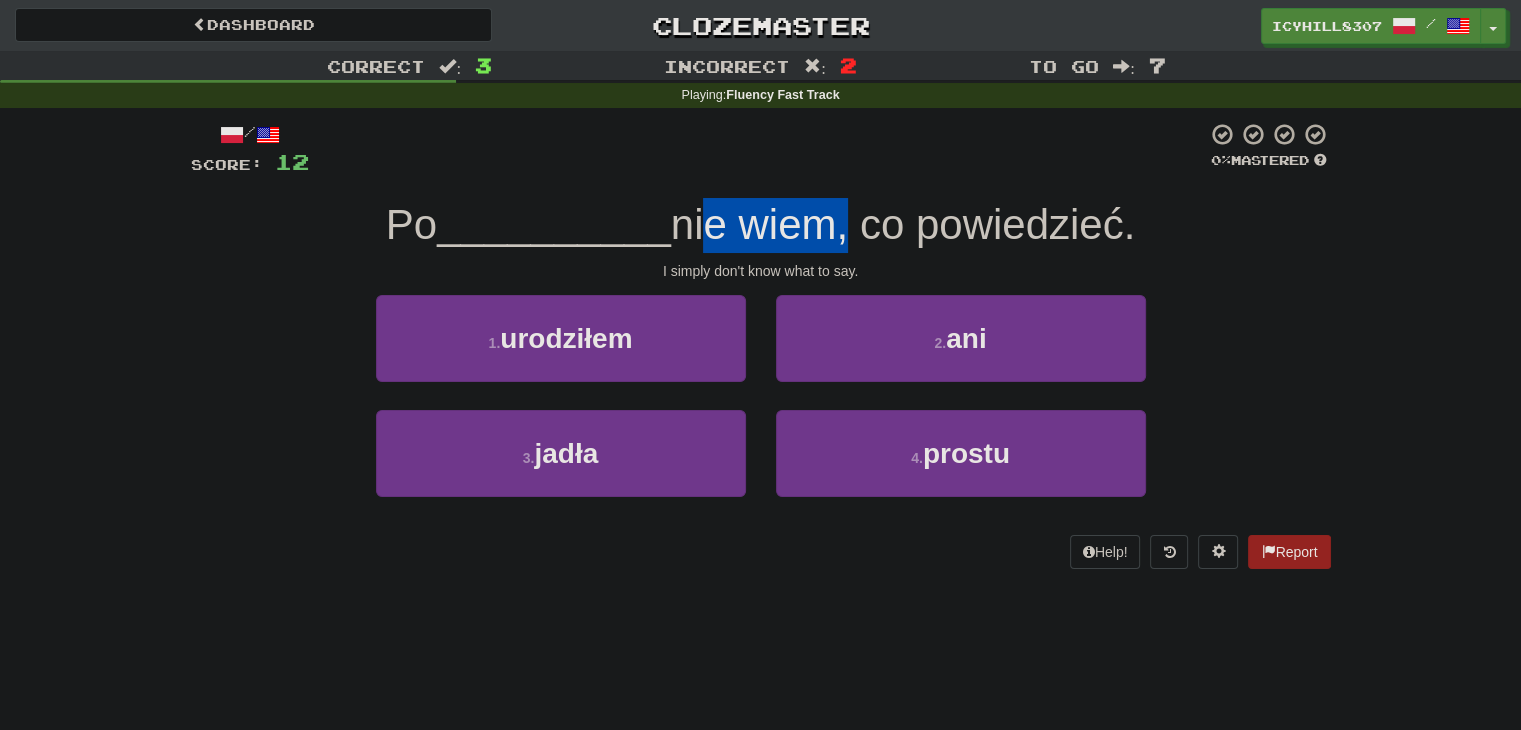 drag, startPoint x: 696, startPoint y: 231, endPoint x: 852, endPoint y: 233, distance: 156.01282 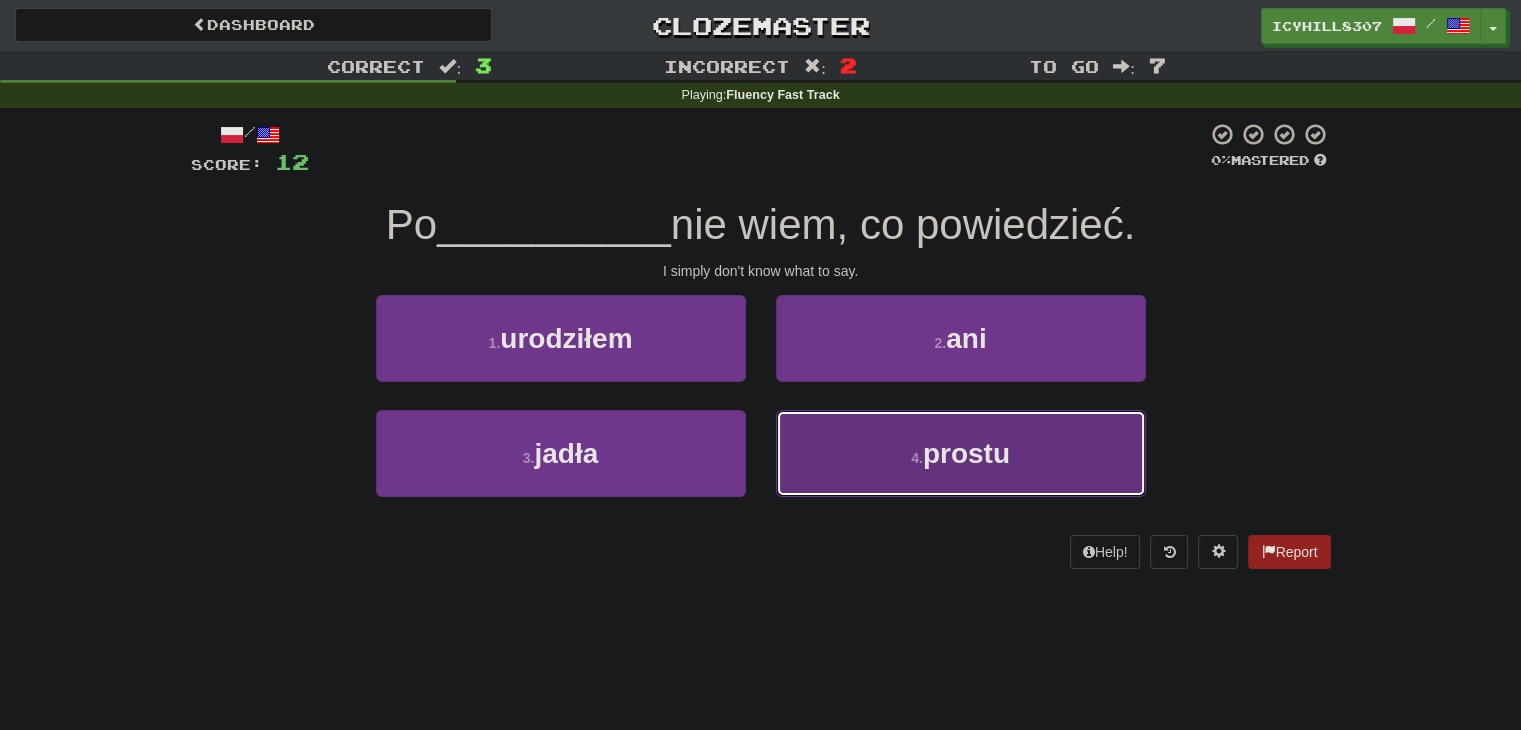 click on "4 .  prostu" at bounding box center [961, 453] 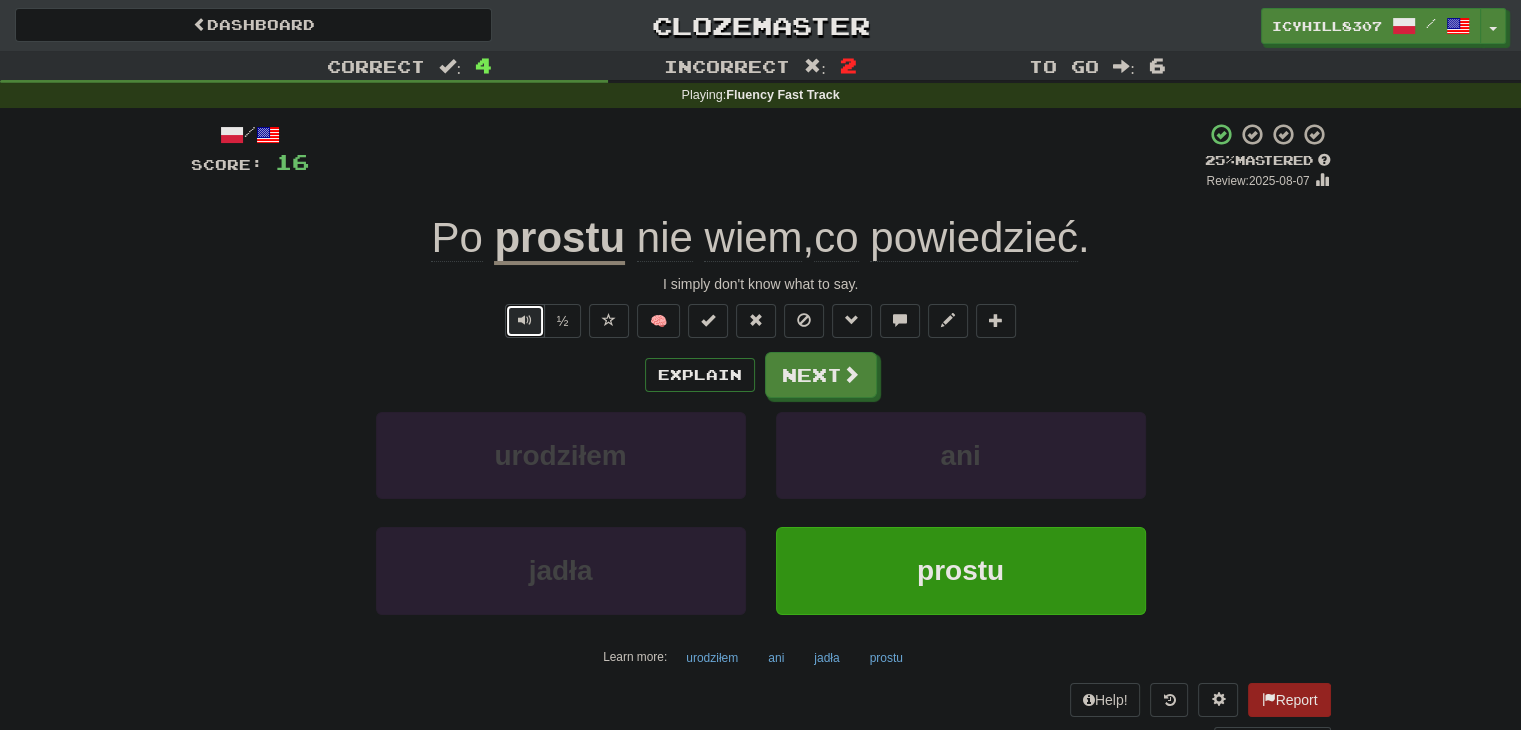 click at bounding box center (525, 320) 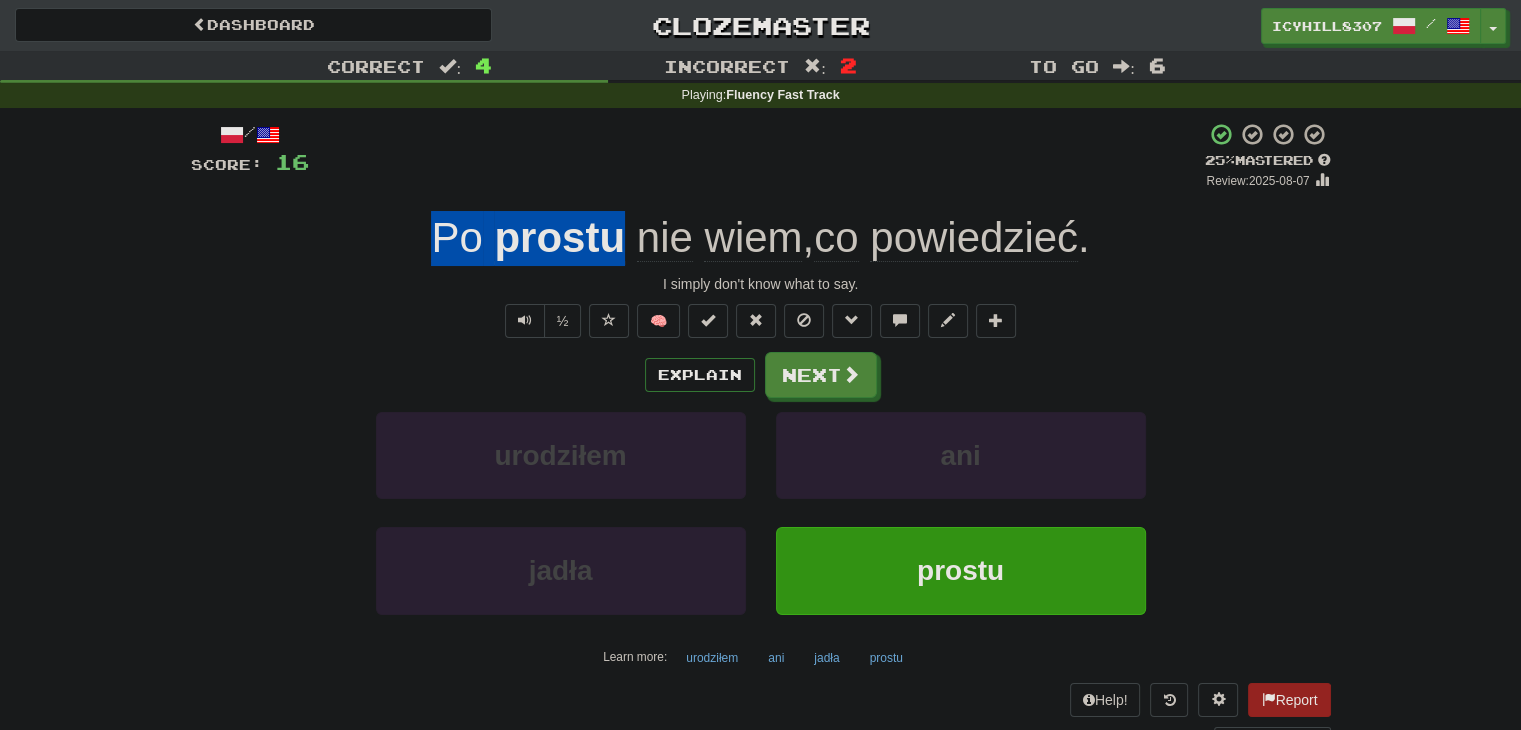 drag, startPoint x: 415, startPoint y: 236, endPoint x: 612, endPoint y: 235, distance: 197.00253 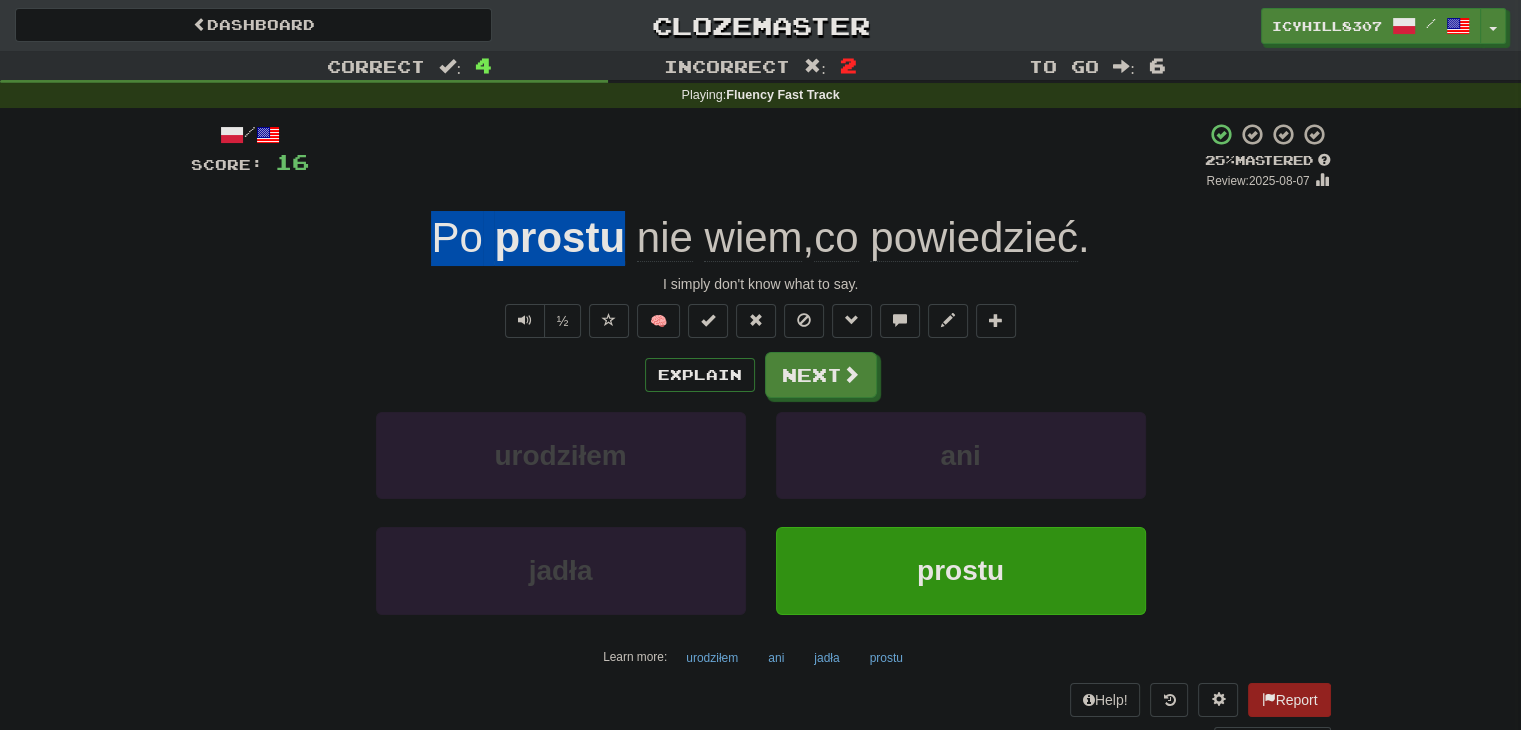 copy on "Po   prostu" 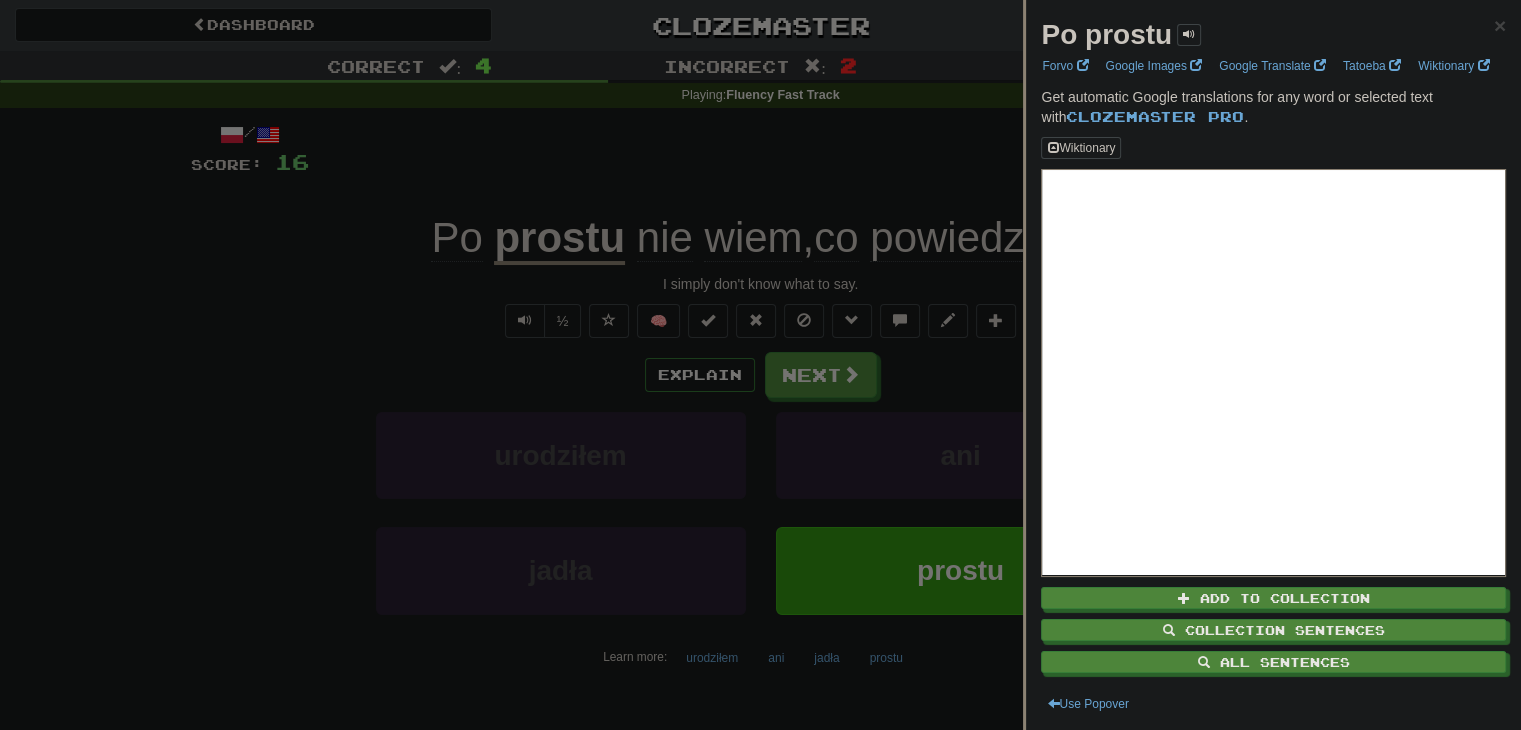 click at bounding box center (760, 365) 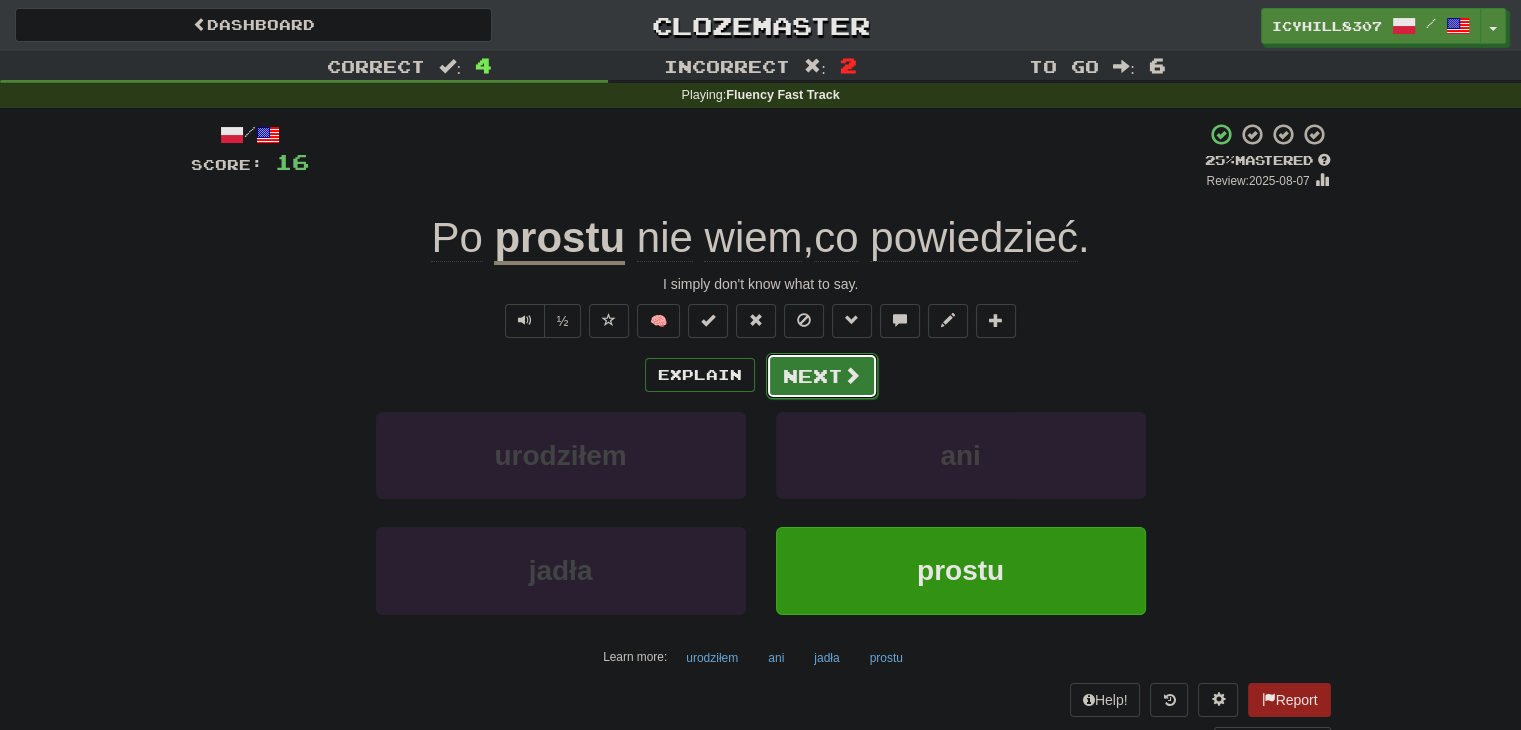 click on "Next" at bounding box center (822, 376) 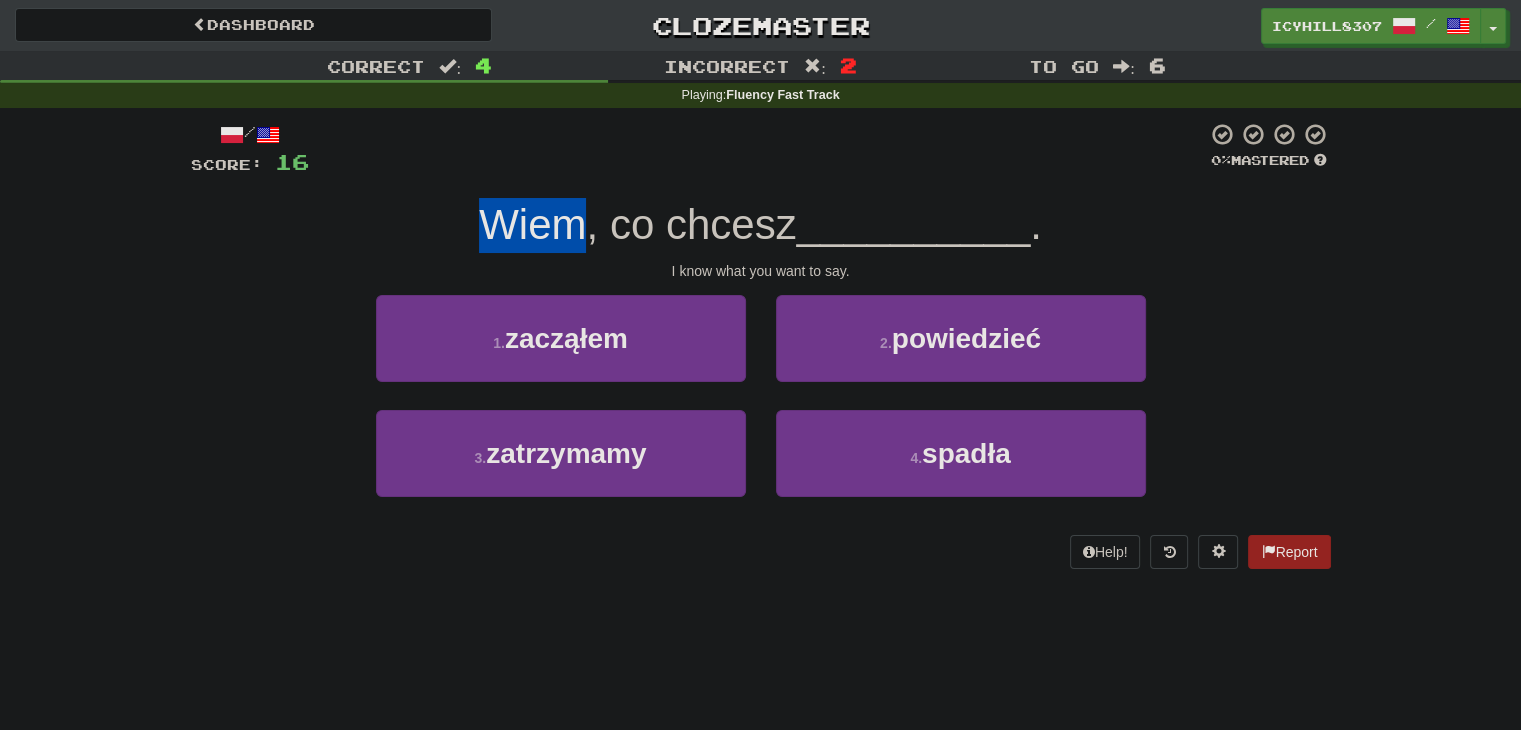 drag, startPoint x: 469, startPoint y: 225, endPoint x: 569, endPoint y: 221, distance: 100.07997 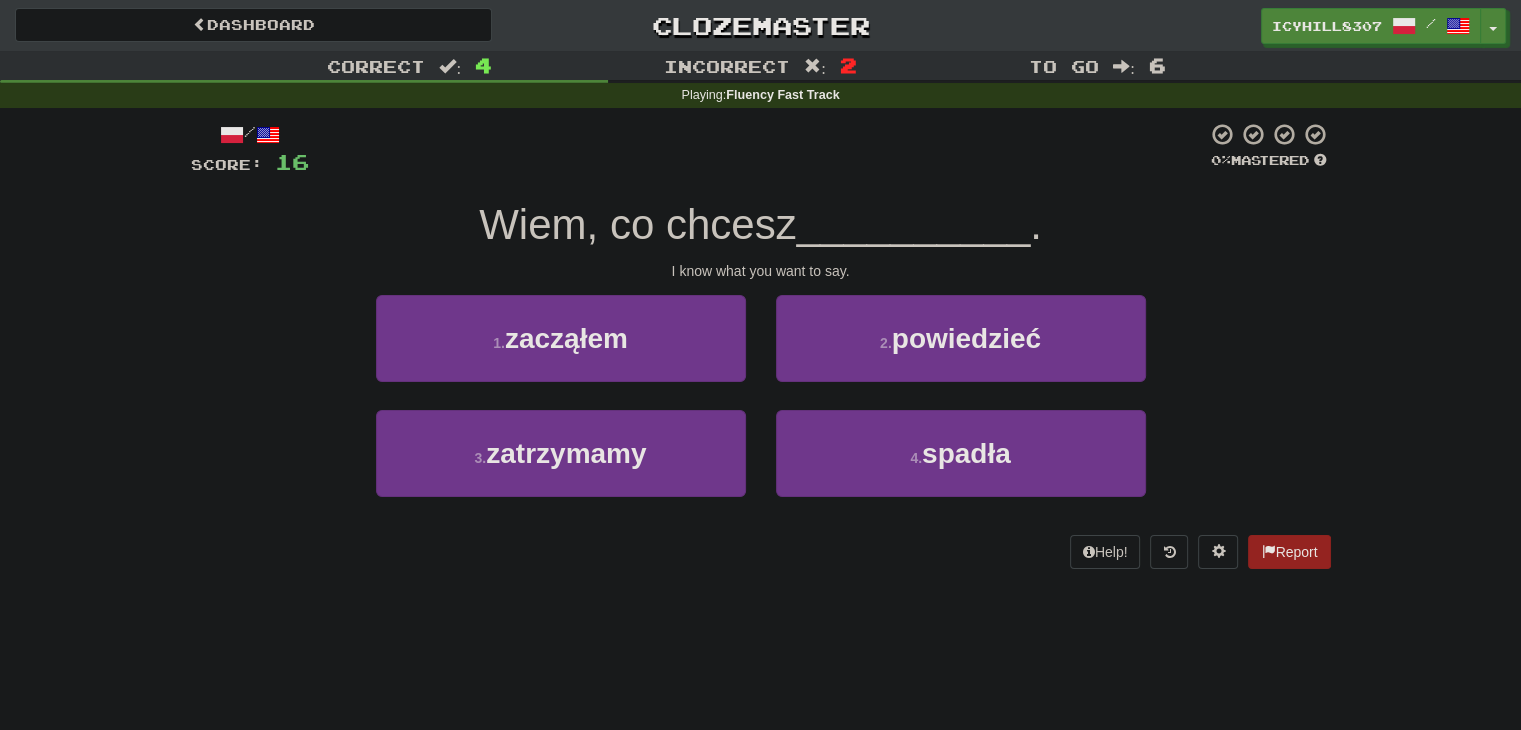 click on "Wiem, co chcesz" at bounding box center (637, 224) 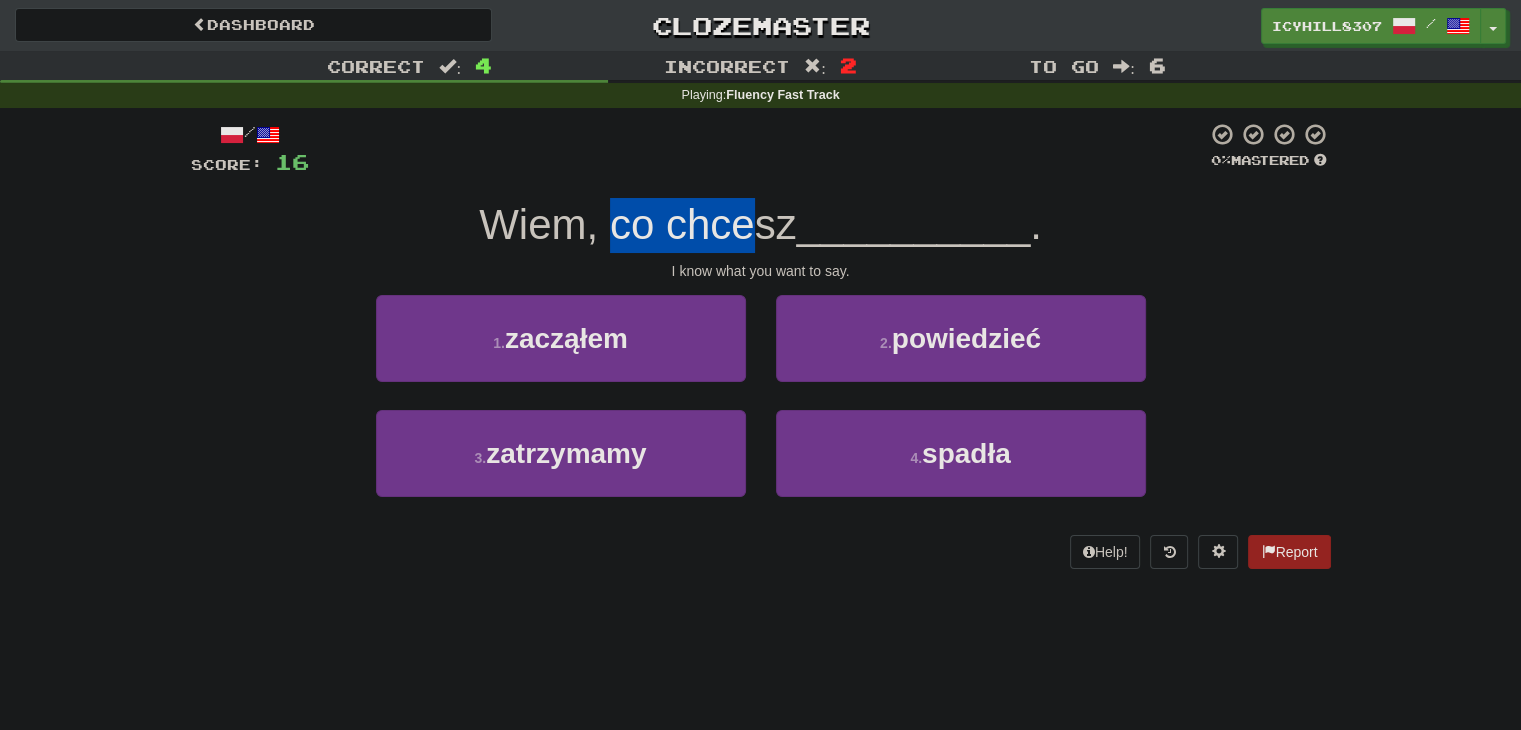 drag, startPoint x: 608, startPoint y: 225, endPoint x: 757, endPoint y: 222, distance: 149.0302 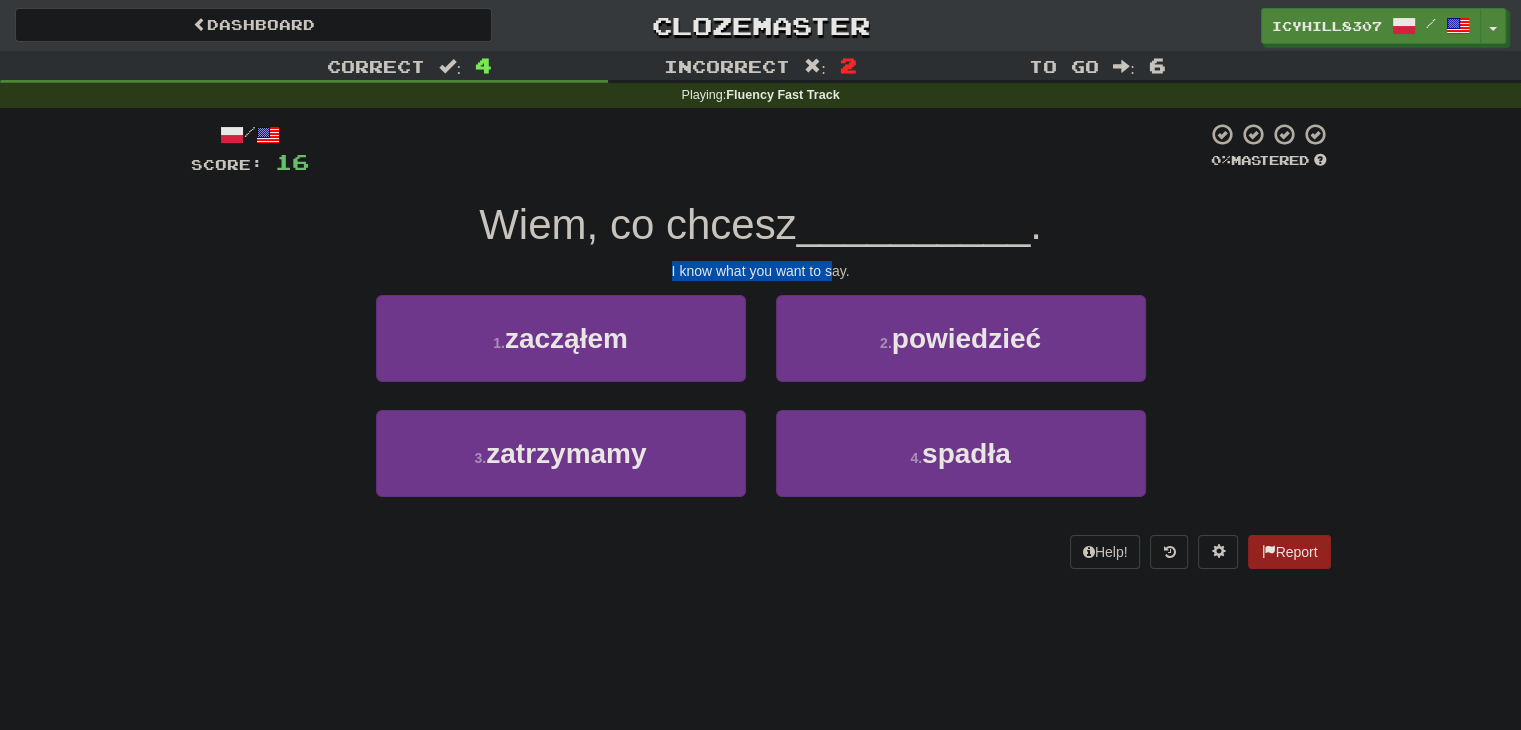 drag, startPoint x: 665, startPoint y: 275, endPoint x: 829, endPoint y: 271, distance: 164.04877 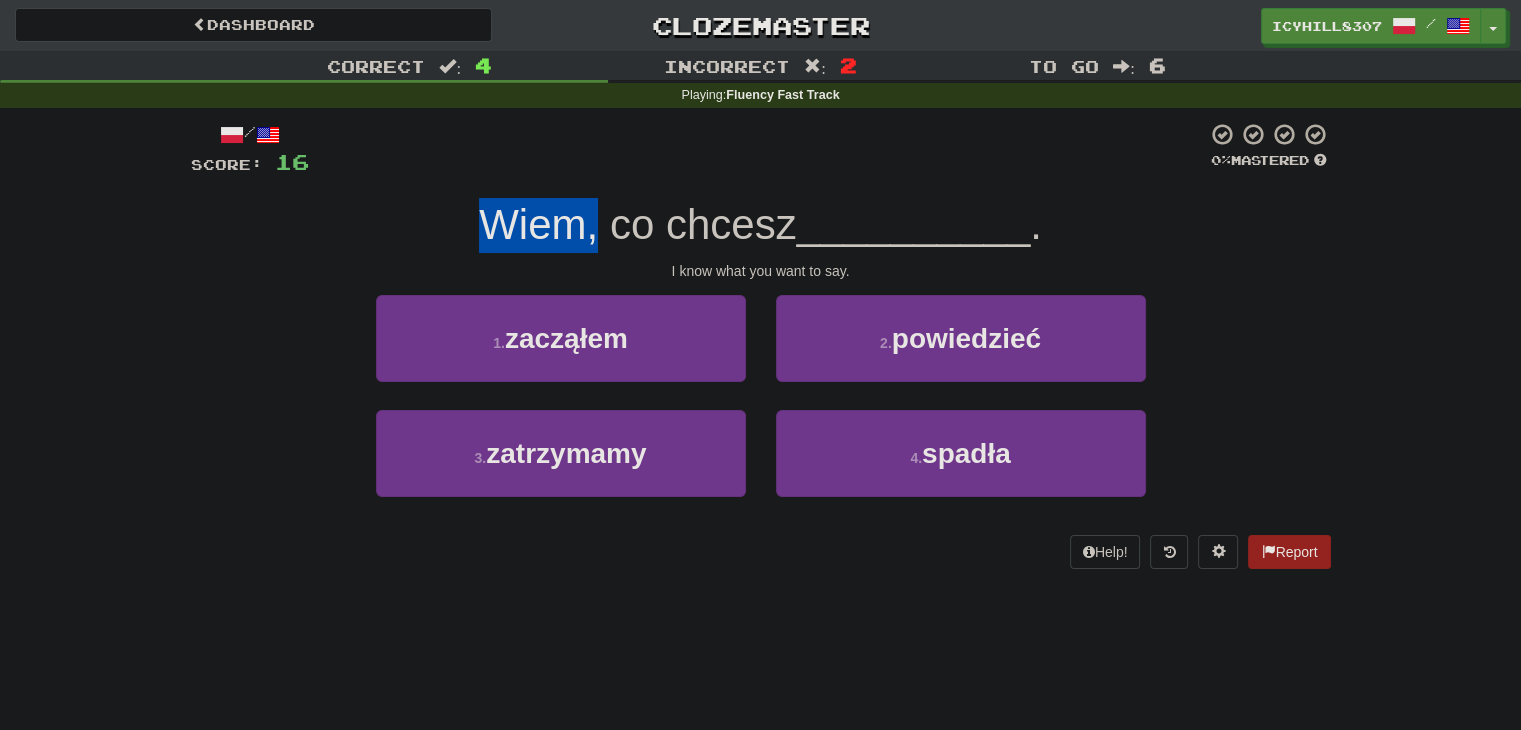 drag, startPoint x: 476, startPoint y: 230, endPoint x: 588, endPoint y: 233, distance: 112.04017 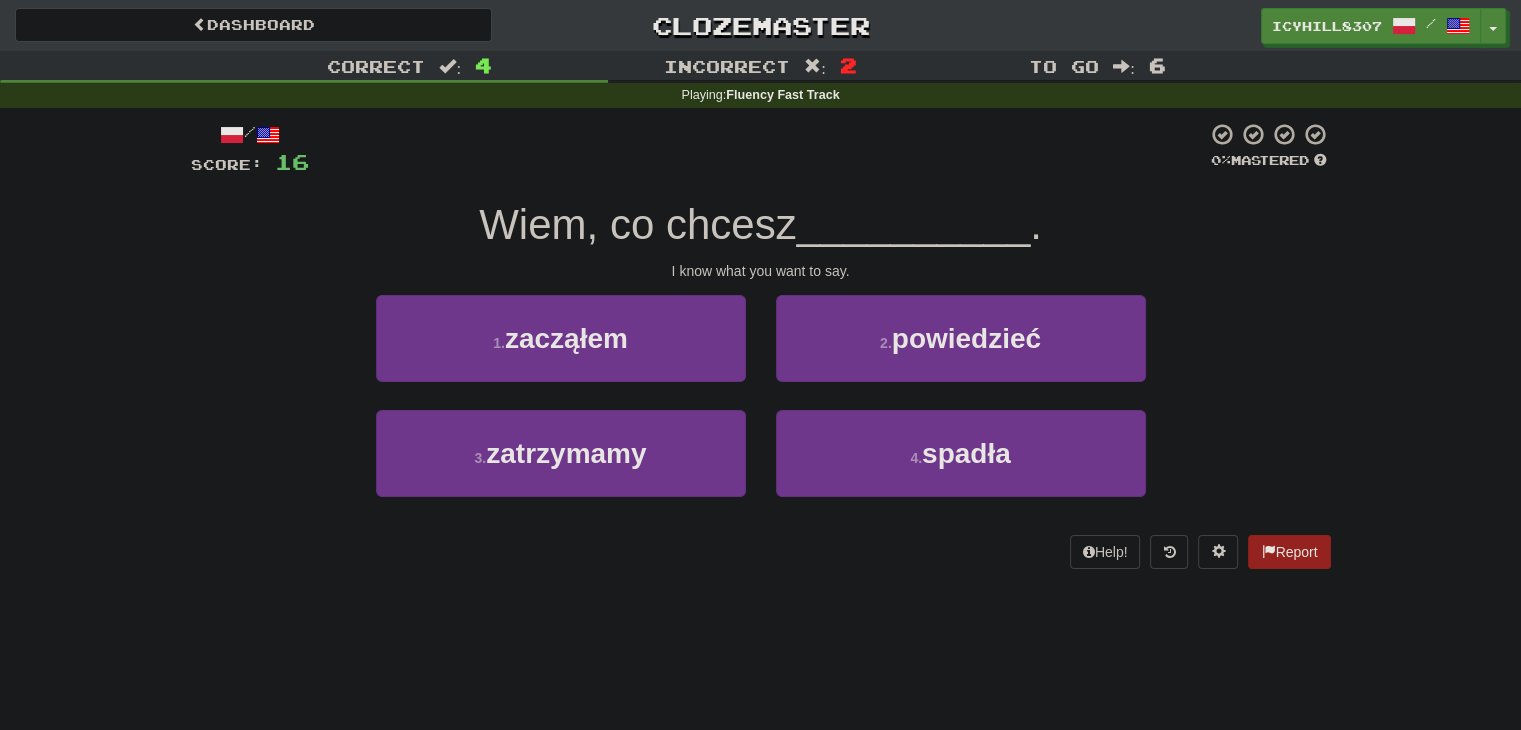 click on "Wiem, co chcesz" at bounding box center (637, 224) 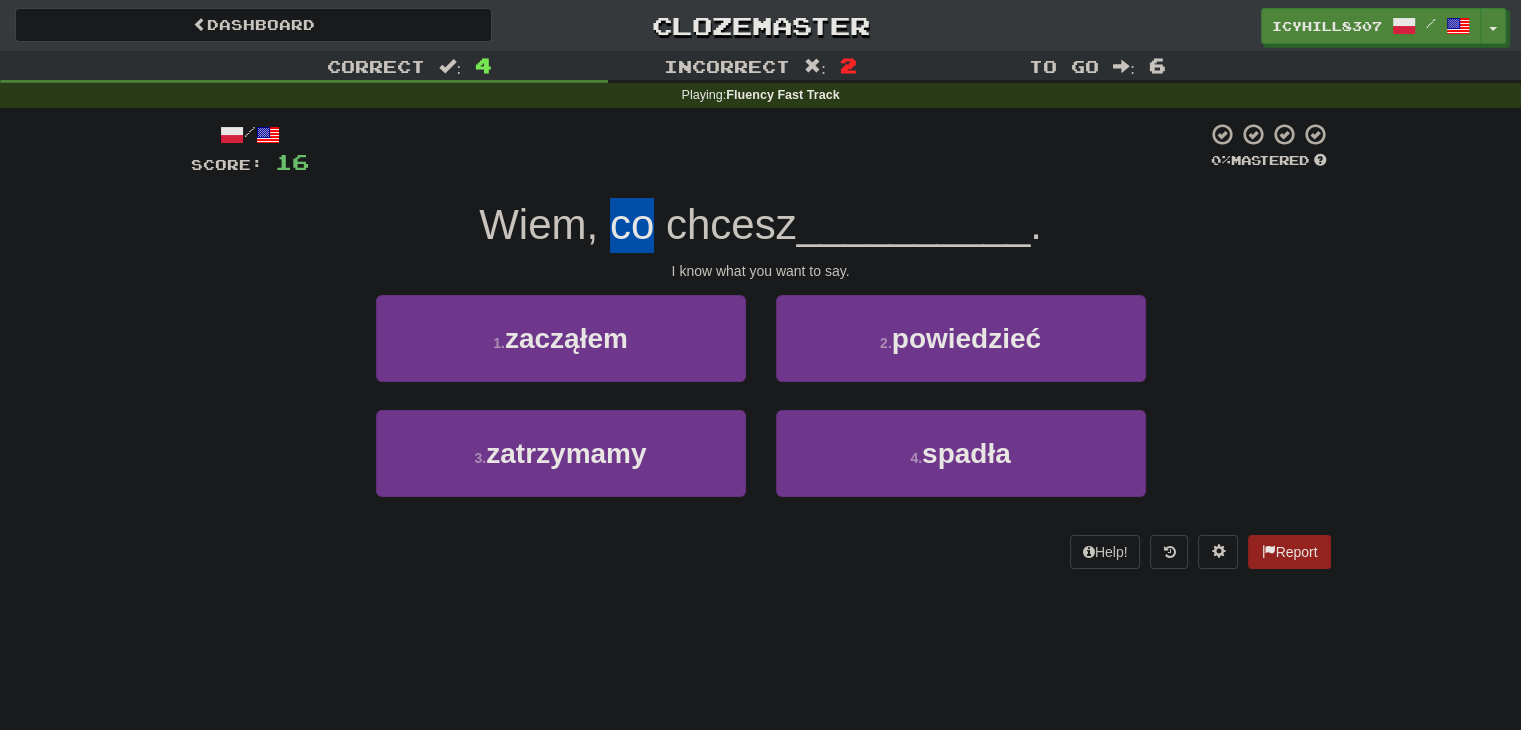 drag, startPoint x: 608, startPoint y: 231, endPoint x: 642, endPoint y: 233, distance: 34.058773 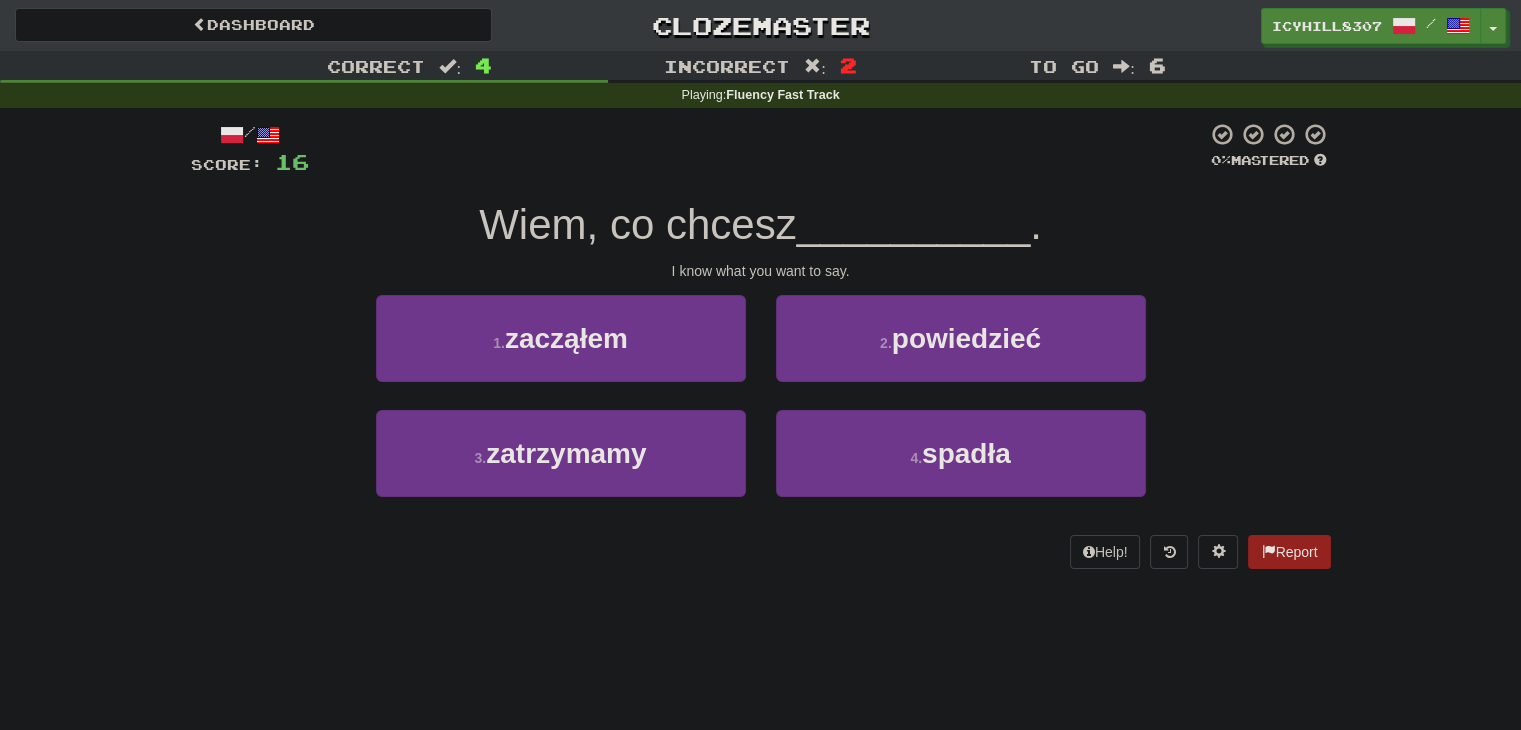 click on "Wiem, co chcesz" at bounding box center [637, 224] 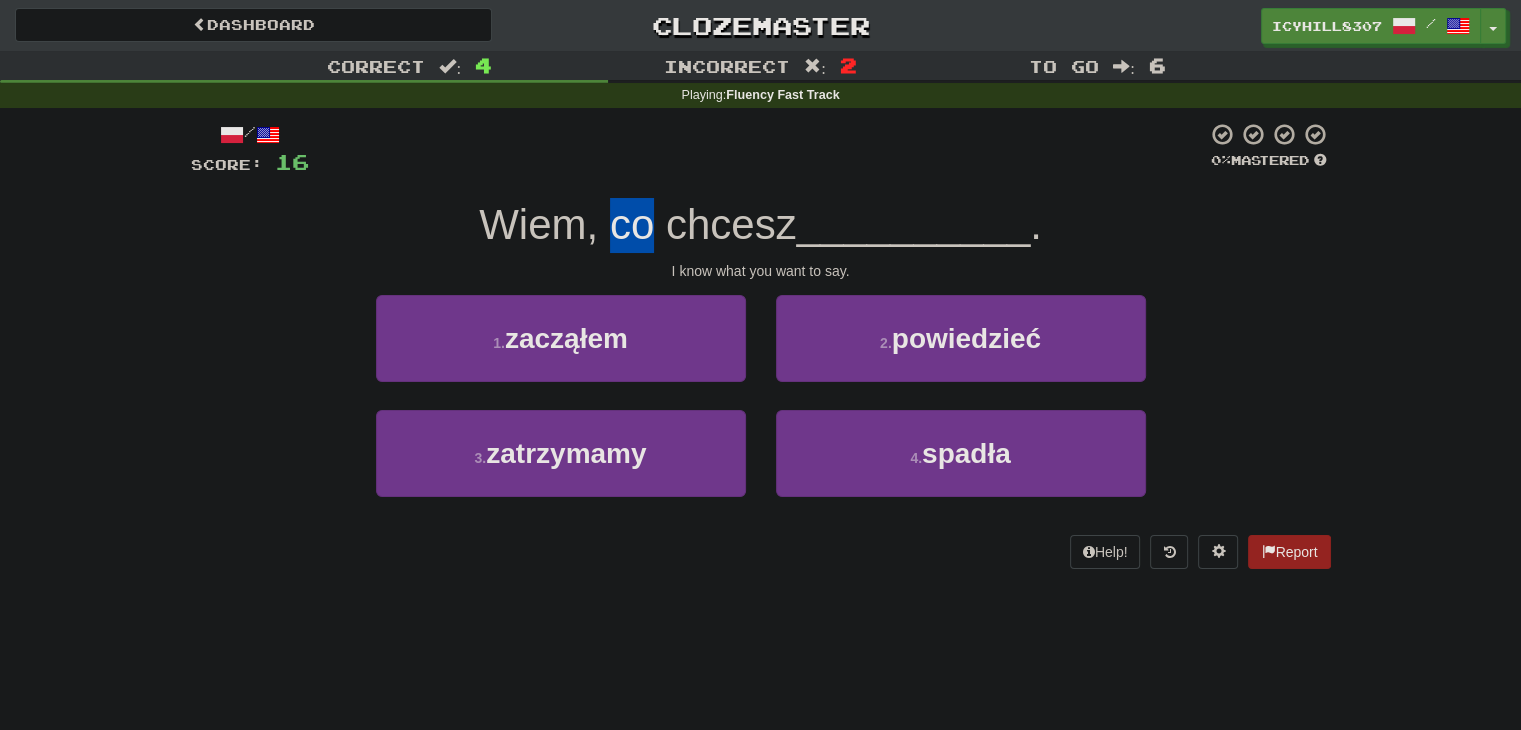 drag, startPoint x: 606, startPoint y: 237, endPoint x: 646, endPoint y: 240, distance: 40.112343 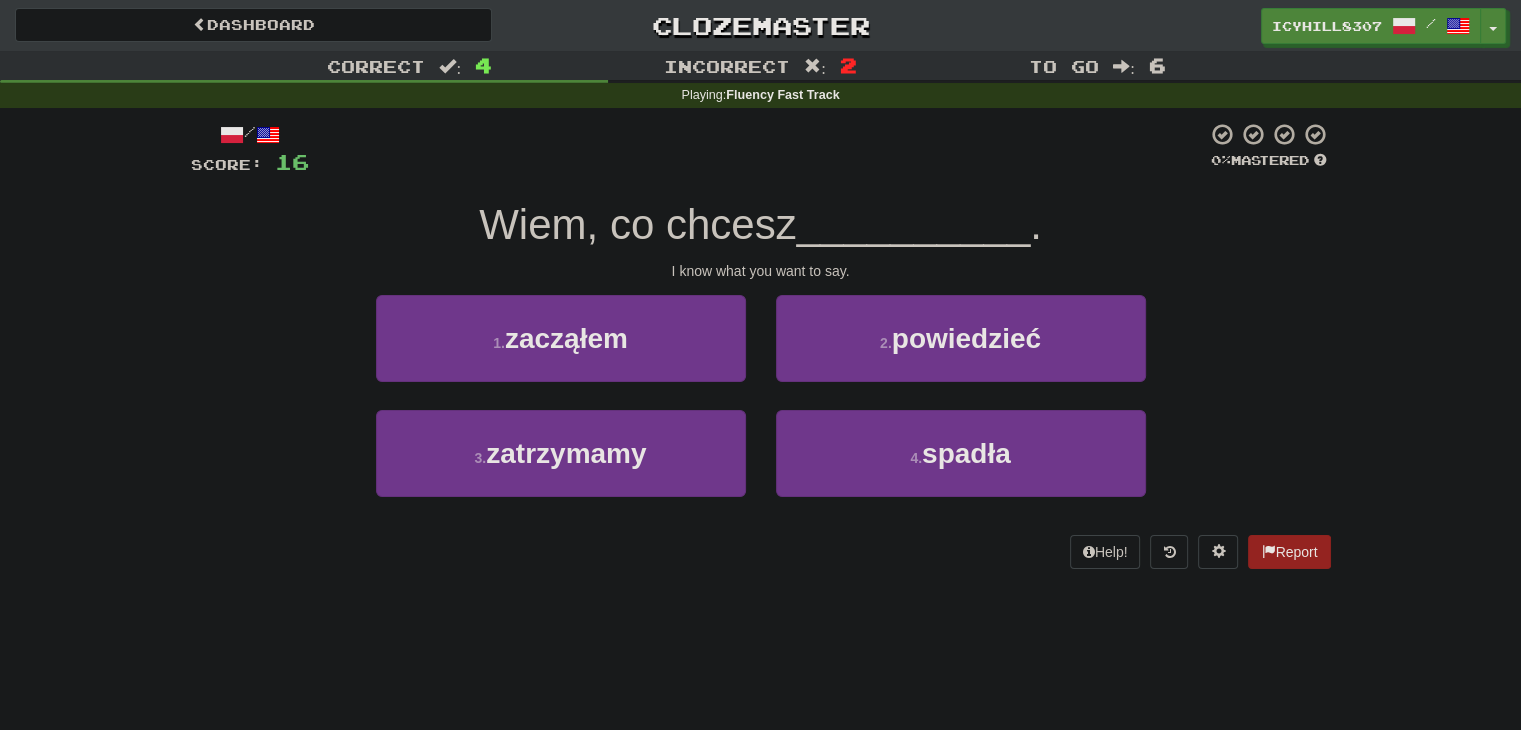 click on "Wiem, co chcesz" at bounding box center [637, 224] 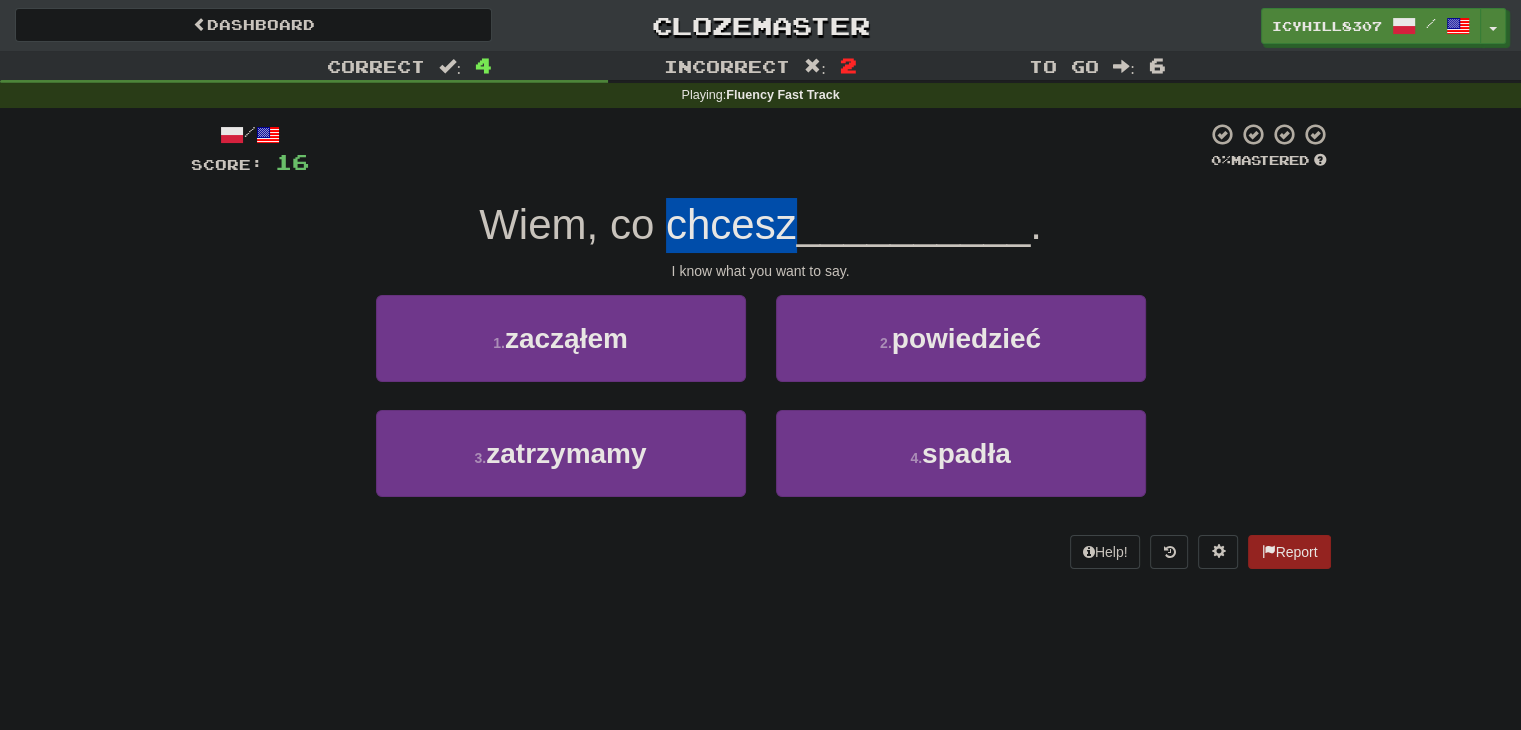 drag, startPoint x: 661, startPoint y: 231, endPoint x: 788, endPoint y: 228, distance: 127.03543 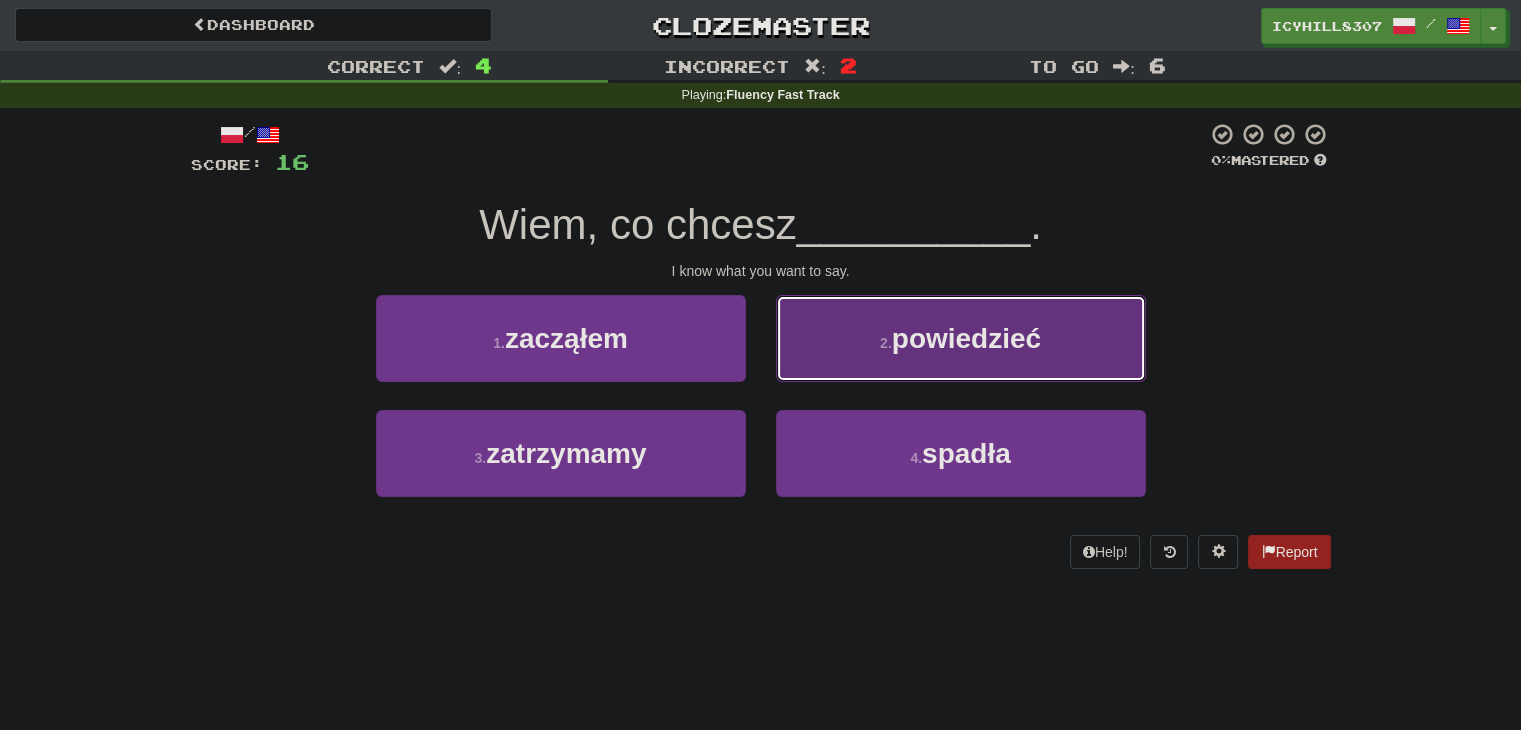 click on "2 .  powiedzieć" at bounding box center [961, 338] 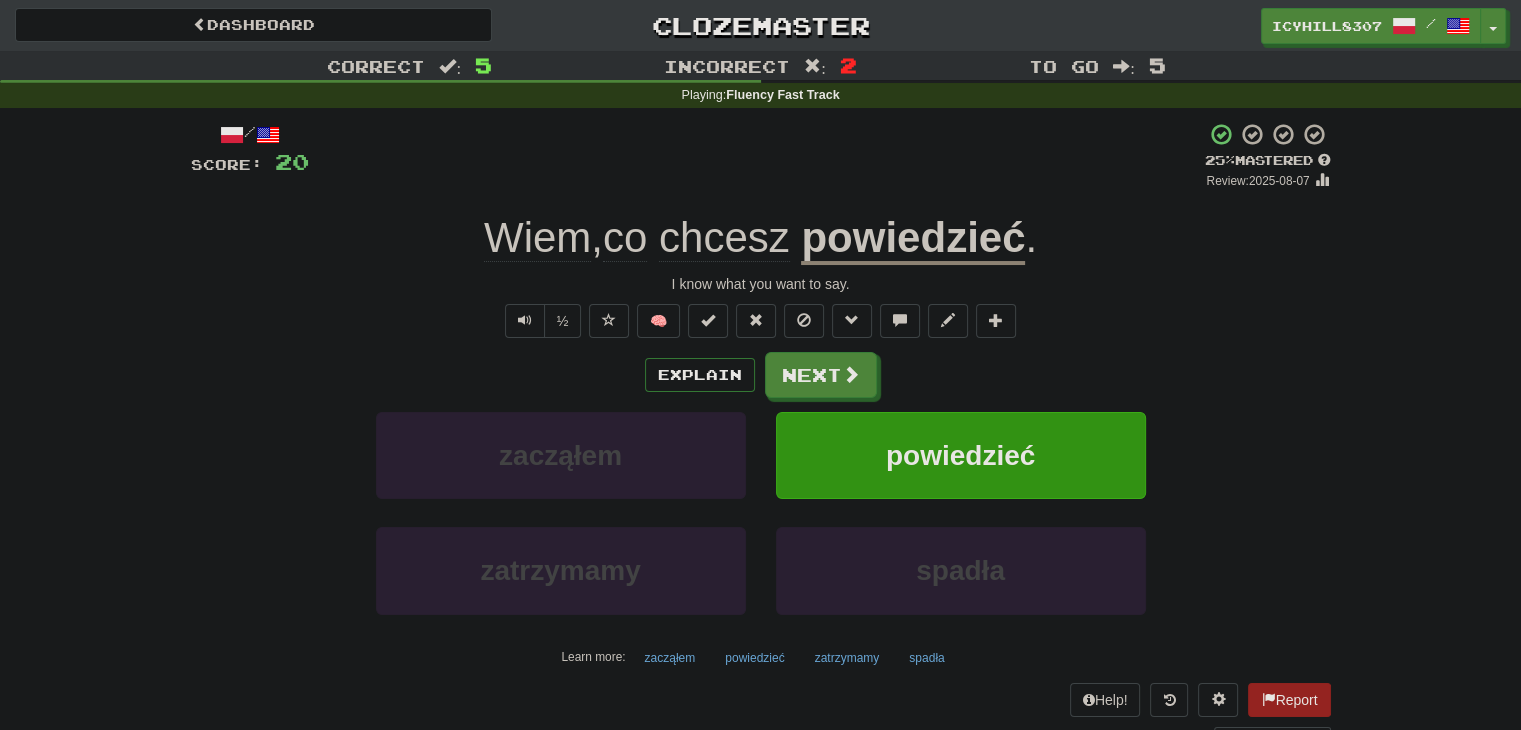 click on "powiedzieć" at bounding box center (913, 239) 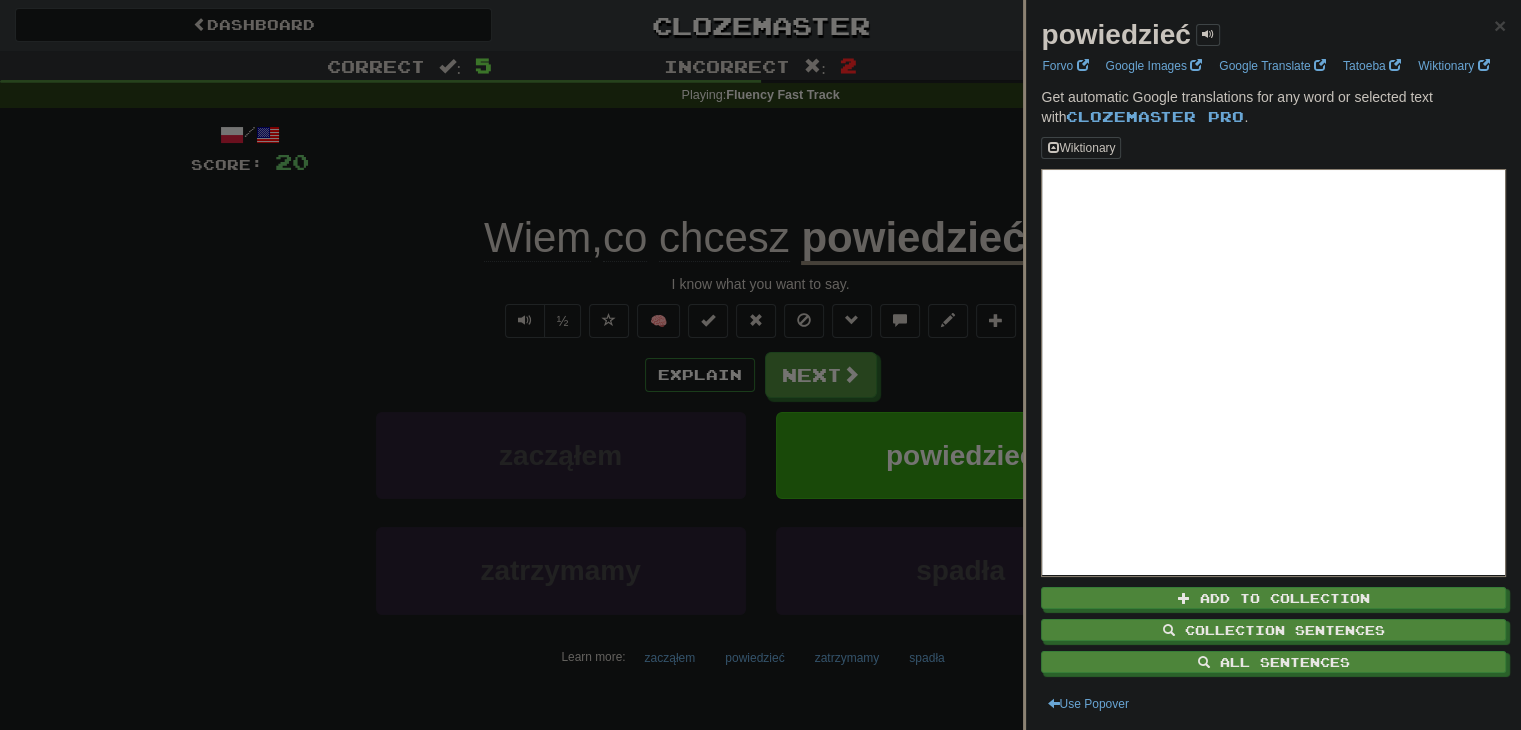 click at bounding box center [760, 365] 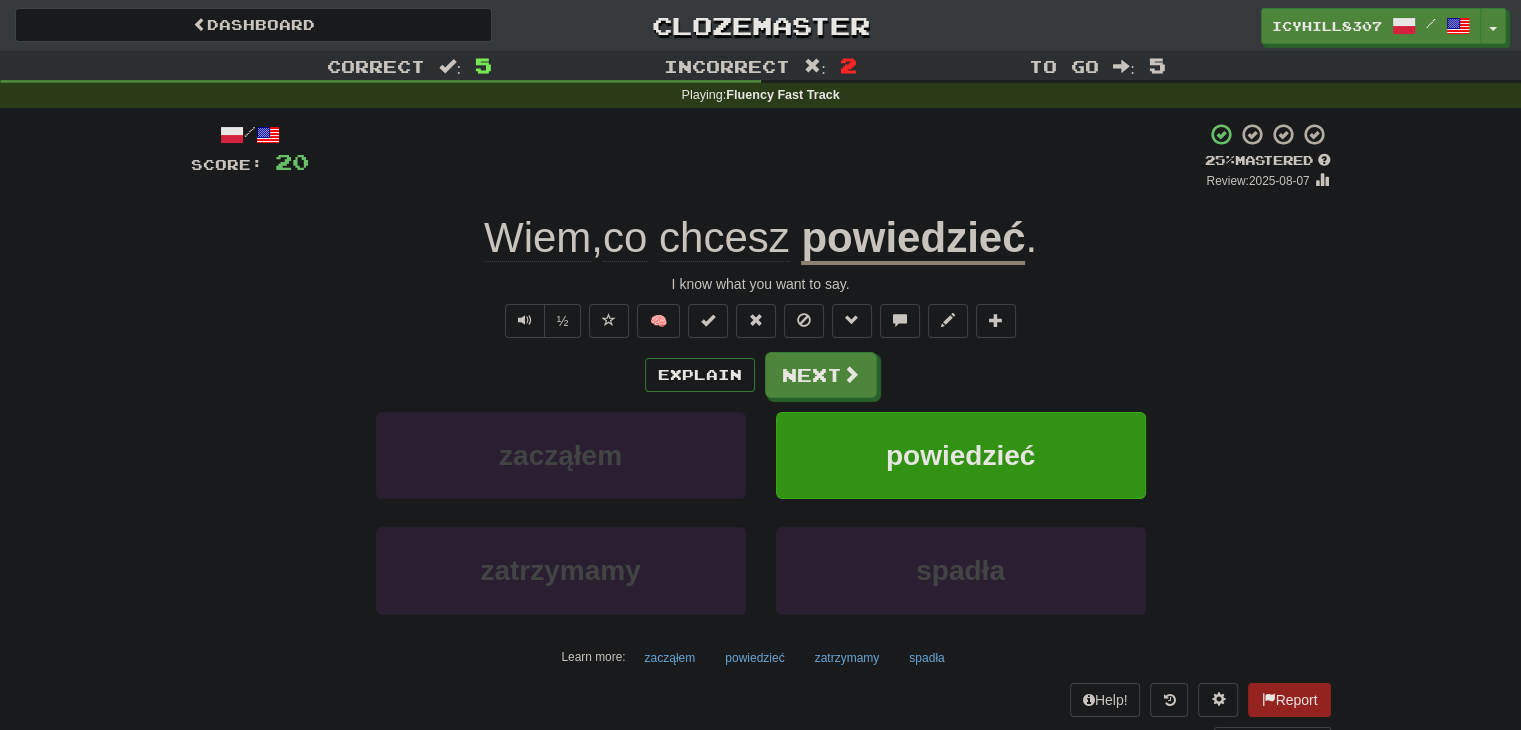 click on "chcesz" 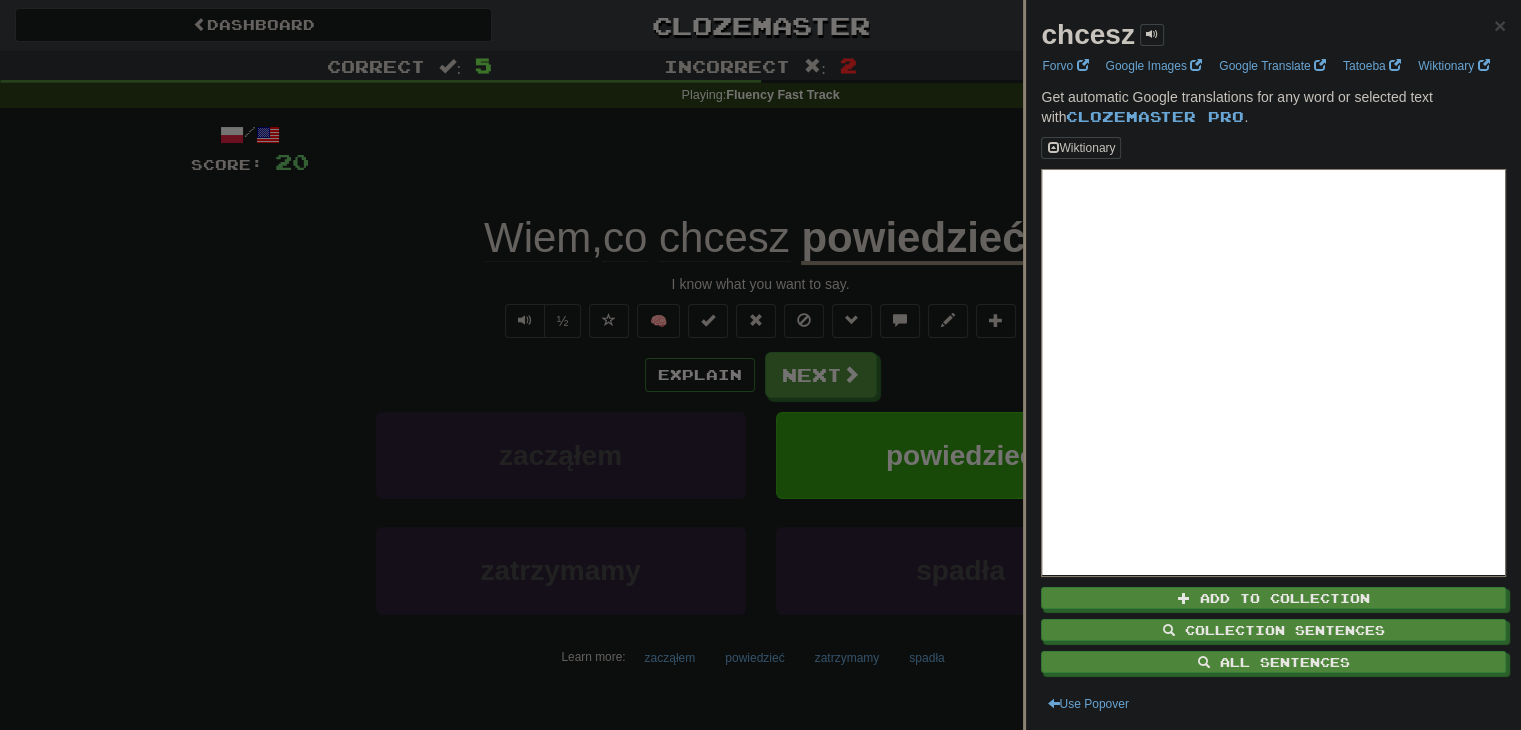 click at bounding box center (760, 365) 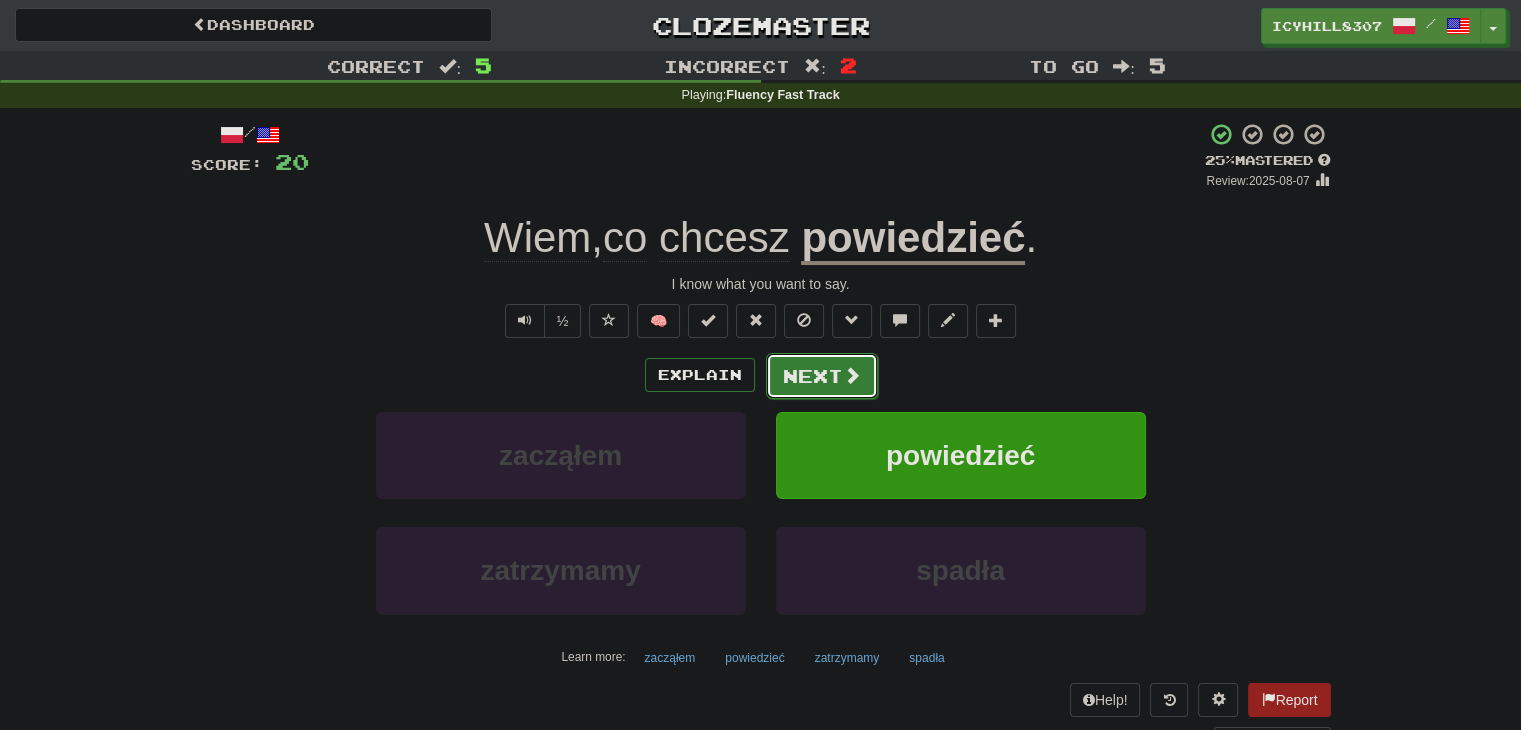 click at bounding box center (852, 375) 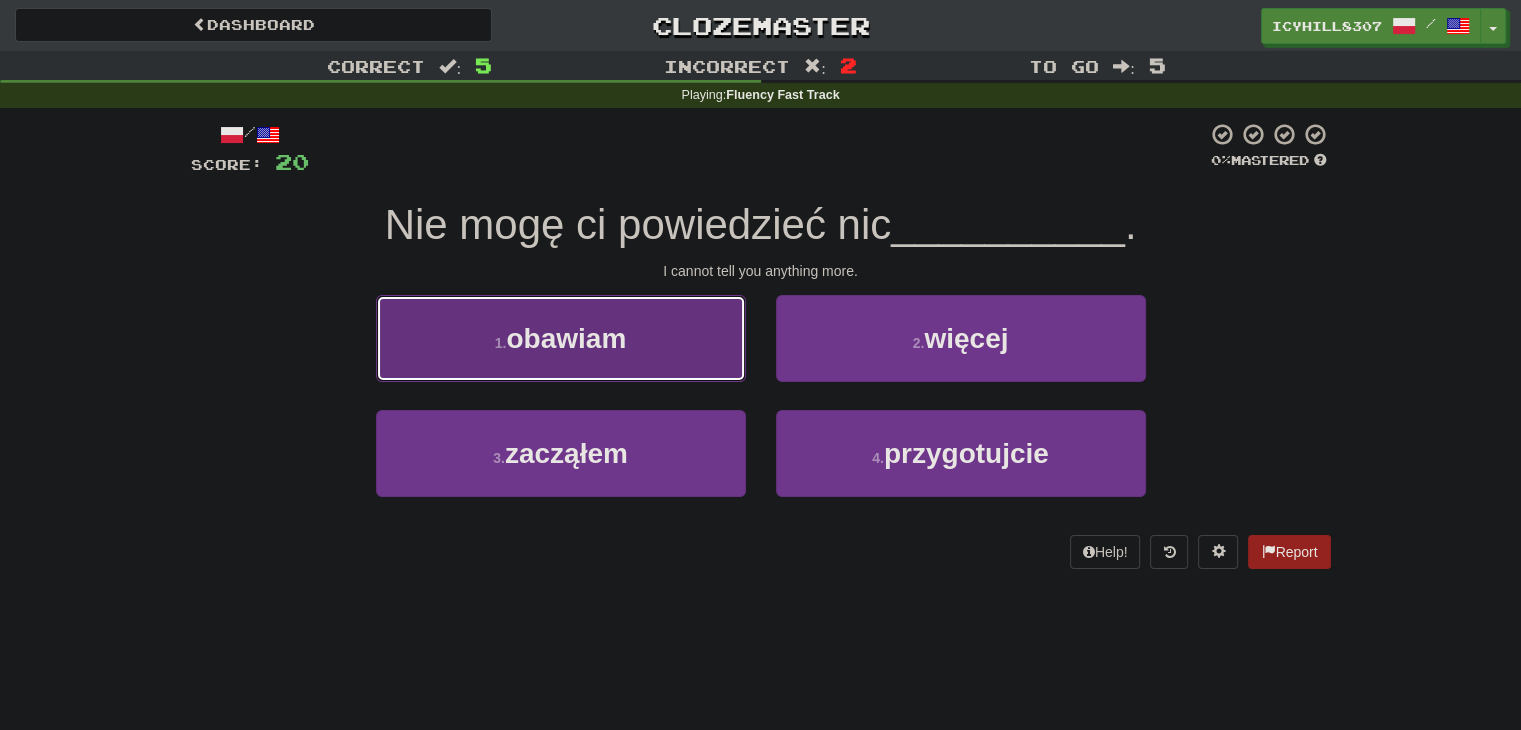 click on "1 .  obawiam" at bounding box center [561, 338] 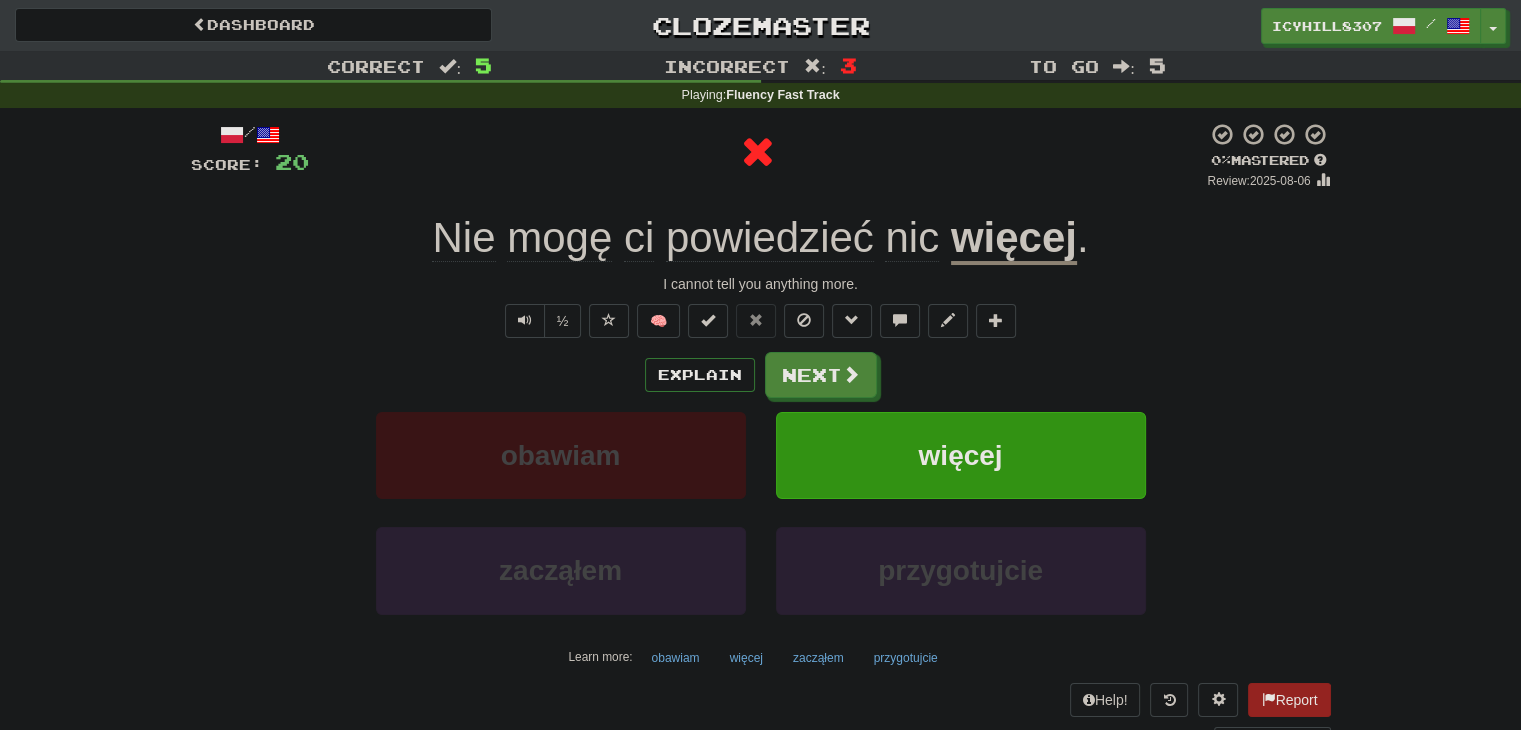 click on "mogę" 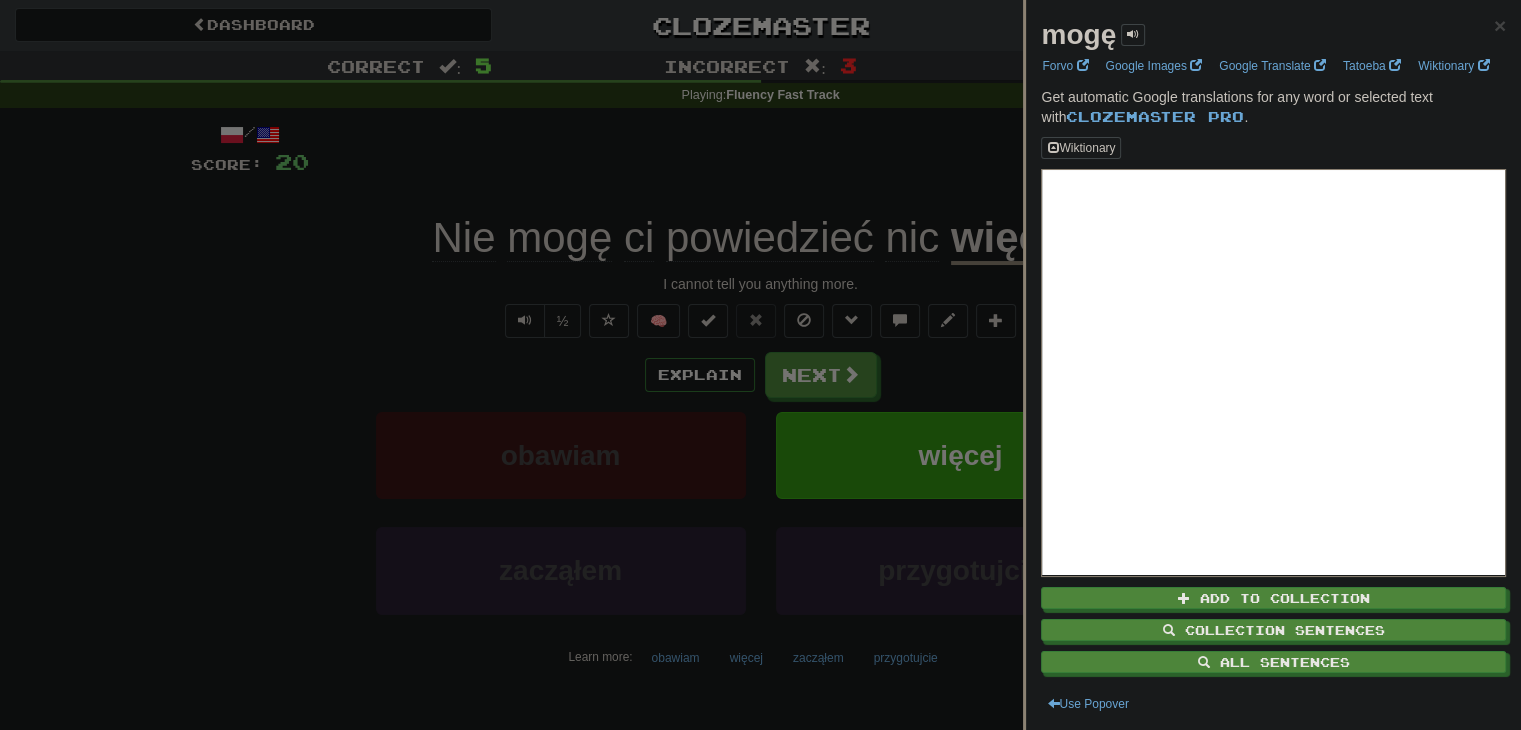click at bounding box center (760, 365) 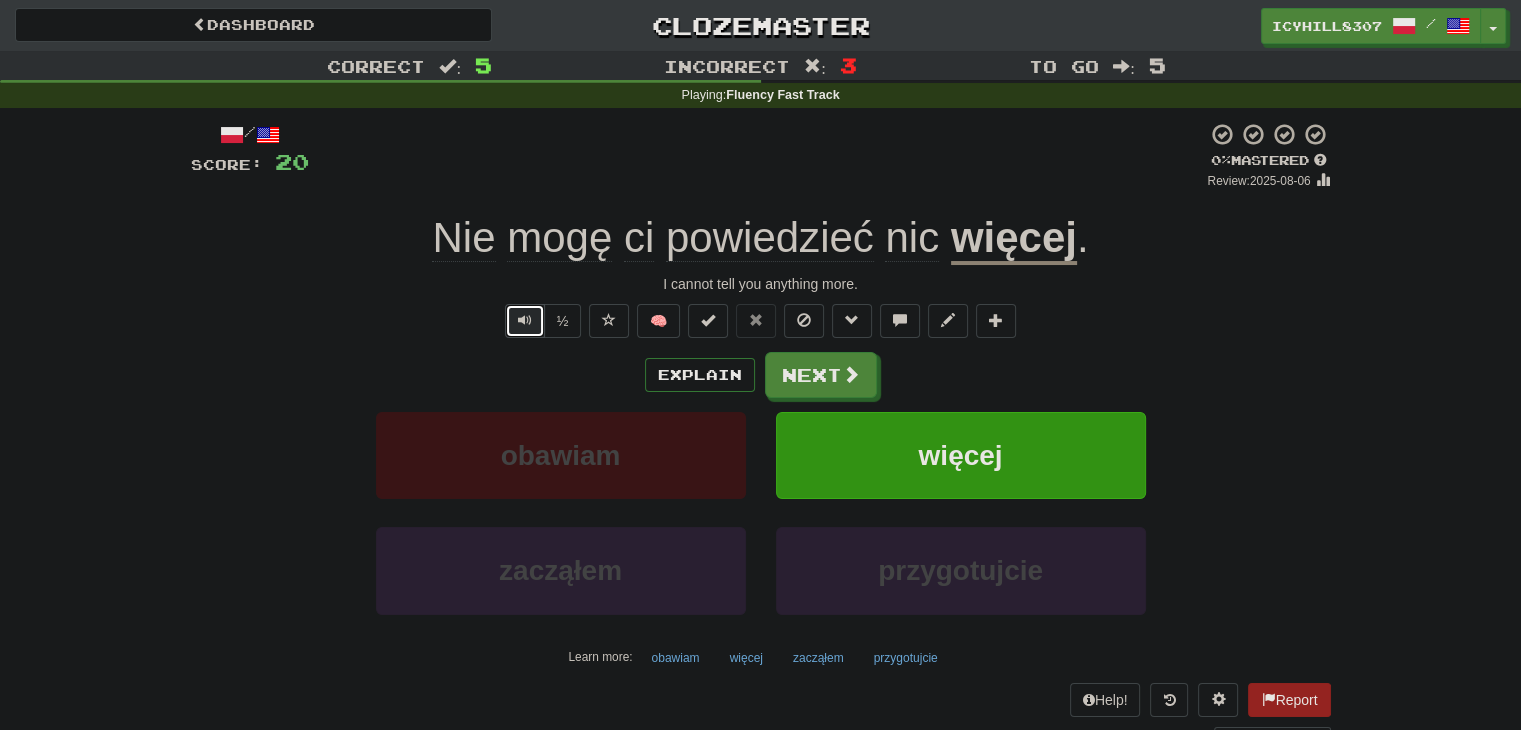 click at bounding box center [525, 321] 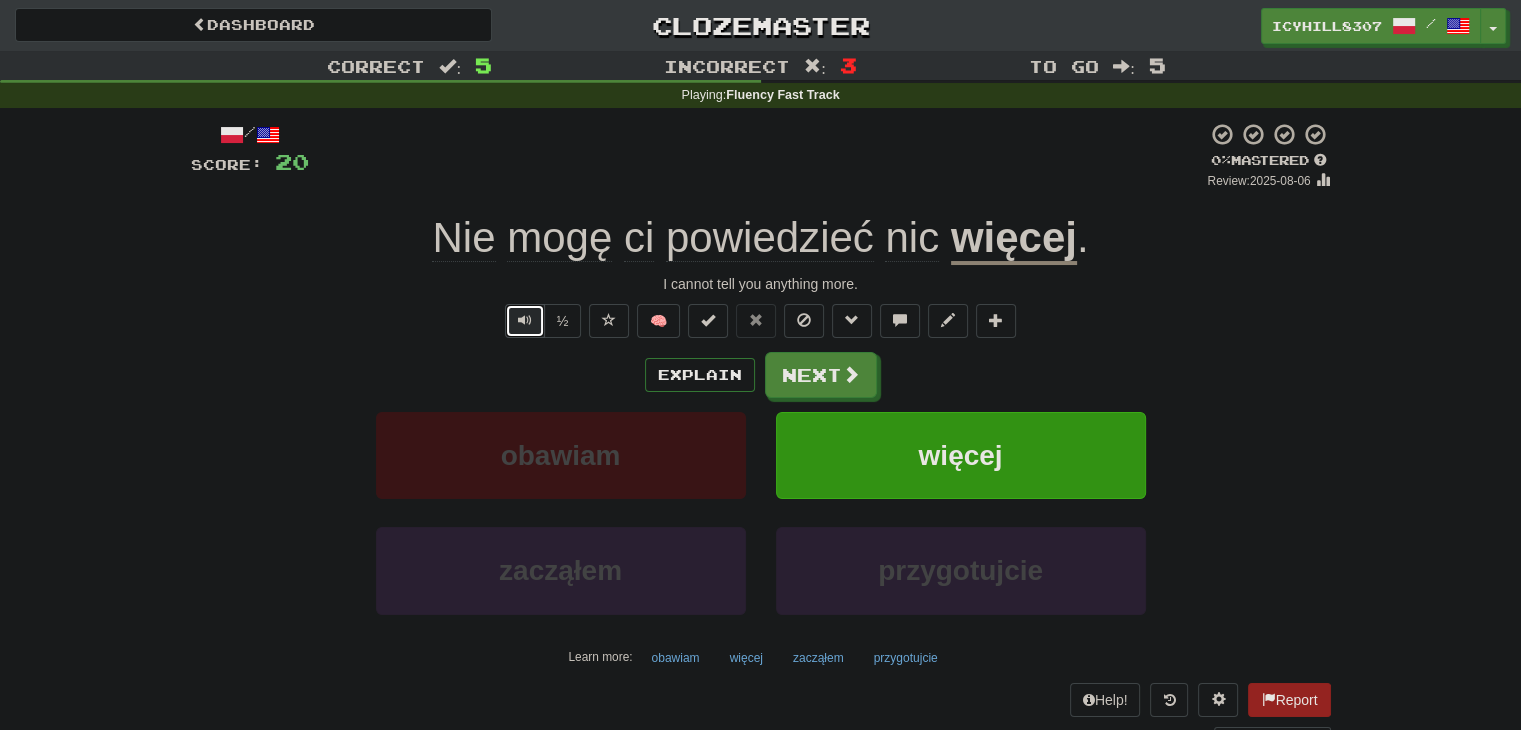 click at bounding box center [525, 320] 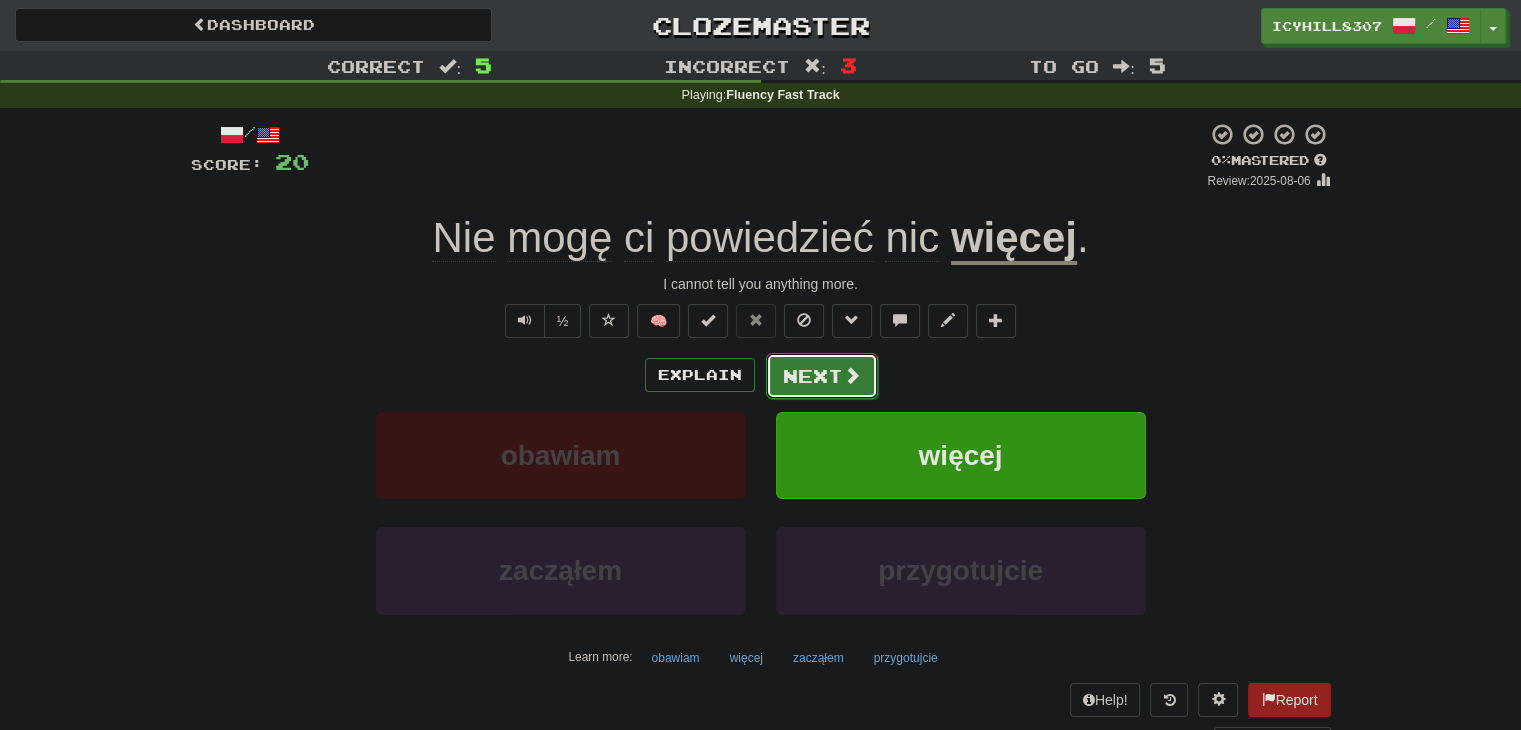 click on "Next" at bounding box center [822, 376] 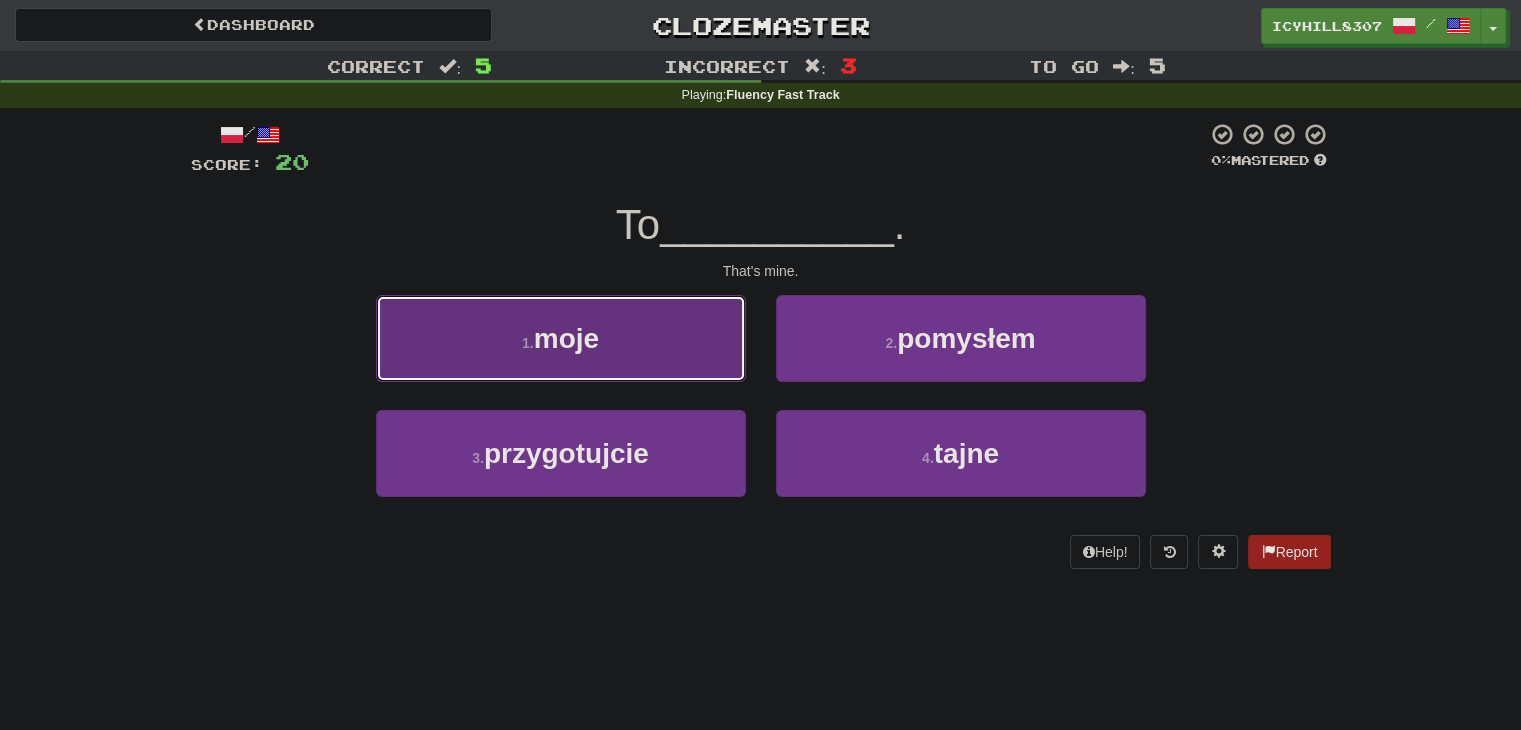 click on "1 .  moje" at bounding box center [561, 338] 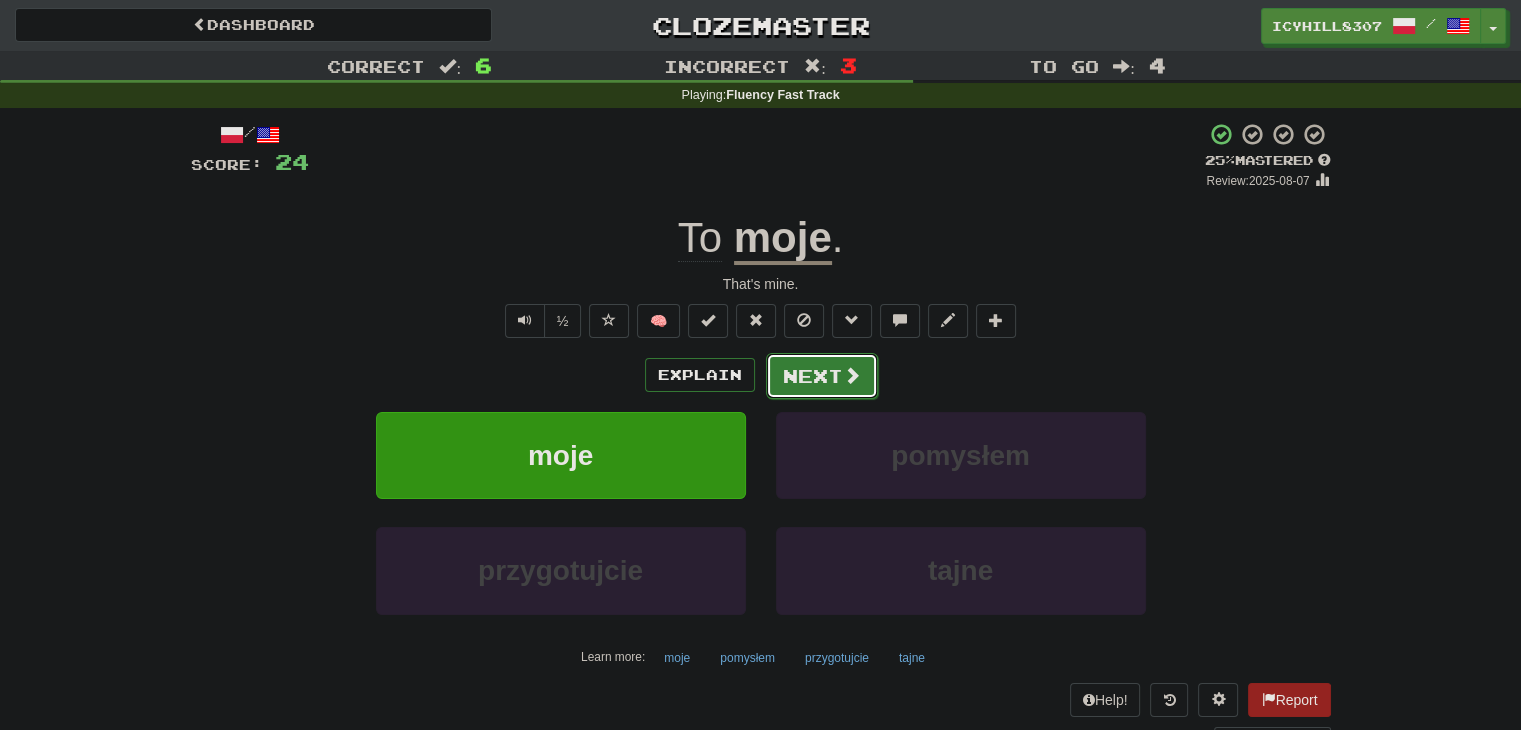 click on "Next" at bounding box center [822, 376] 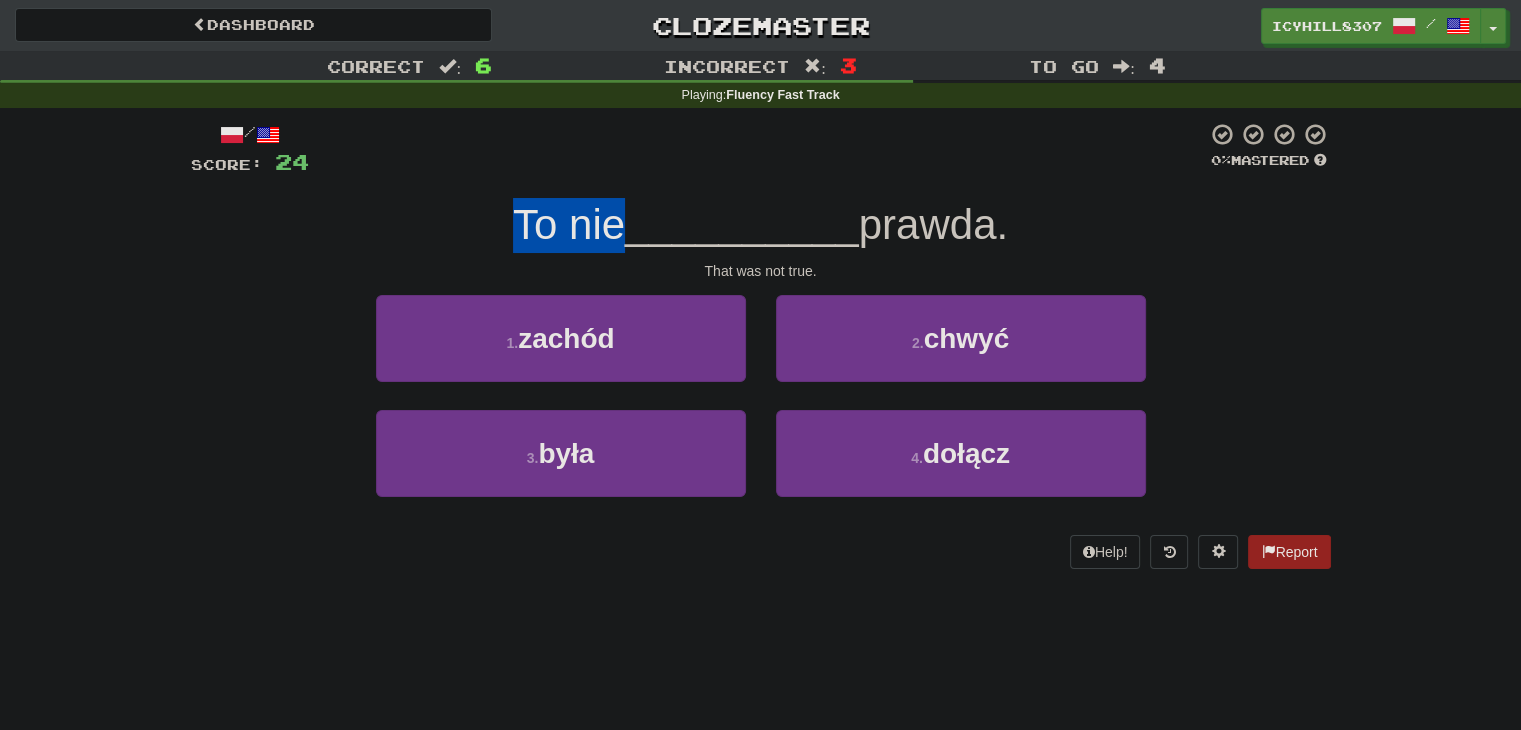 drag, startPoint x: 505, startPoint y: 234, endPoint x: 612, endPoint y: 229, distance: 107.11676 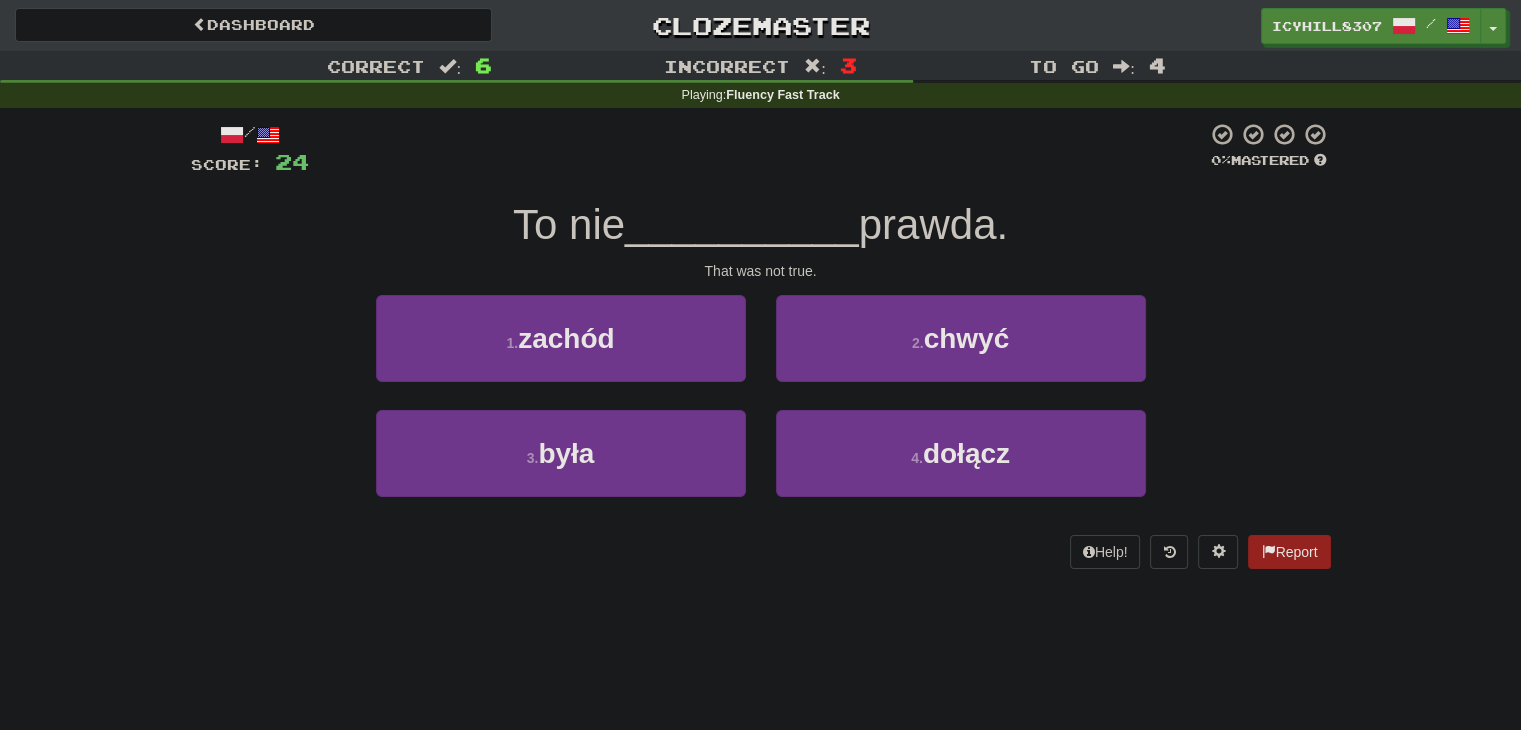 click on "That was not true." at bounding box center (761, 271) 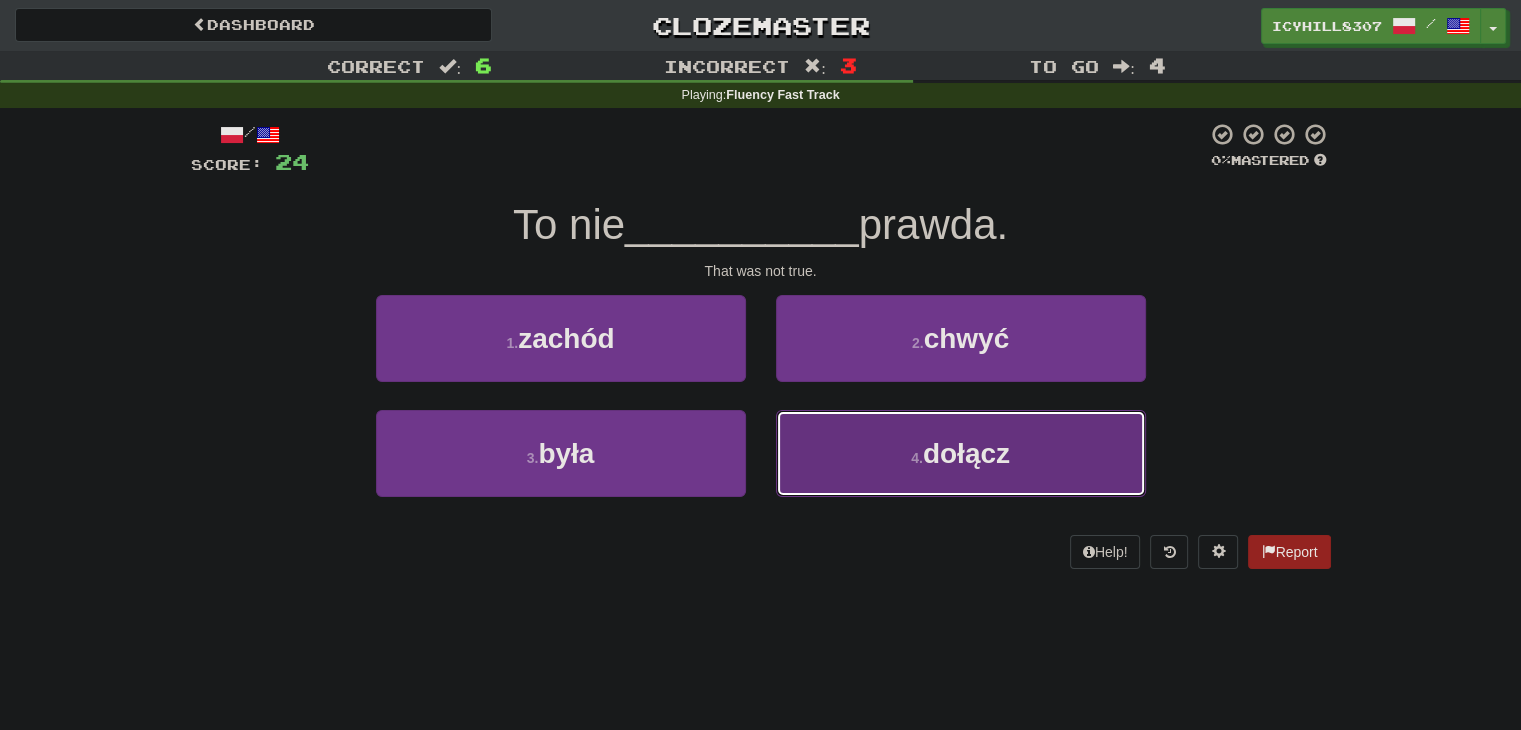 click on "4 .  dołącz" at bounding box center [961, 453] 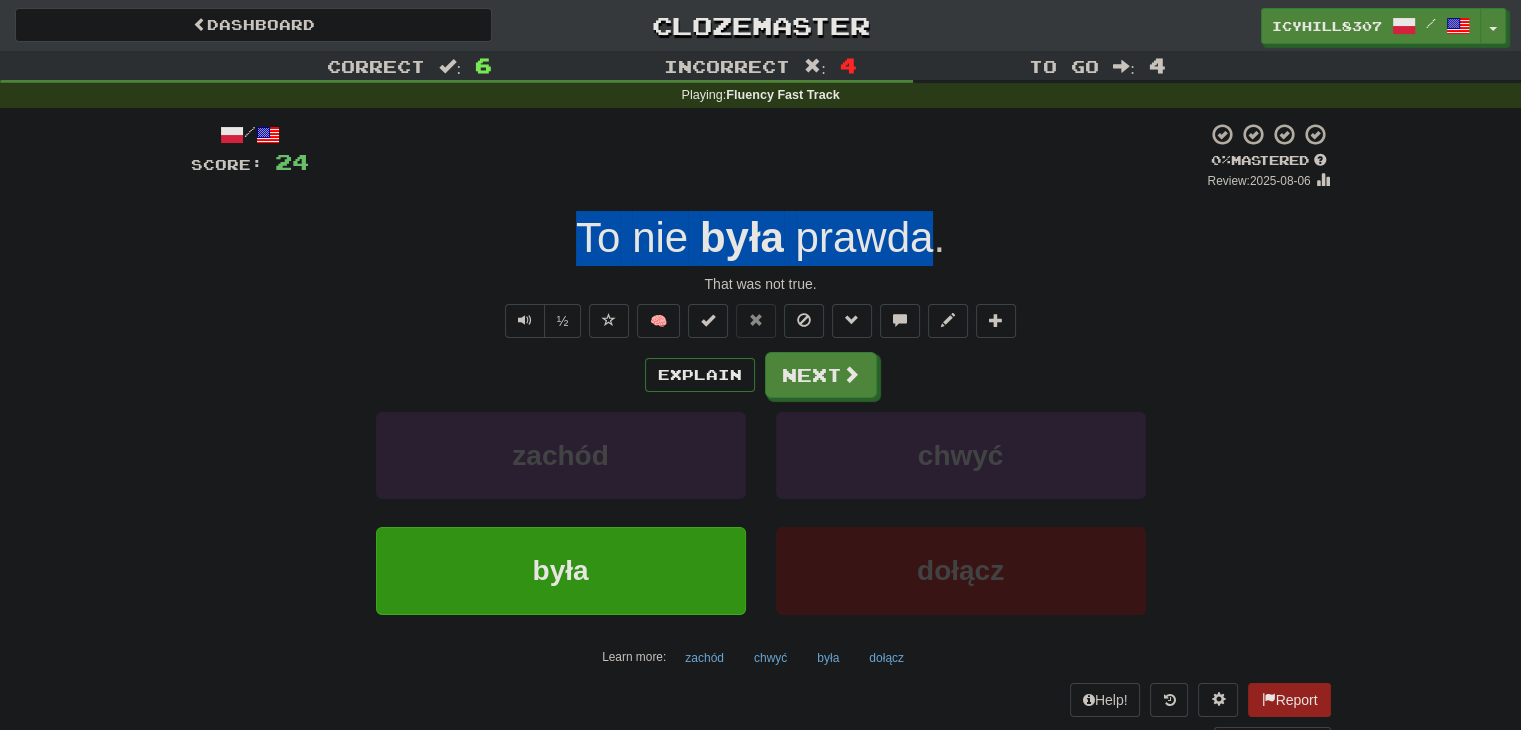 drag, startPoint x: 580, startPoint y: 233, endPoint x: 932, endPoint y: 245, distance: 352.2045 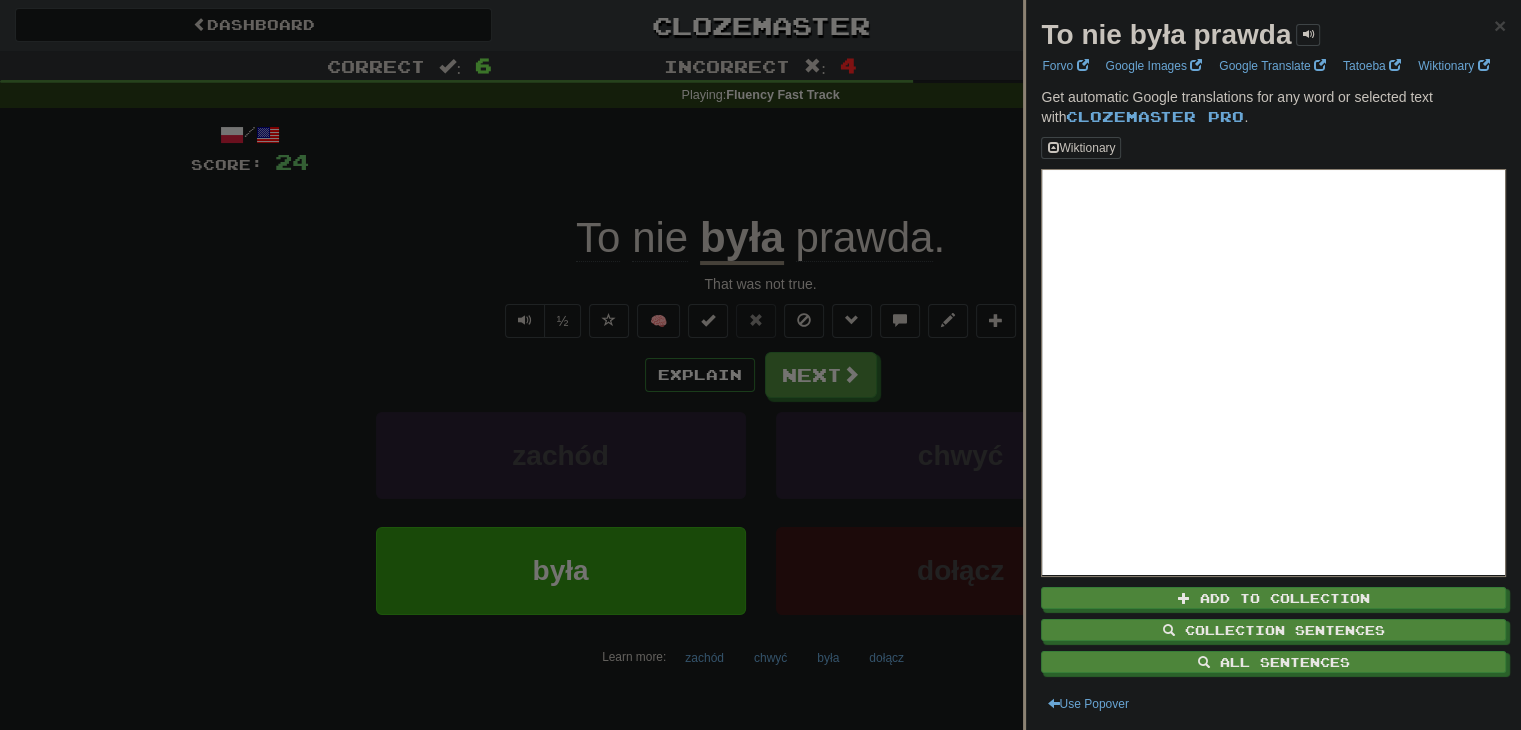 click at bounding box center [760, 365] 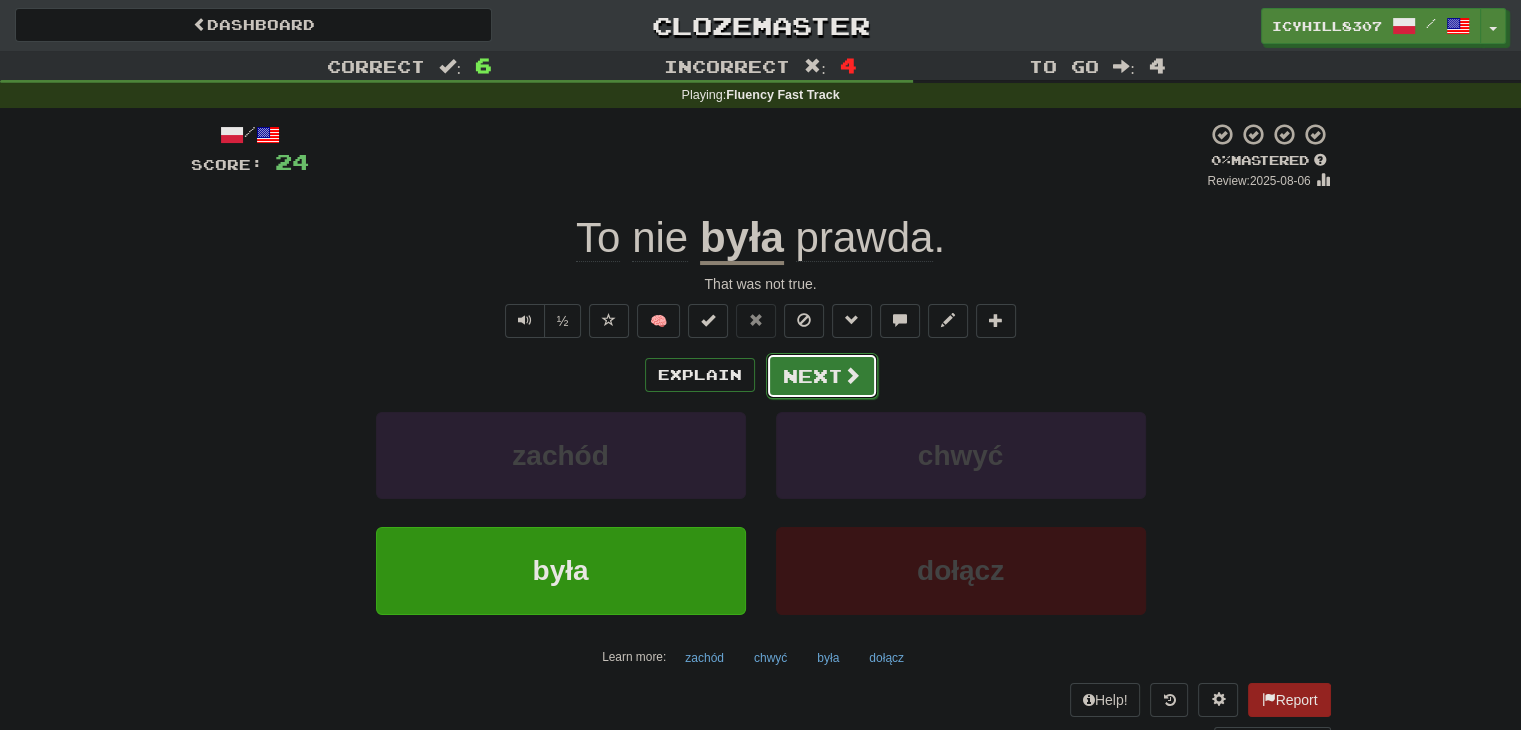 click on "Next" at bounding box center (822, 376) 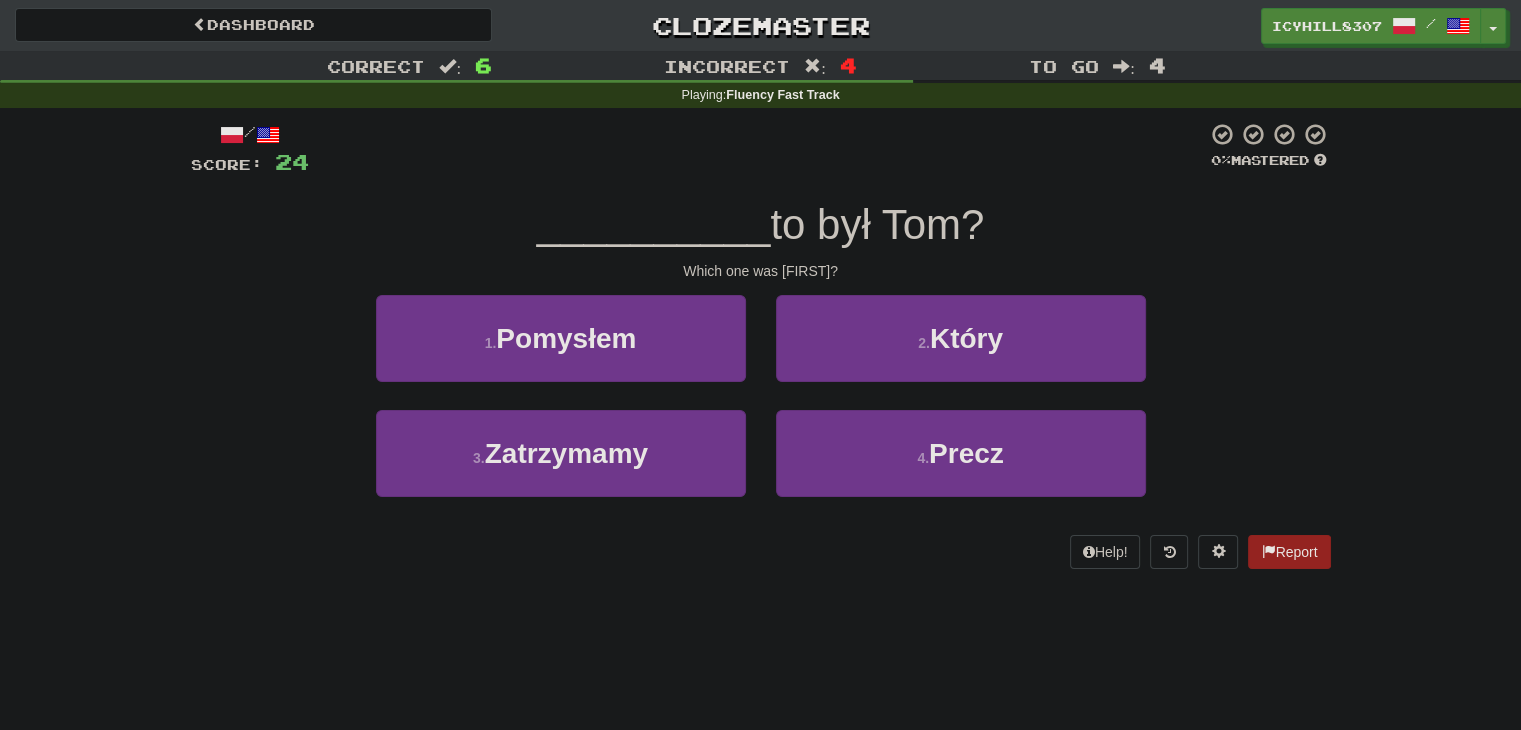 click on "3 .  Zatrzymamy" at bounding box center (561, 467) 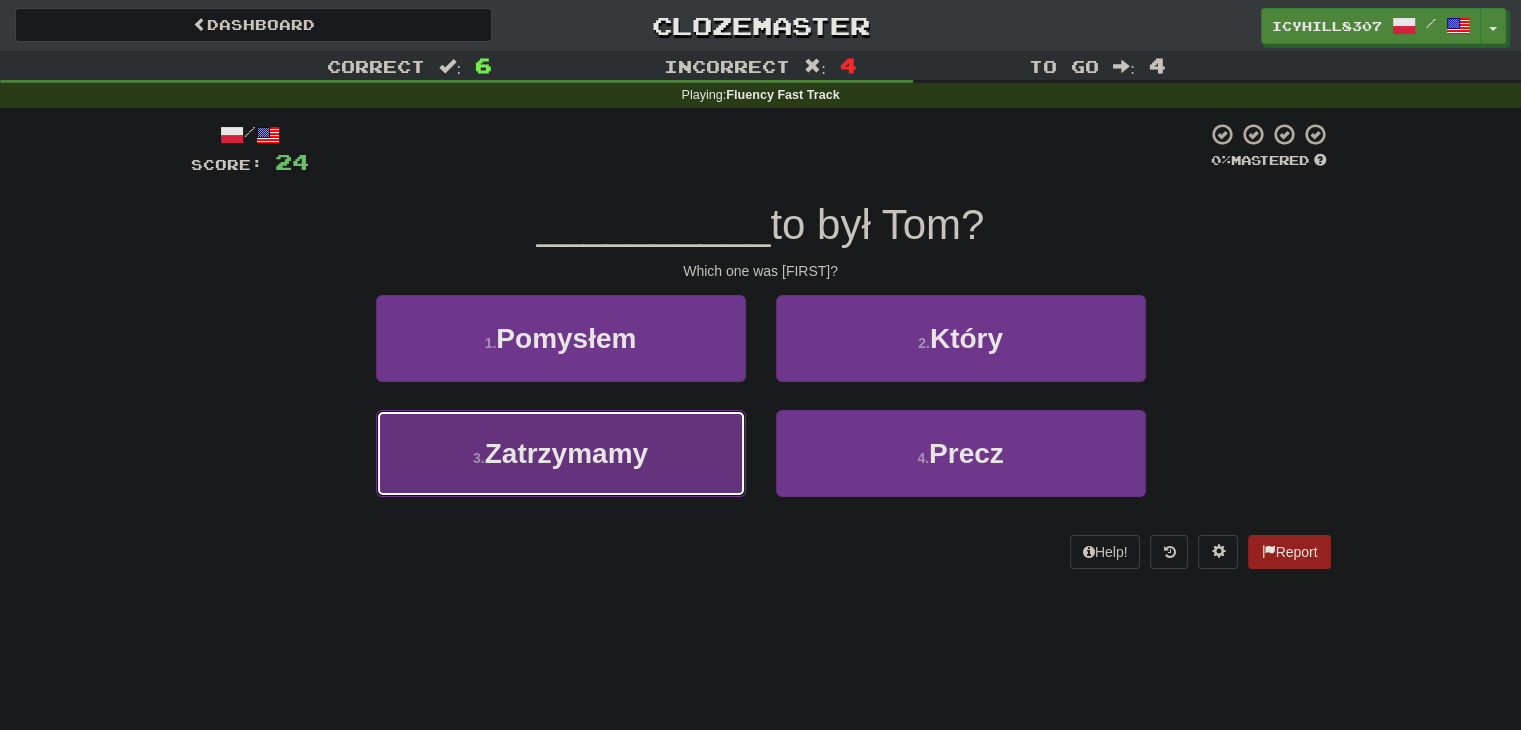 click on "3 .  Zatrzymamy" at bounding box center (561, 453) 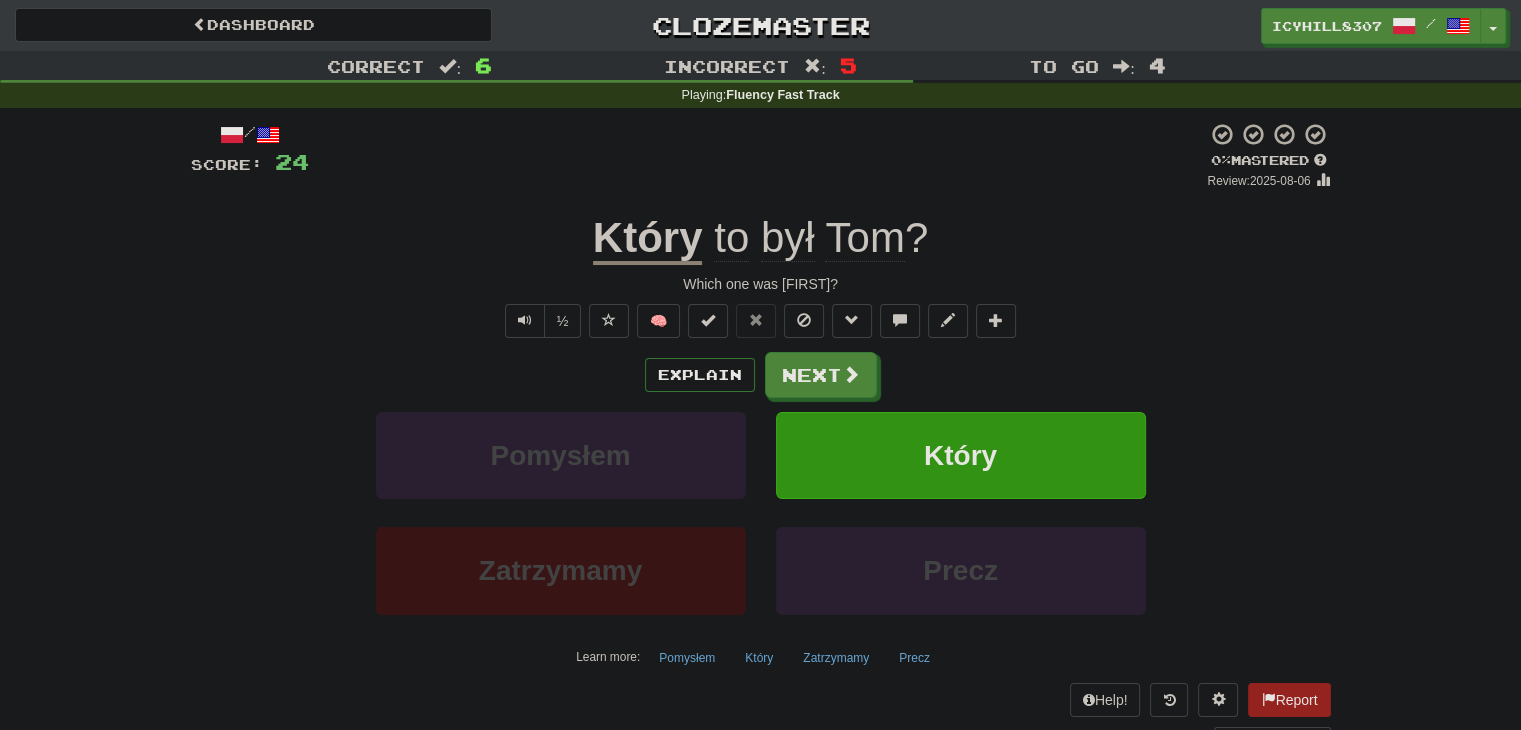 click on "Który" at bounding box center (648, 239) 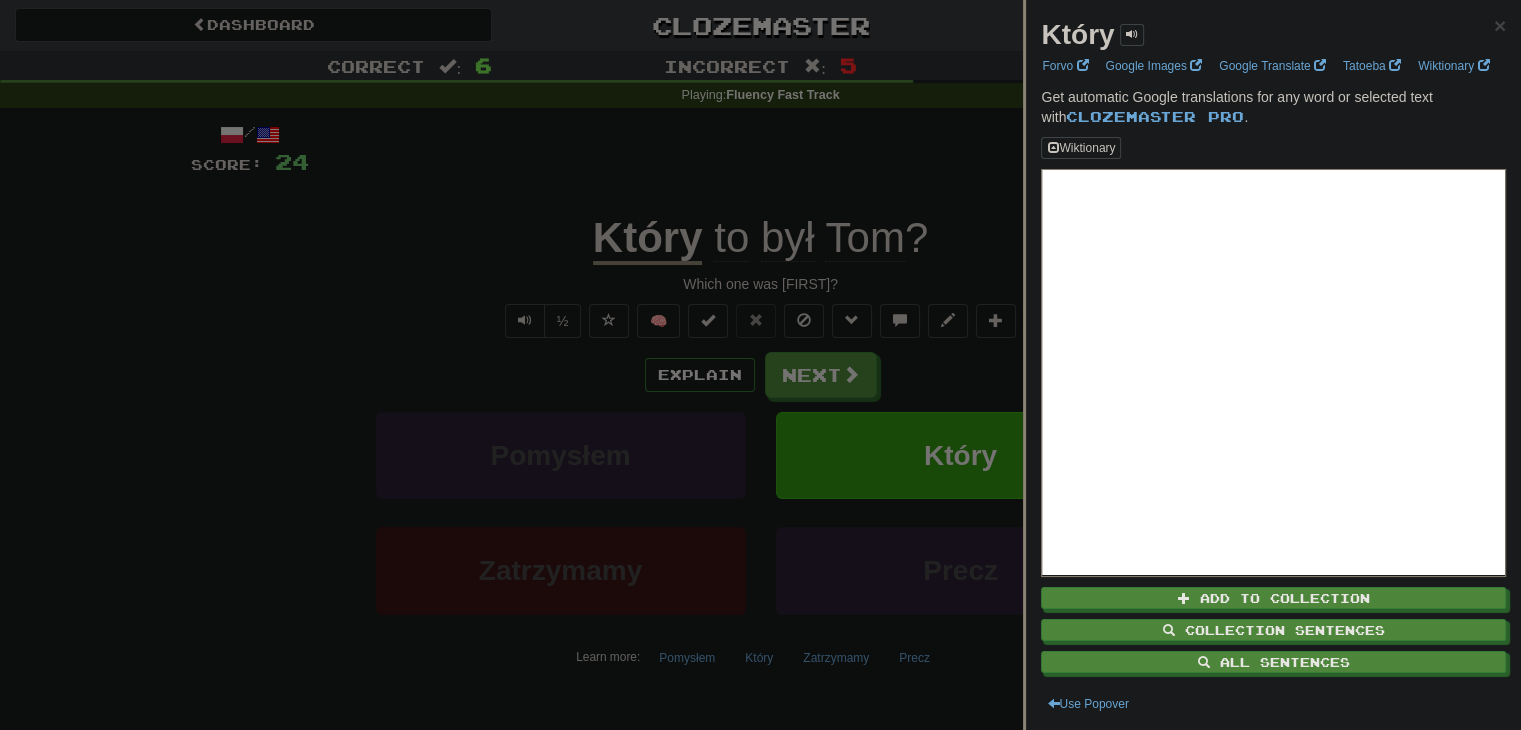 click at bounding box center (760, 365) 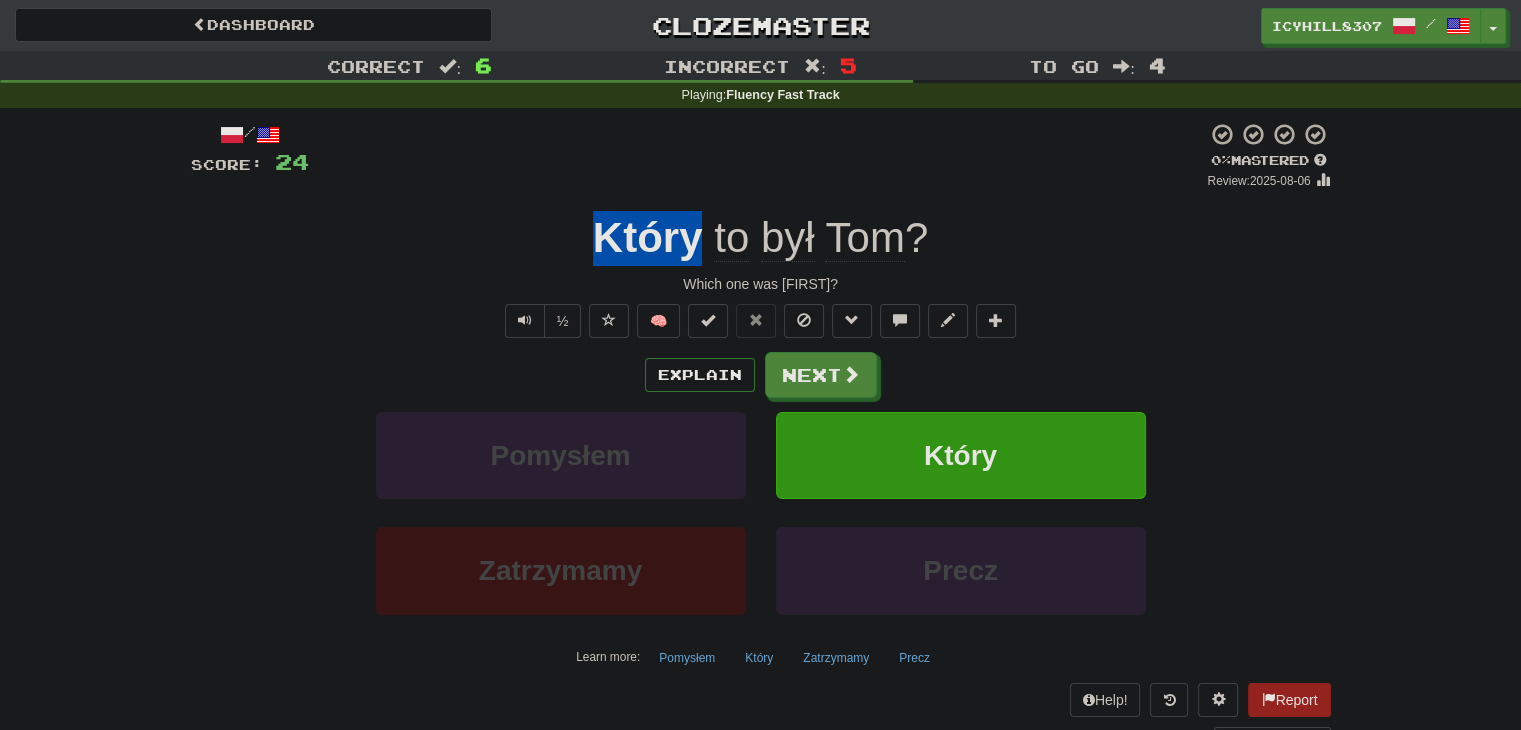 drag, startPoint x: 591, startPoint y: 228, endPoint x: 704, endPoint y: 233, distance: 113.110565 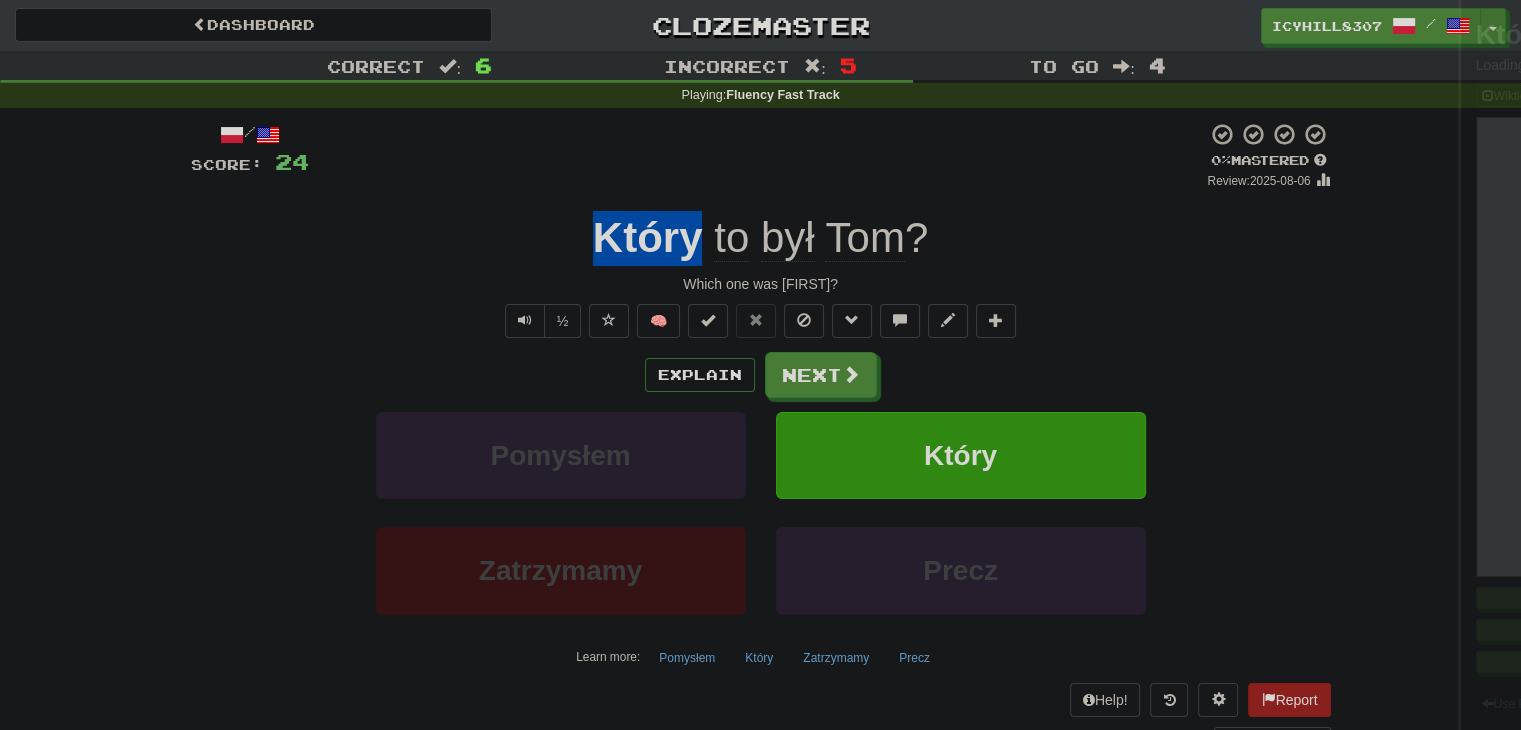 copy on "Który" 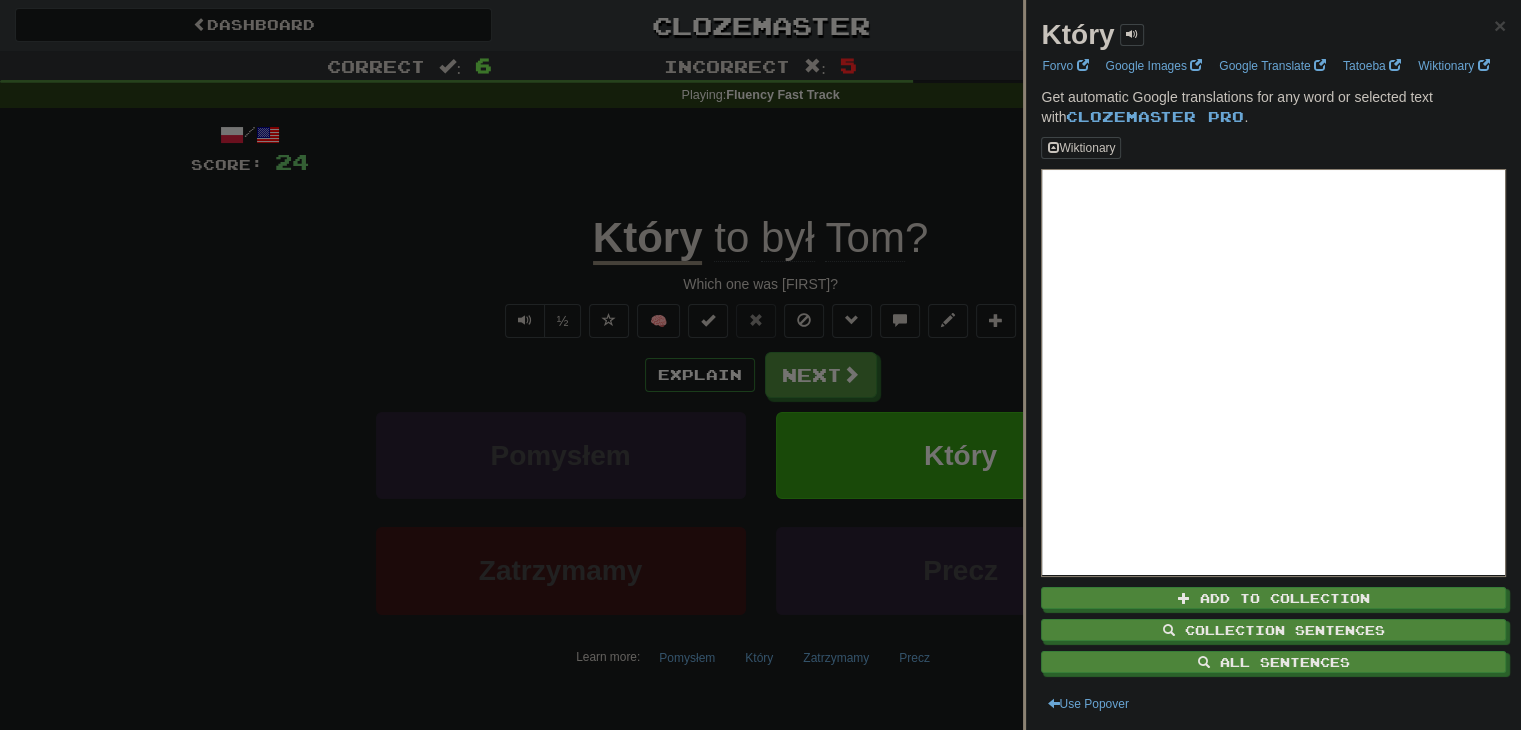 click at bounding box center [760, 365] 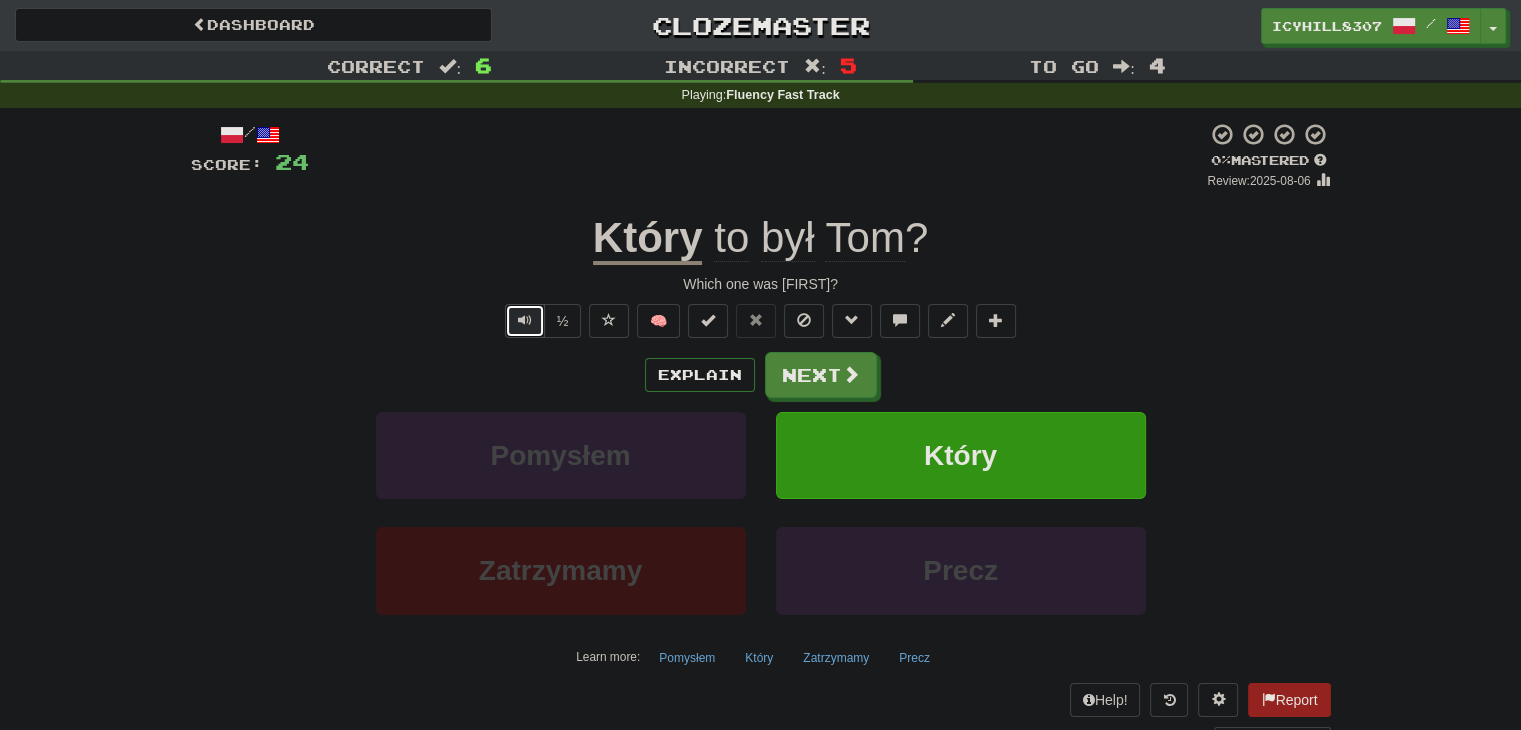 click at bounding box center [525, 321] 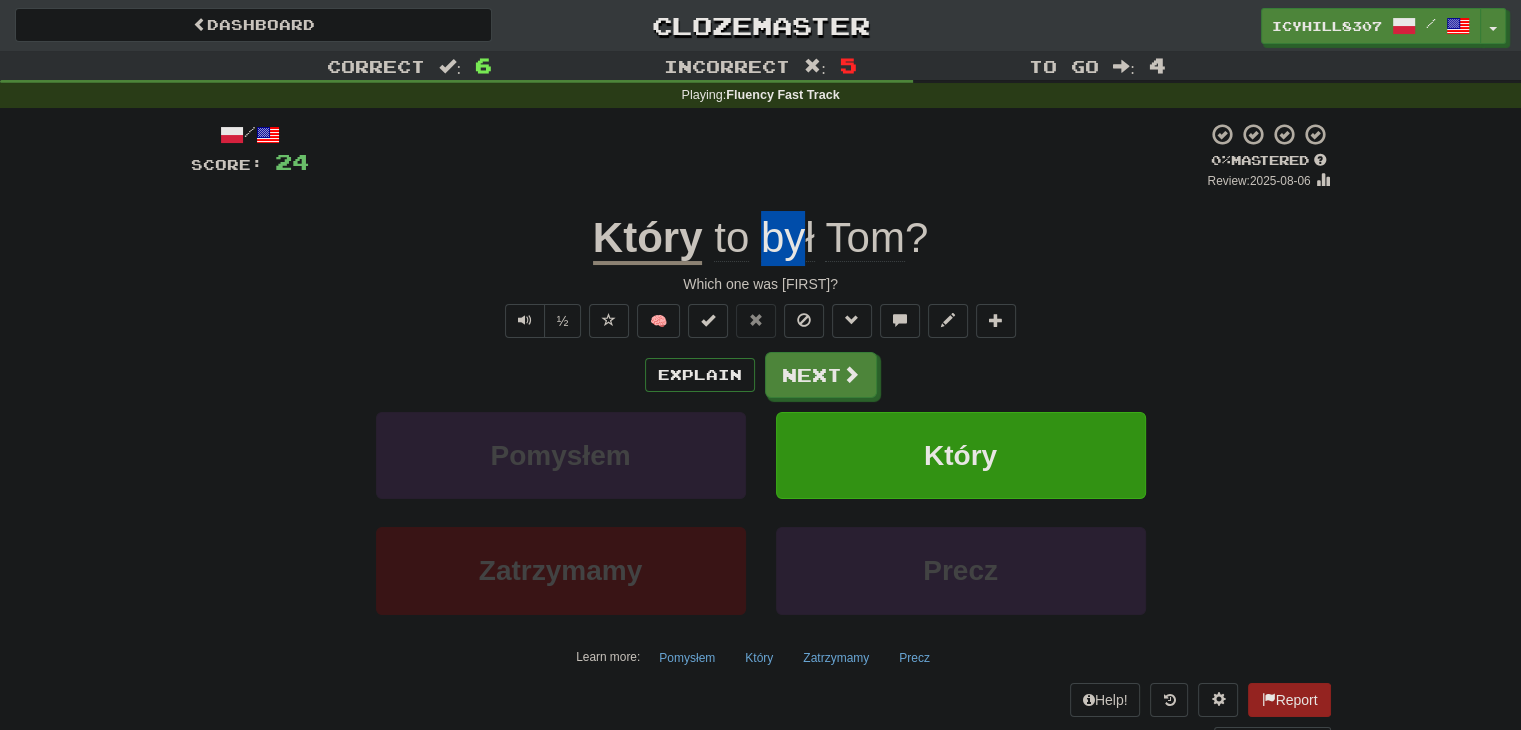 drag, startPoint x: 809, startPoint y: 241, endPoint x: 764, endPoint y: 242, distance: 45.01111 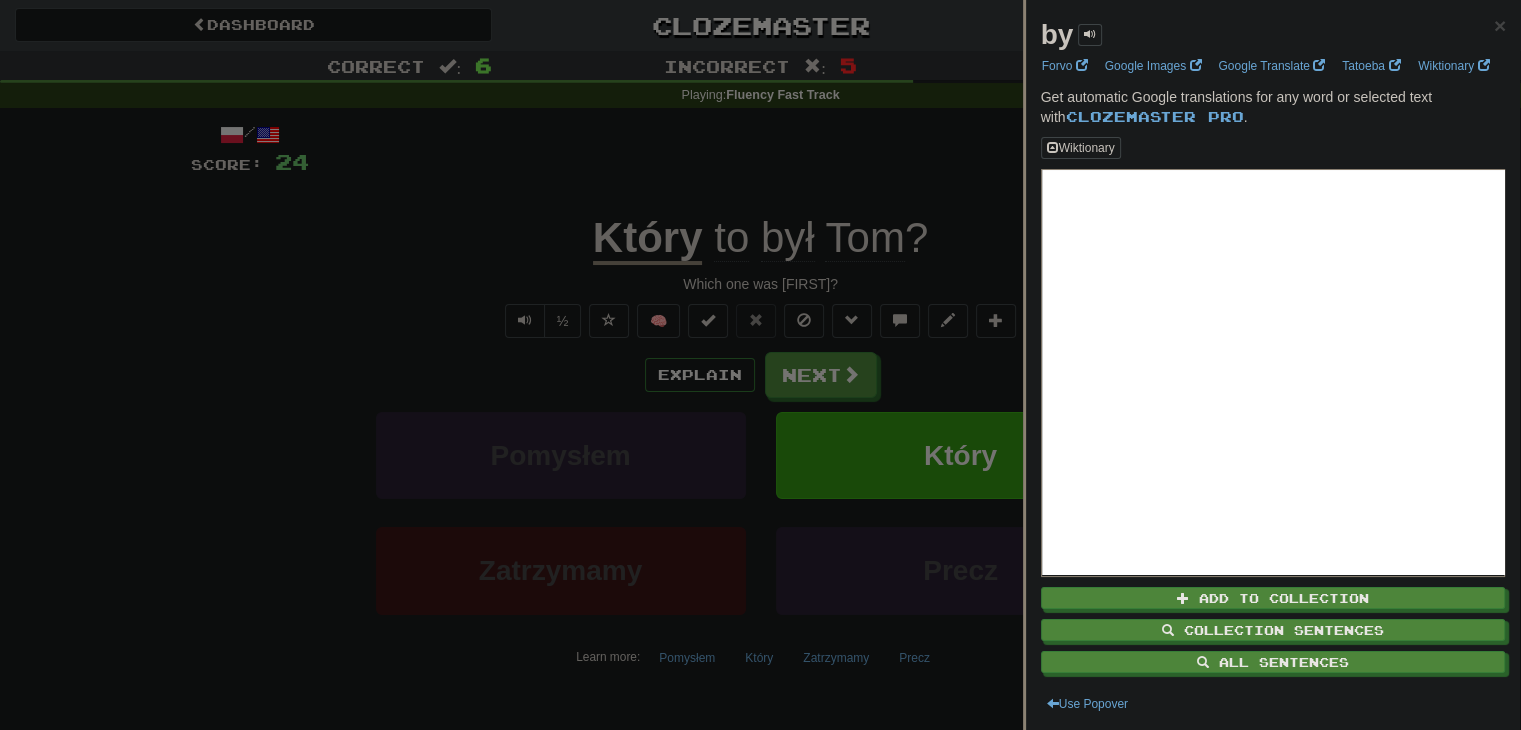 click at bounding box center [760, 365] 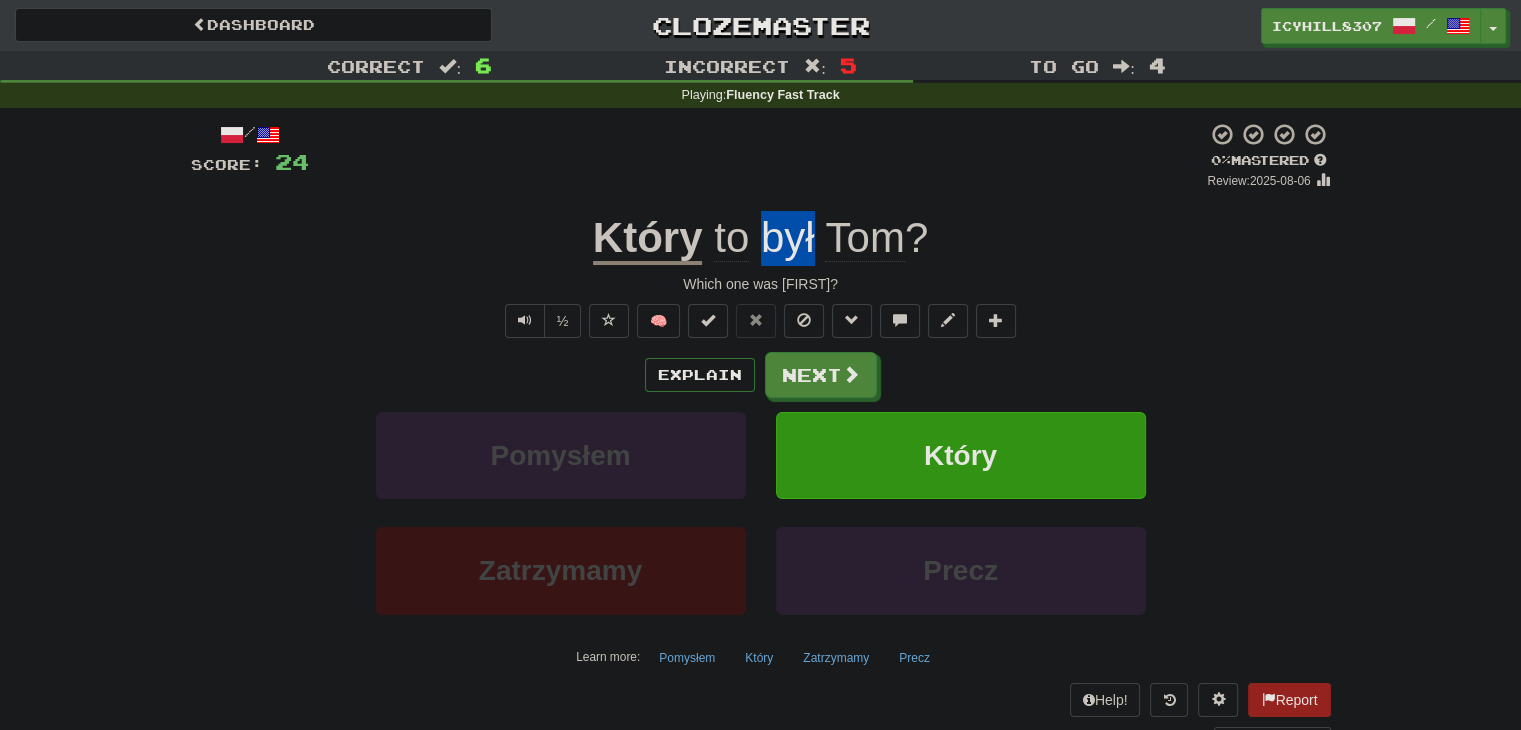drag, startPoint x: 759, startPoint y: 235, endPoint x: 815, endPoint y: 248, distance: 57.48913 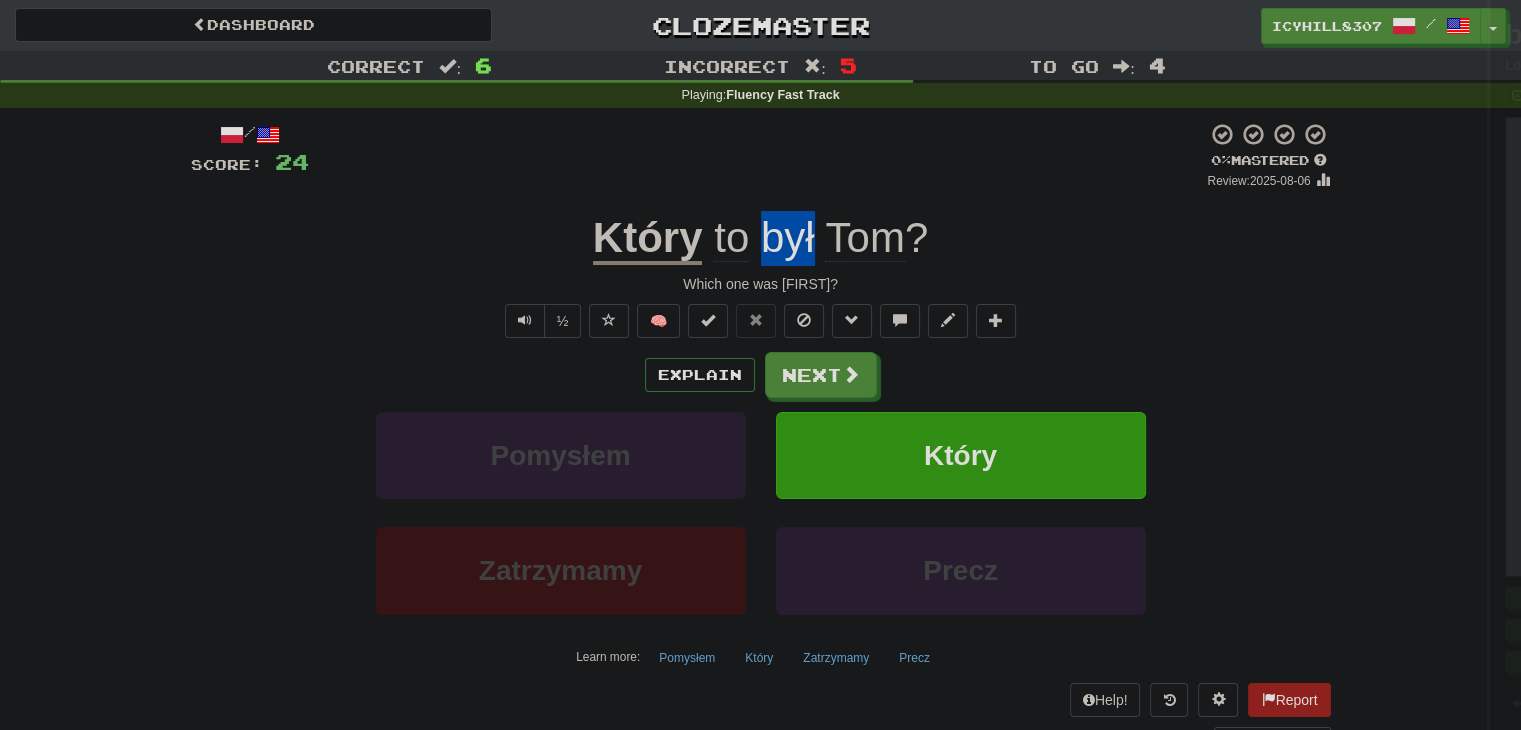 copy on "był" 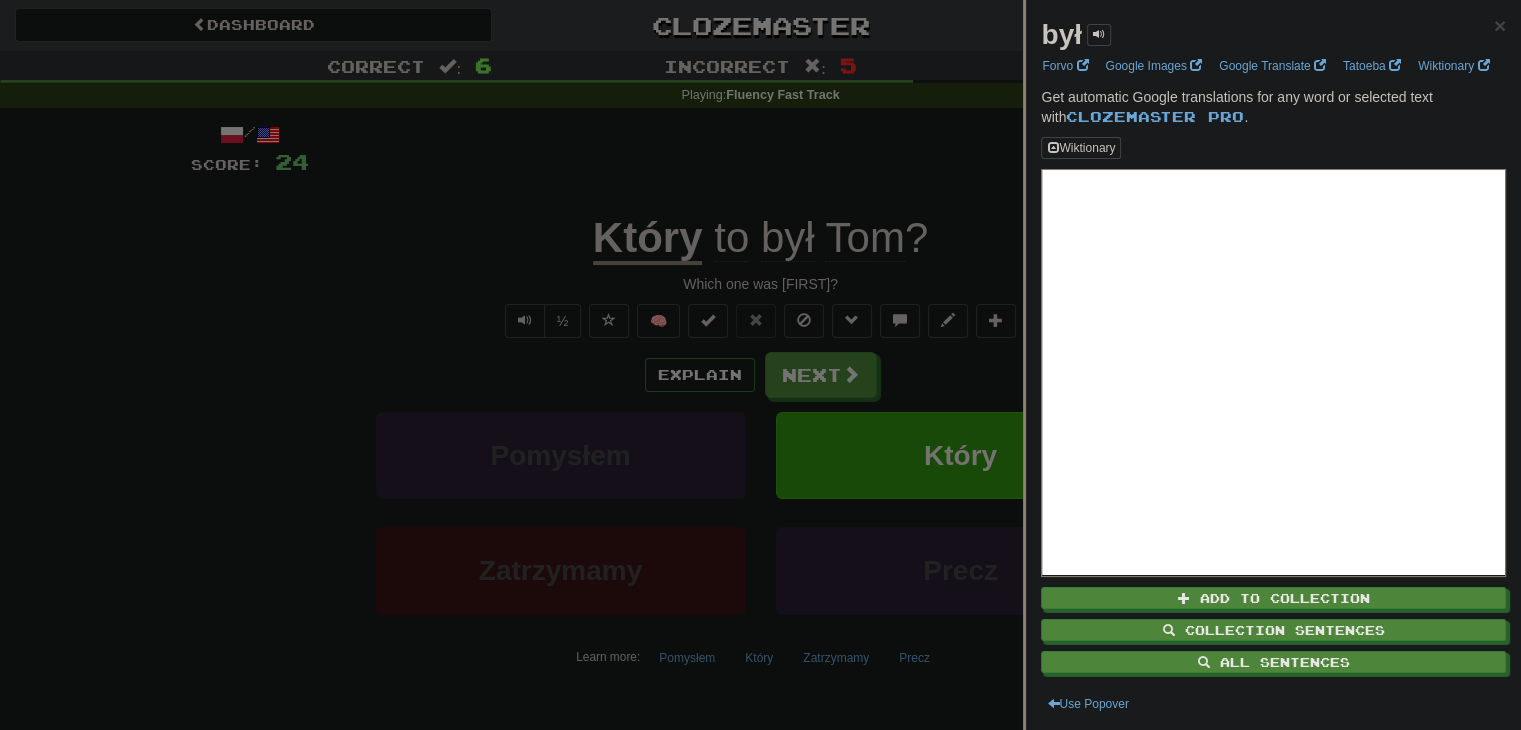 click at bounding box center (760, 365) 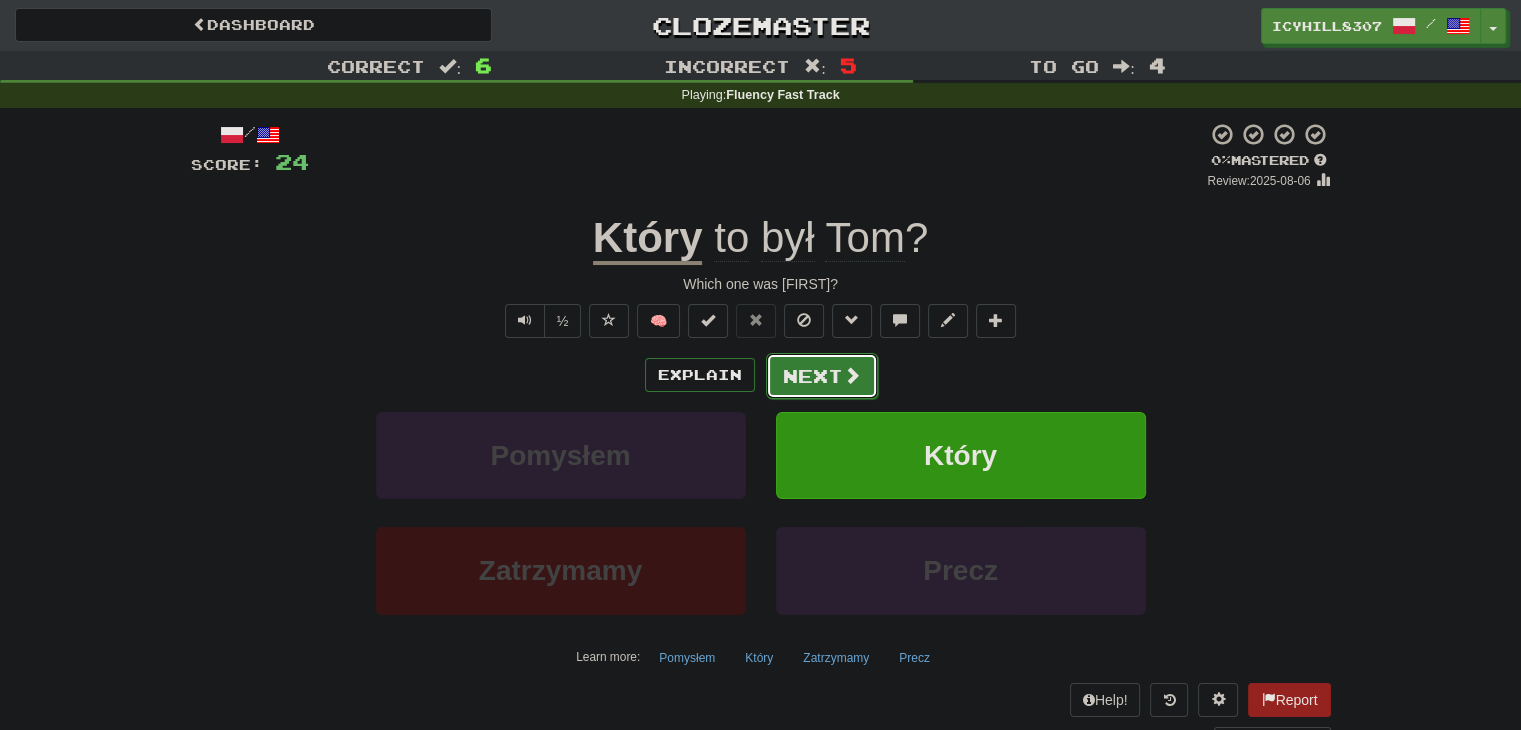 click on "Next" at bounding box center (822, 376) 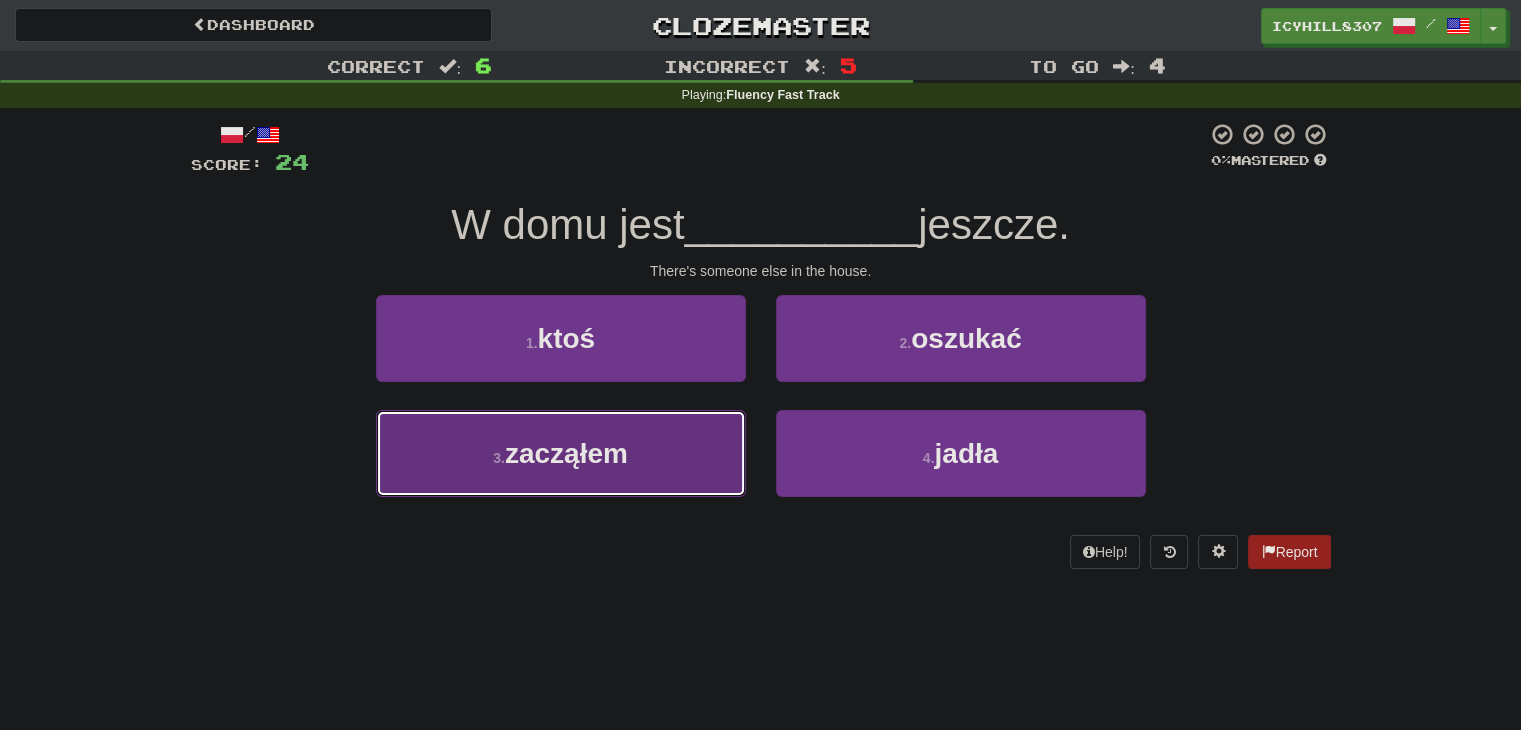 click on "3 .  zacząłem" at bounding box center (561, 453) 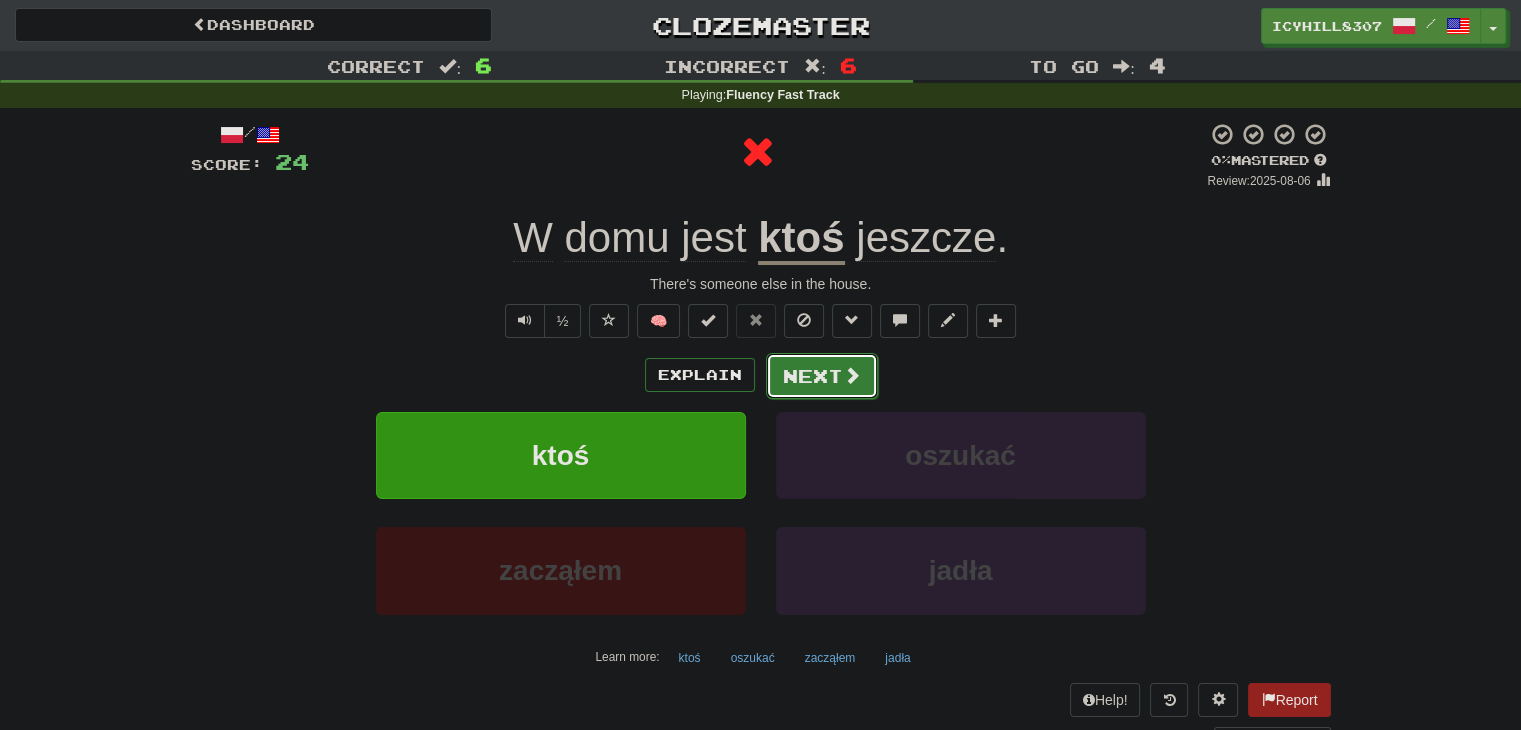 click on "Next" at bounding box center (822, 376) 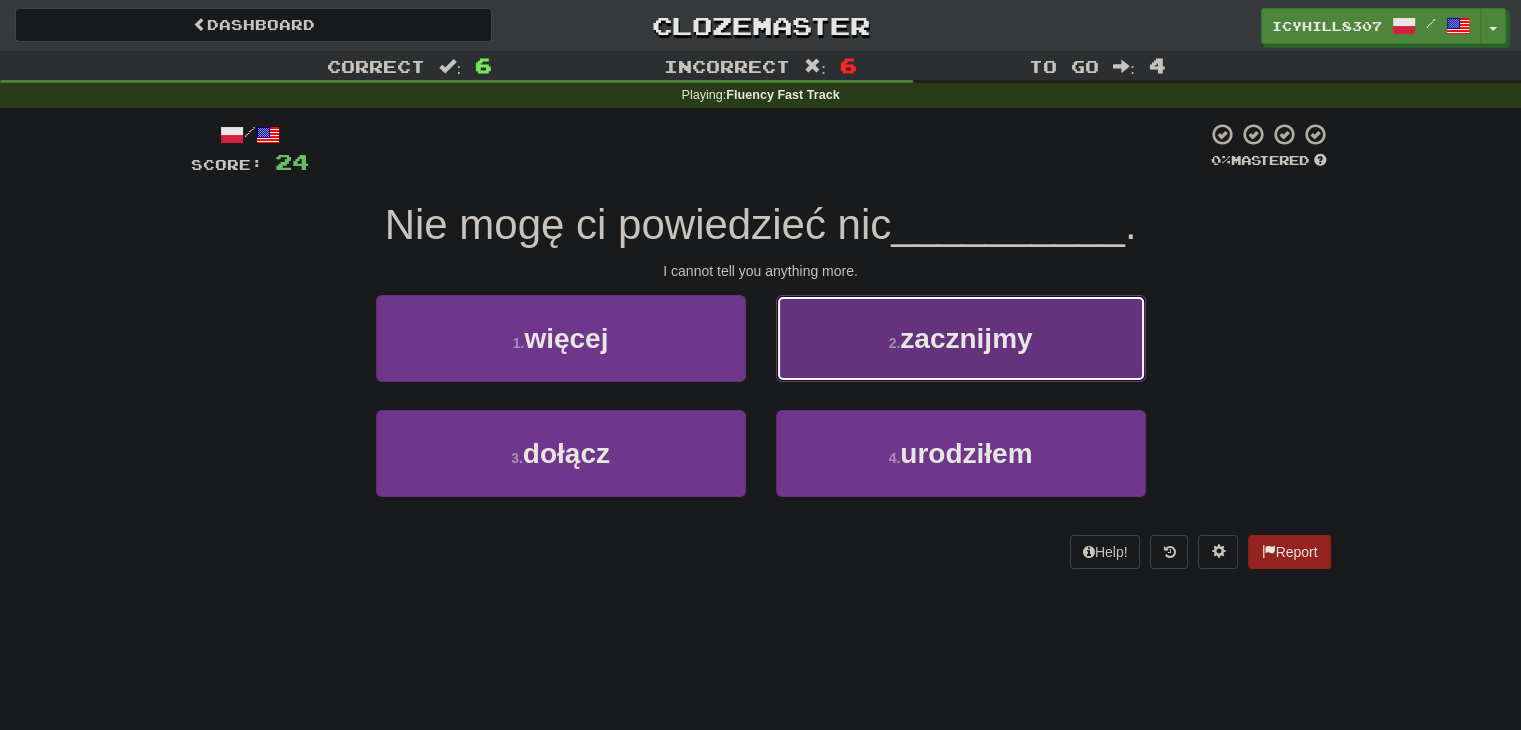 click on "2 .  zacznijmy" at bounding box center [961, 338] 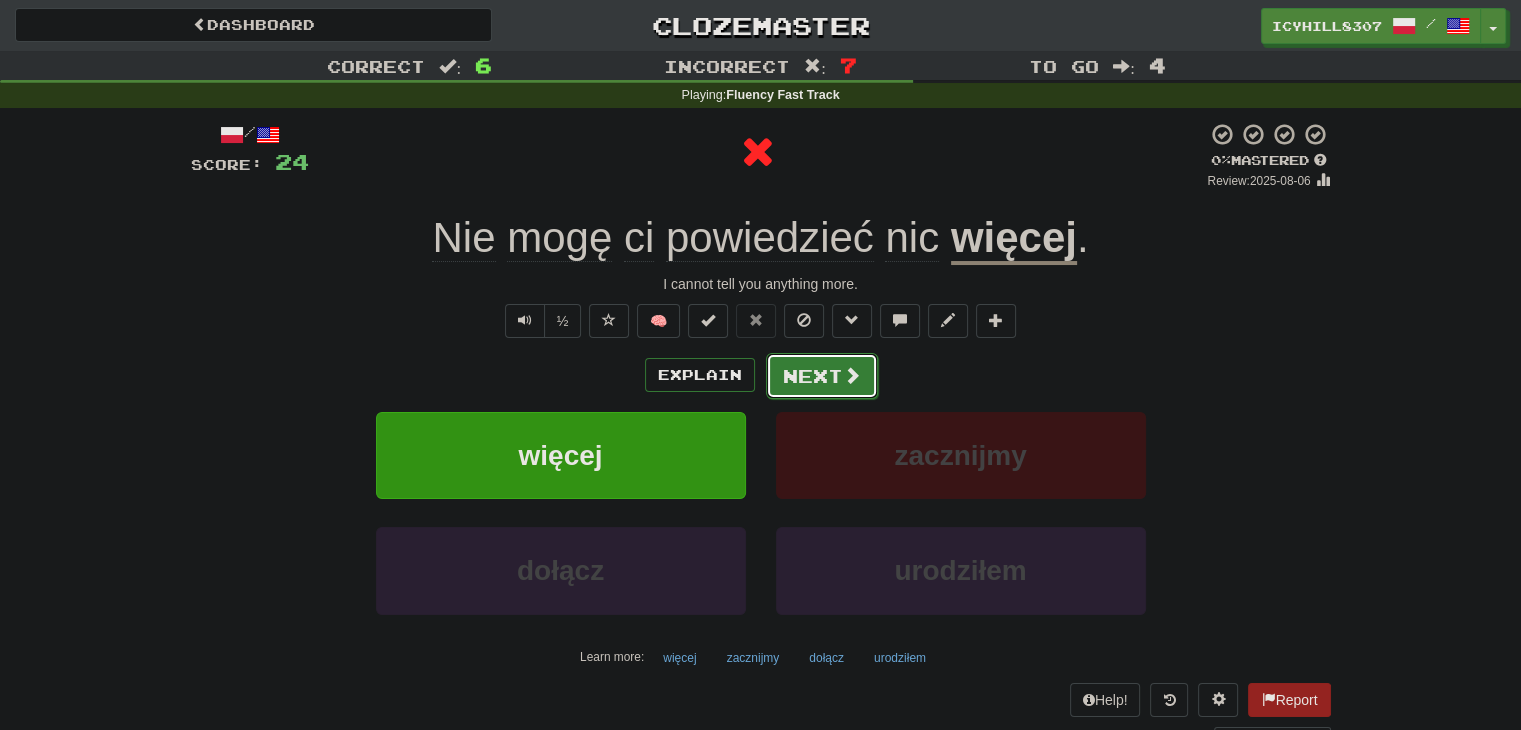 click on "Next" at bounding box center [822, 376] 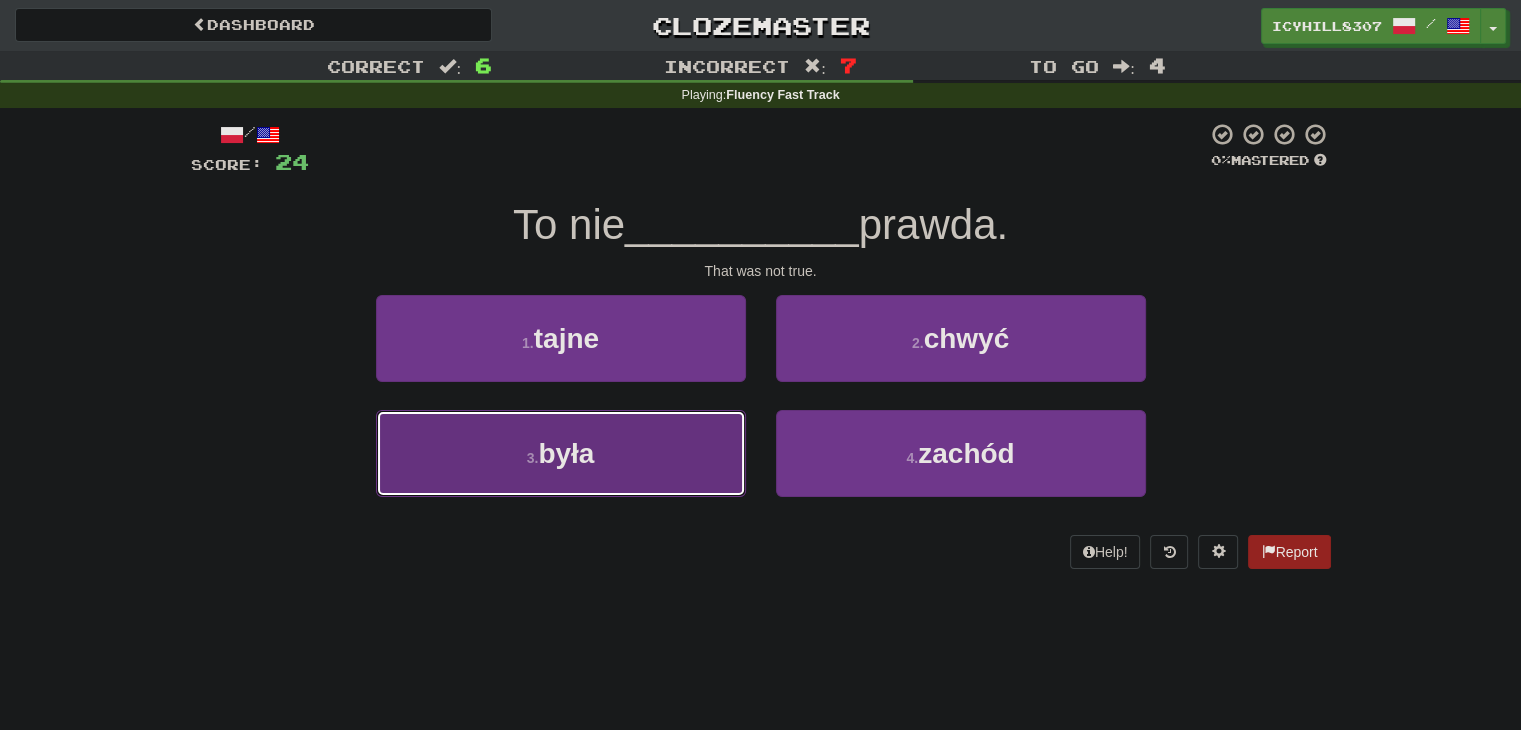 click on "3 .  była" at bounding box center [561, 453] 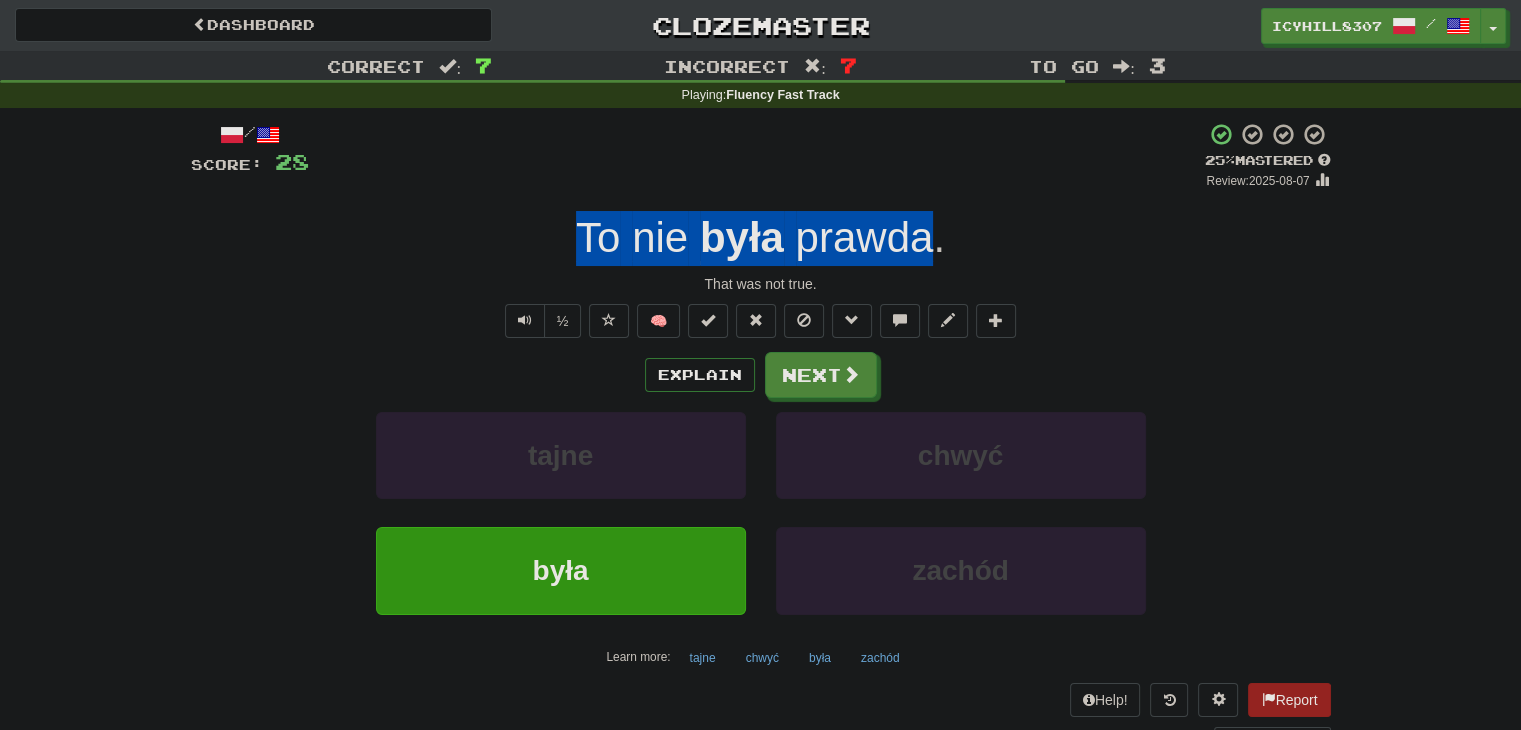 drag, startPoint x: 573, startPoint y: 233, endPoint x: 929, endPoint y: 223, distance: 356.1404 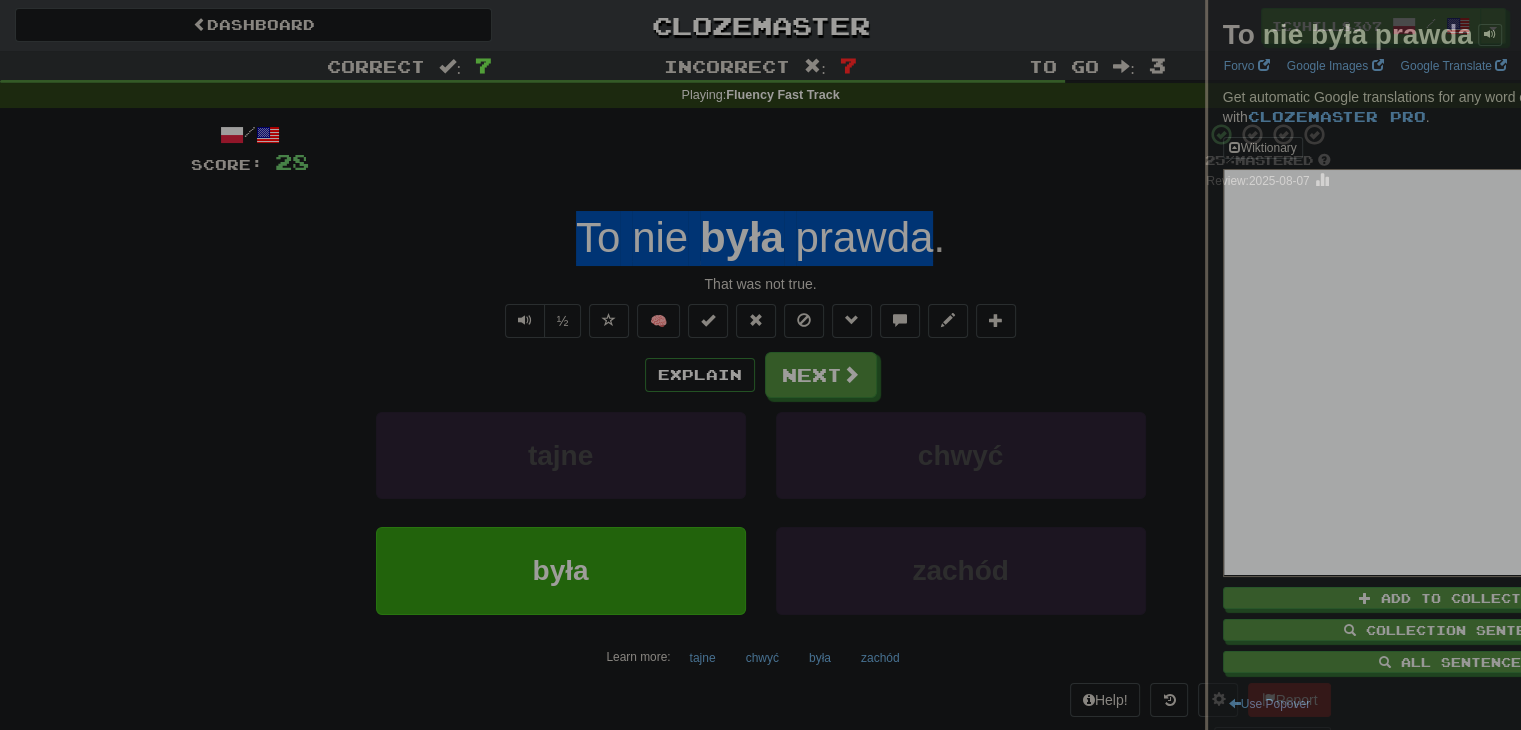 copy on "To   nie   była   prawda" 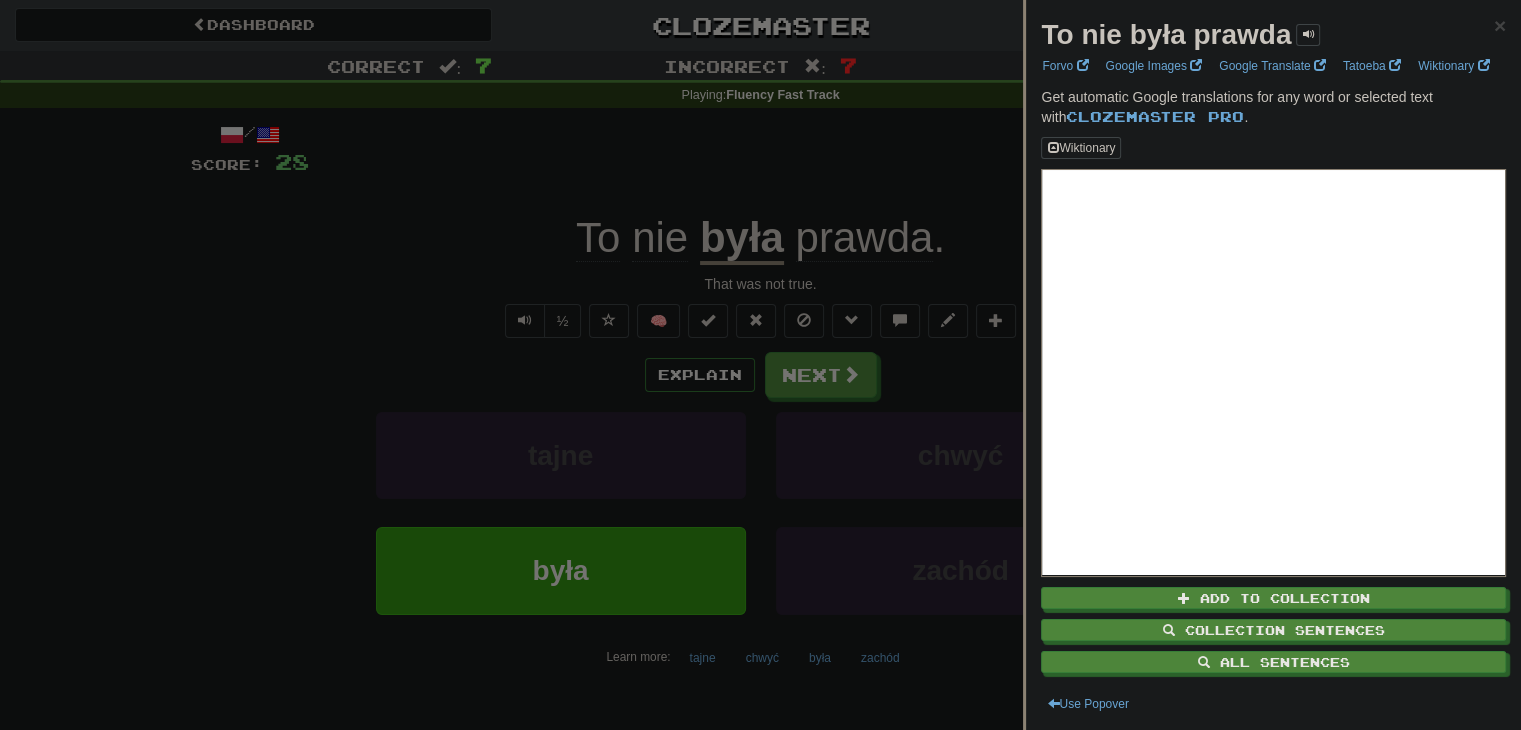 click at bounding box center [760, 365] 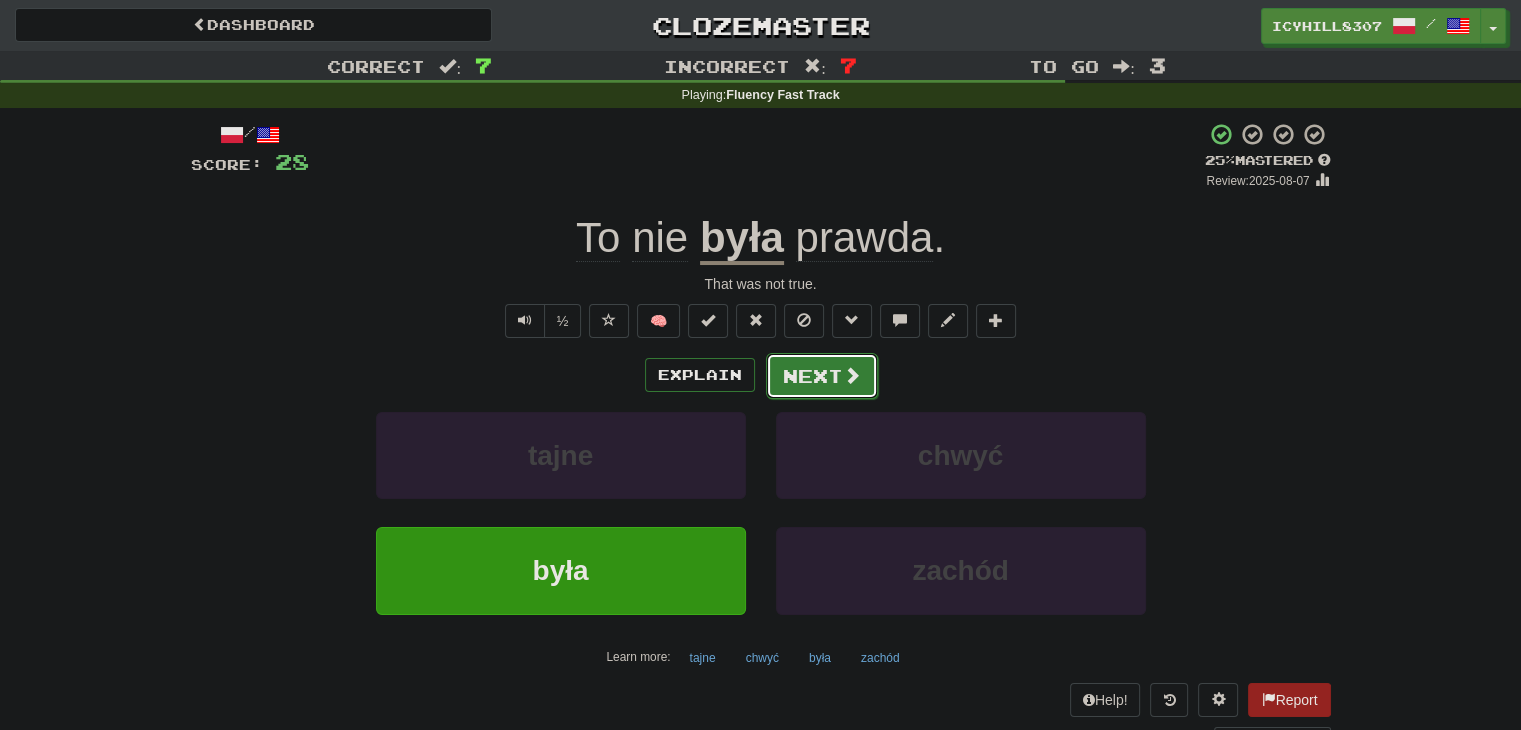 click at bounding box center [852, 375] 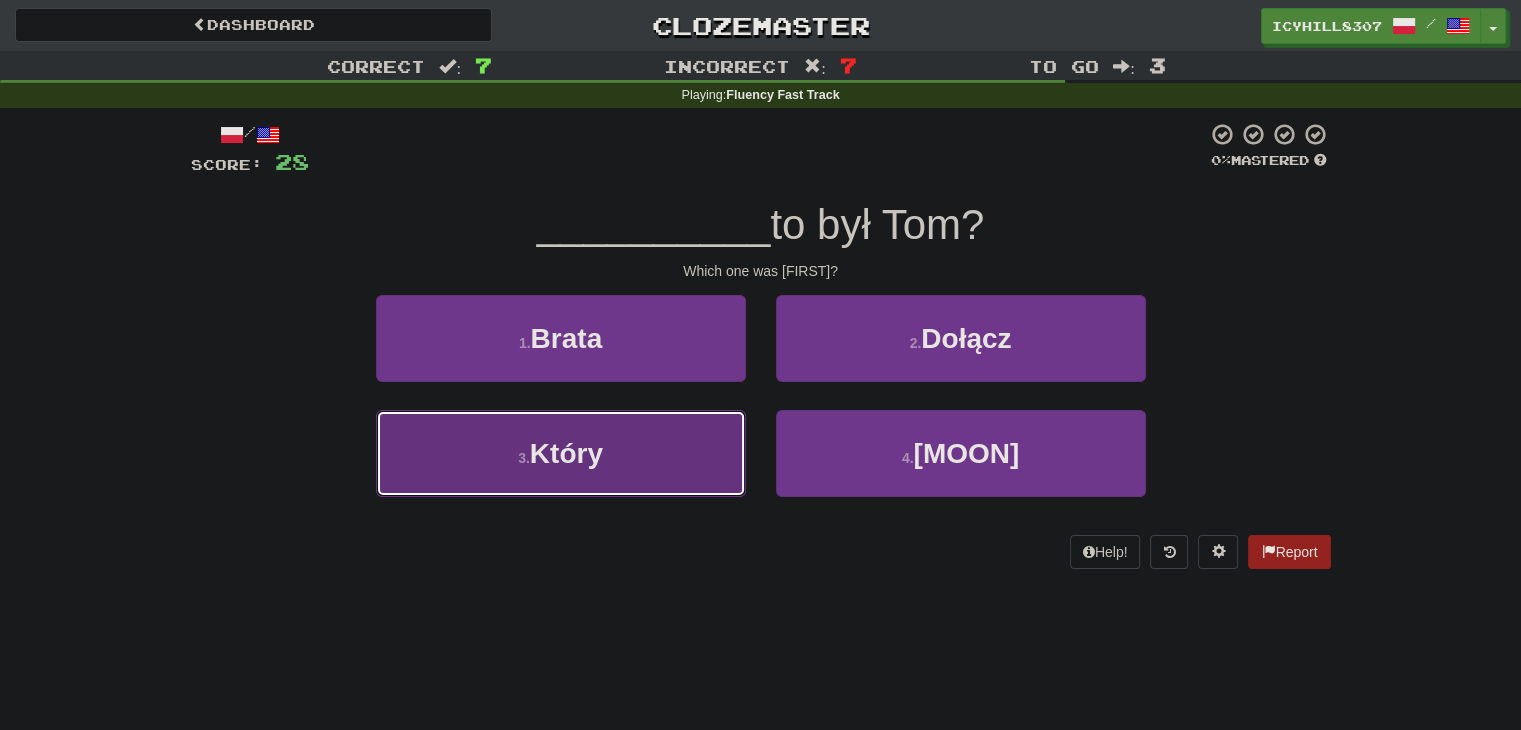 click on "3 .  Który" at bounding box center [561, 453] 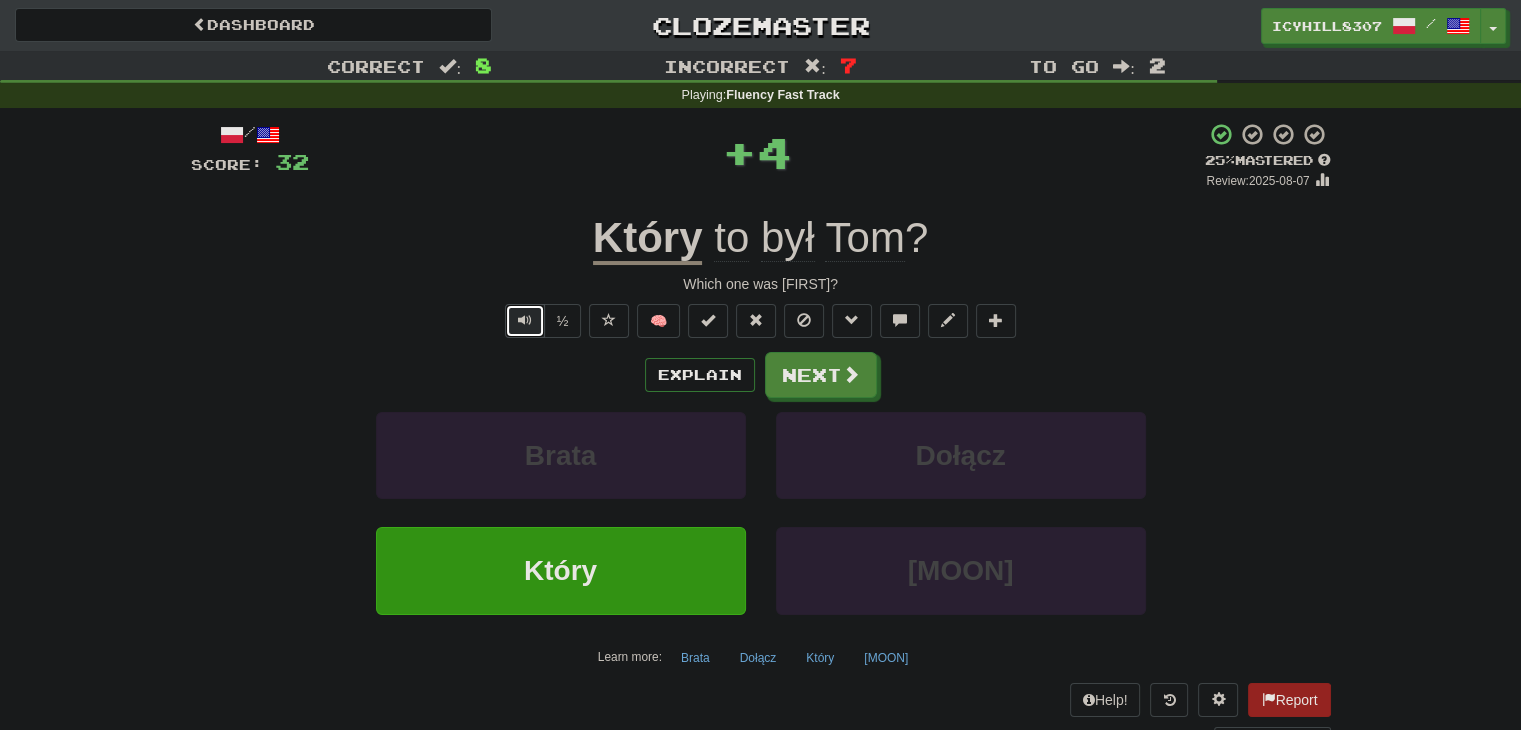 click at bounding box center (525, 321) 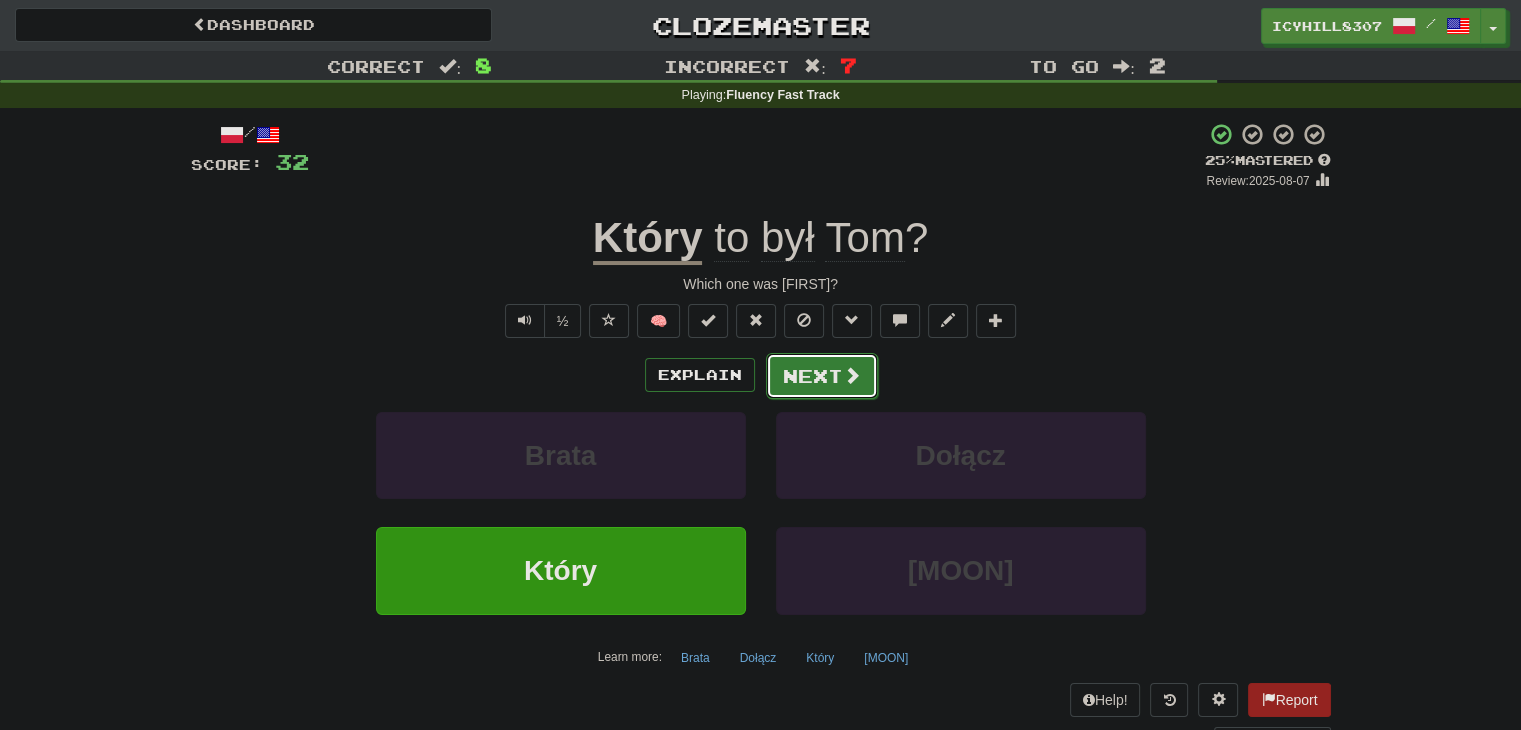 click at bounding box center (852, 375) 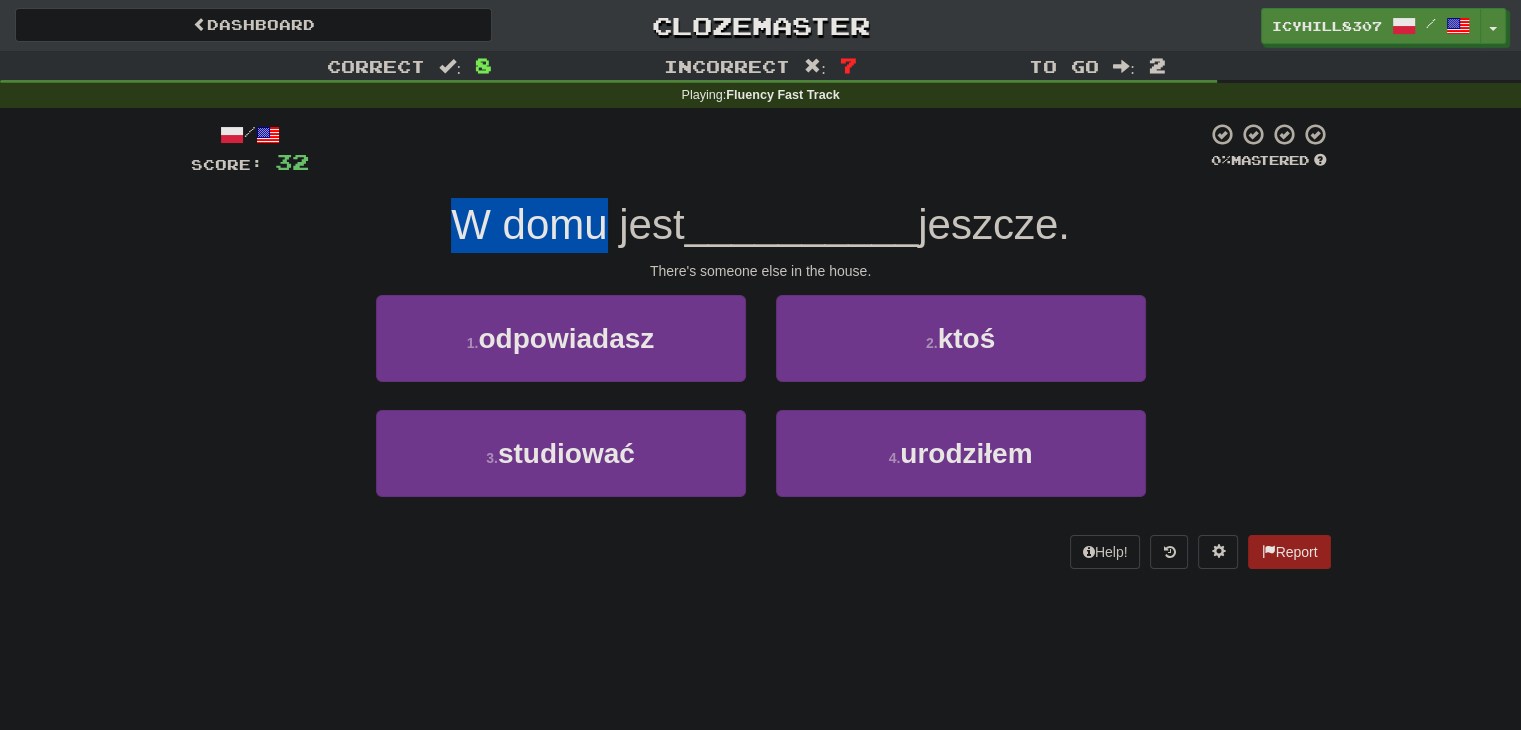 drag, startPoint x: 442, startPoint y: 228, endPoint x: 594, endPoint y: 213, distance: 152.73834 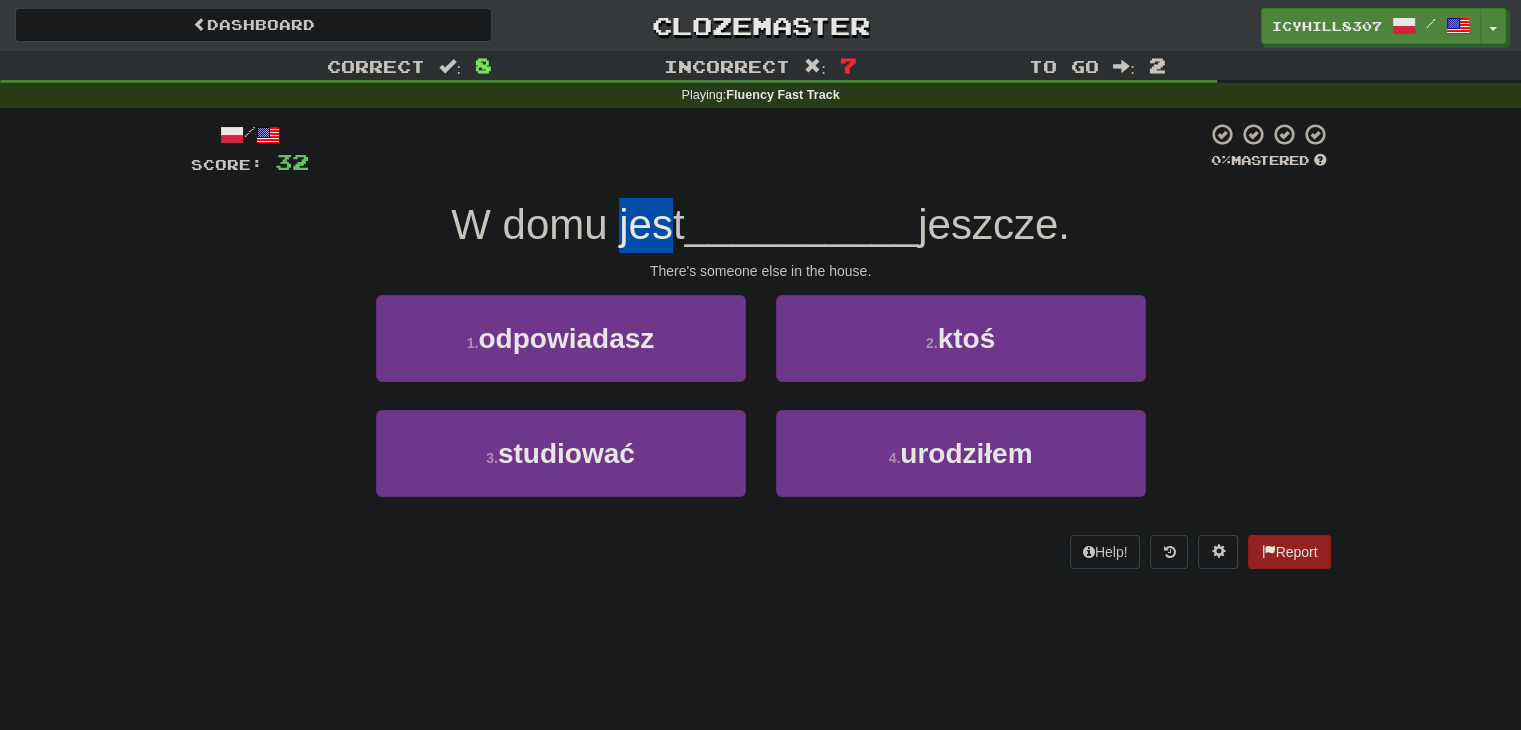 drag, startPoint x: 608, startPoint y: 229, endPoint x: 666, endPoint y: 228, distance: 58.00862 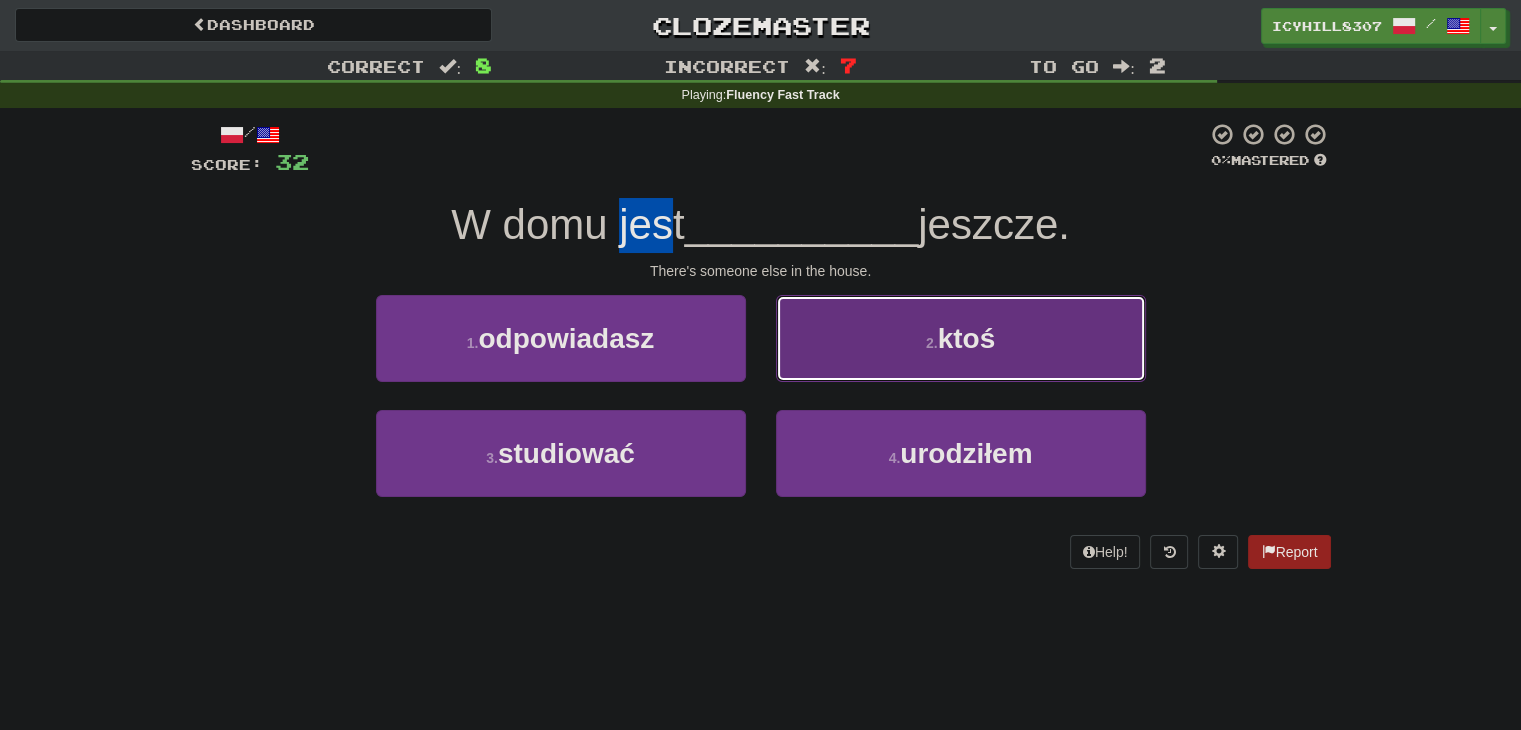 click on "ktoś" at bounding box center [967, 338] 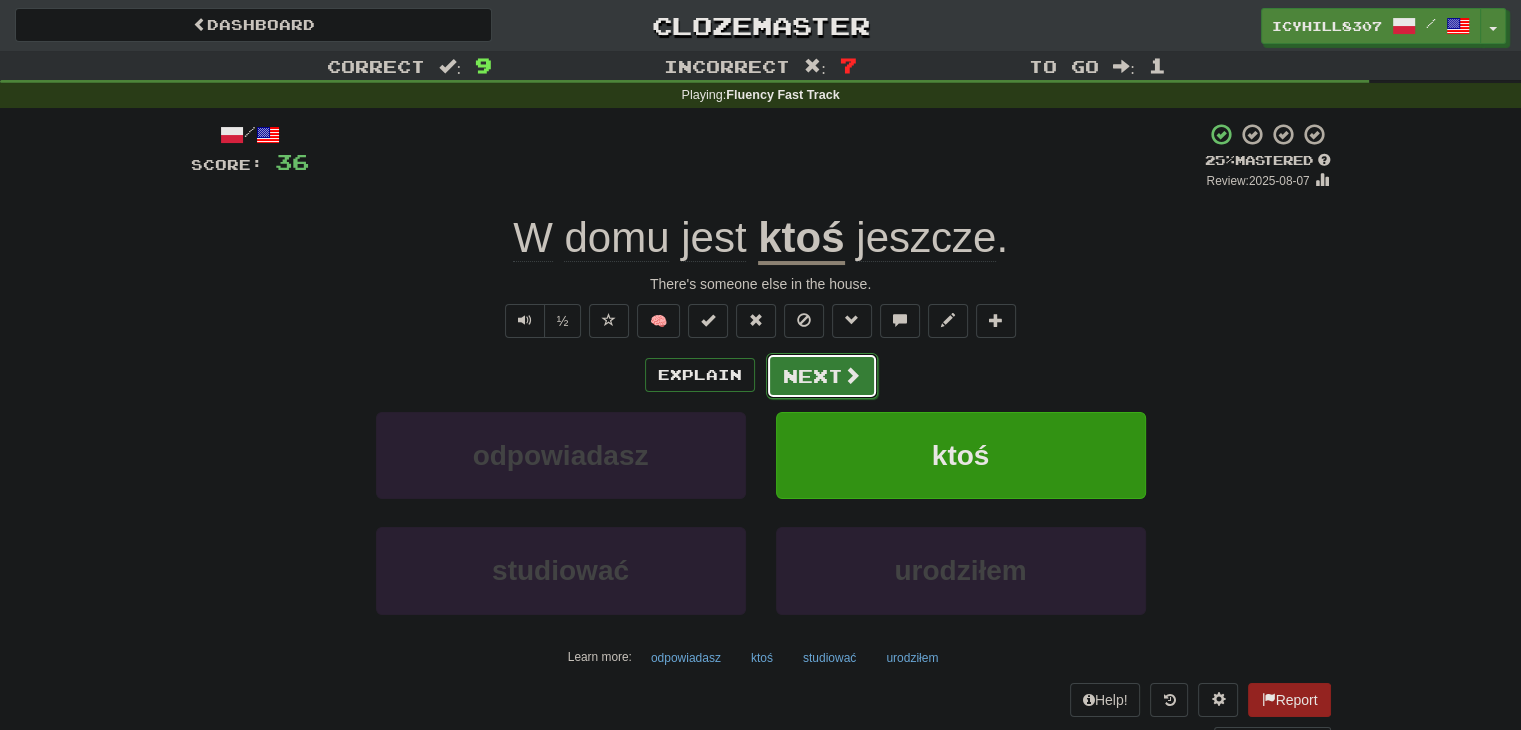 click on "Next" at bounding box center (822, 376) 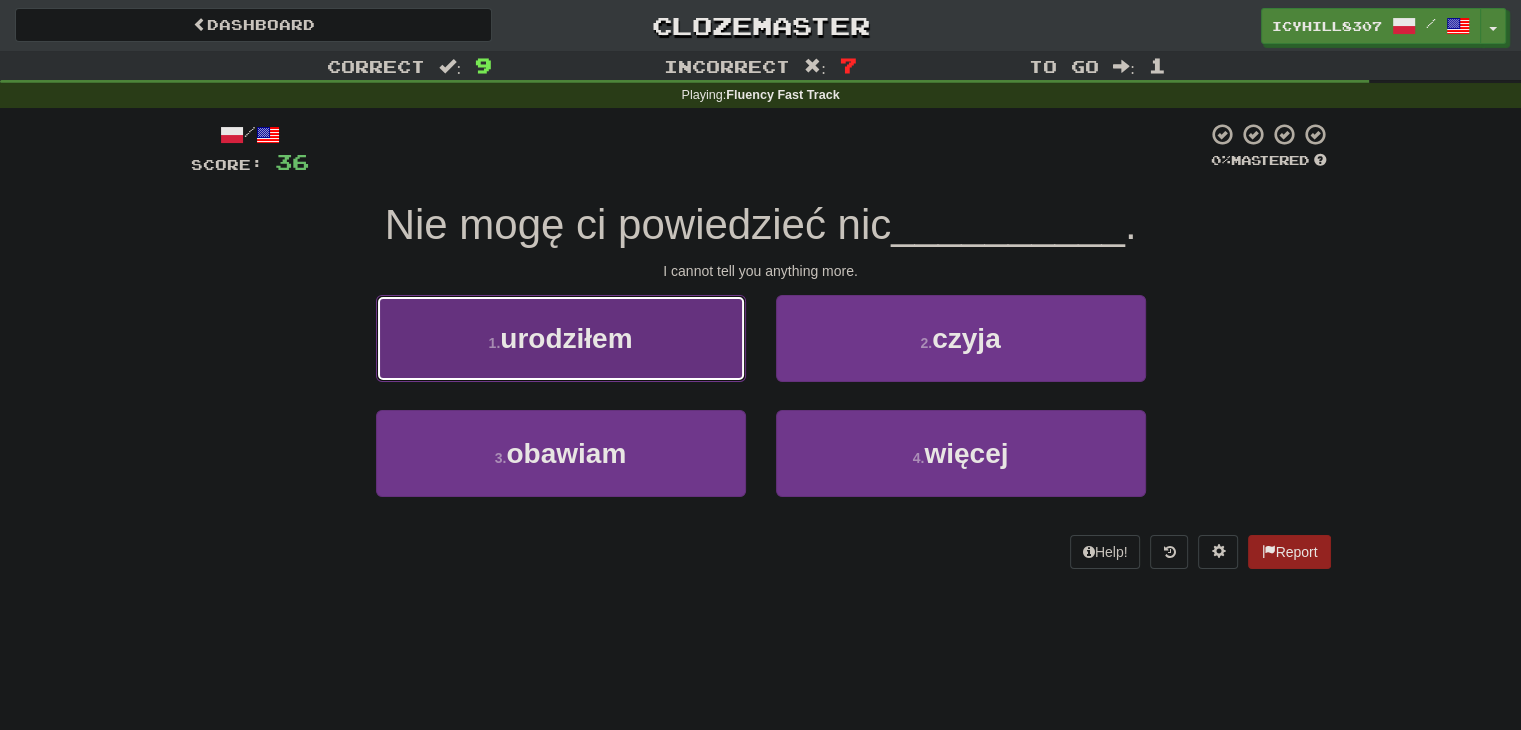 click on "1 .  urodziłem" at bounding box center (561, 338) 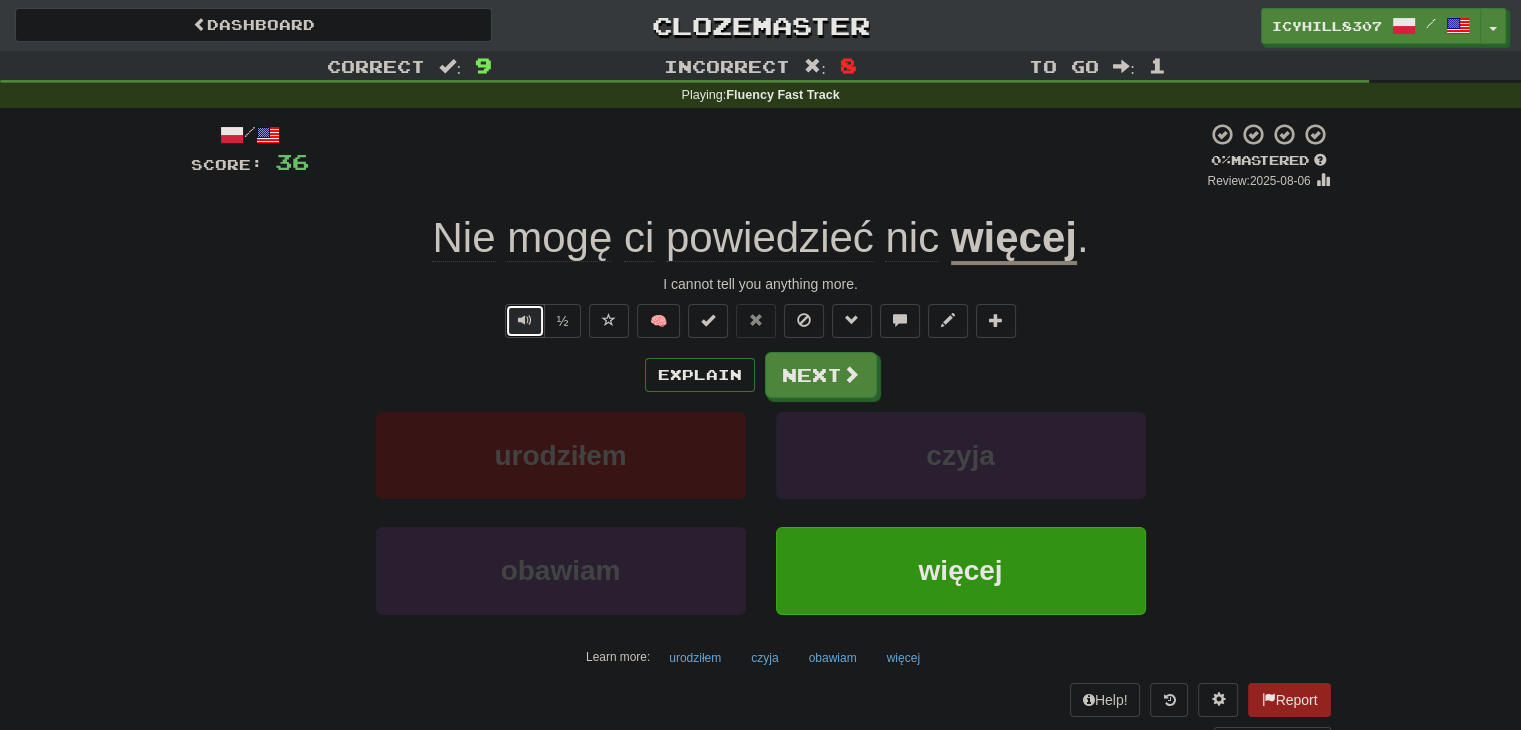 click at bounding box center (525, 320) 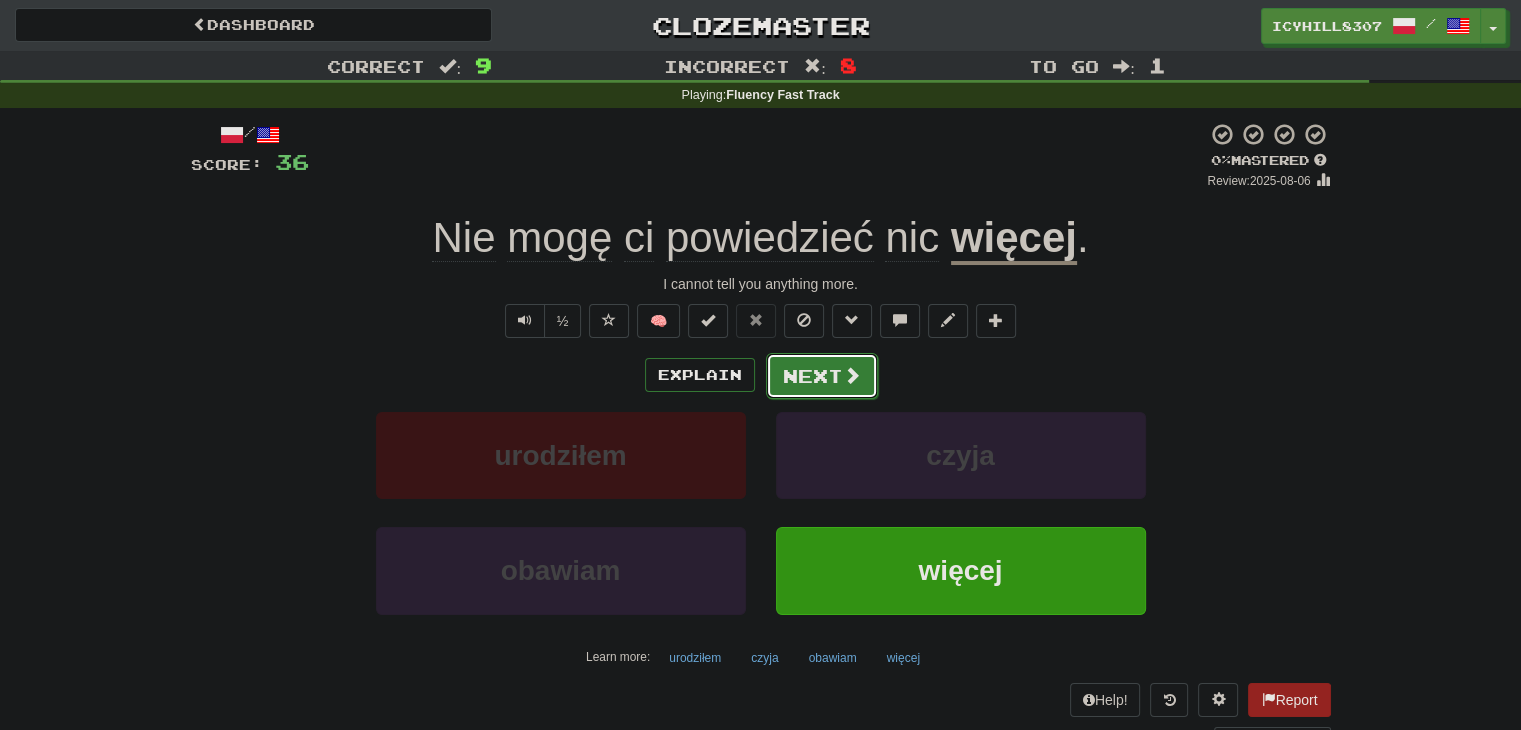 click on "Next" at bounding box center [822, 376] 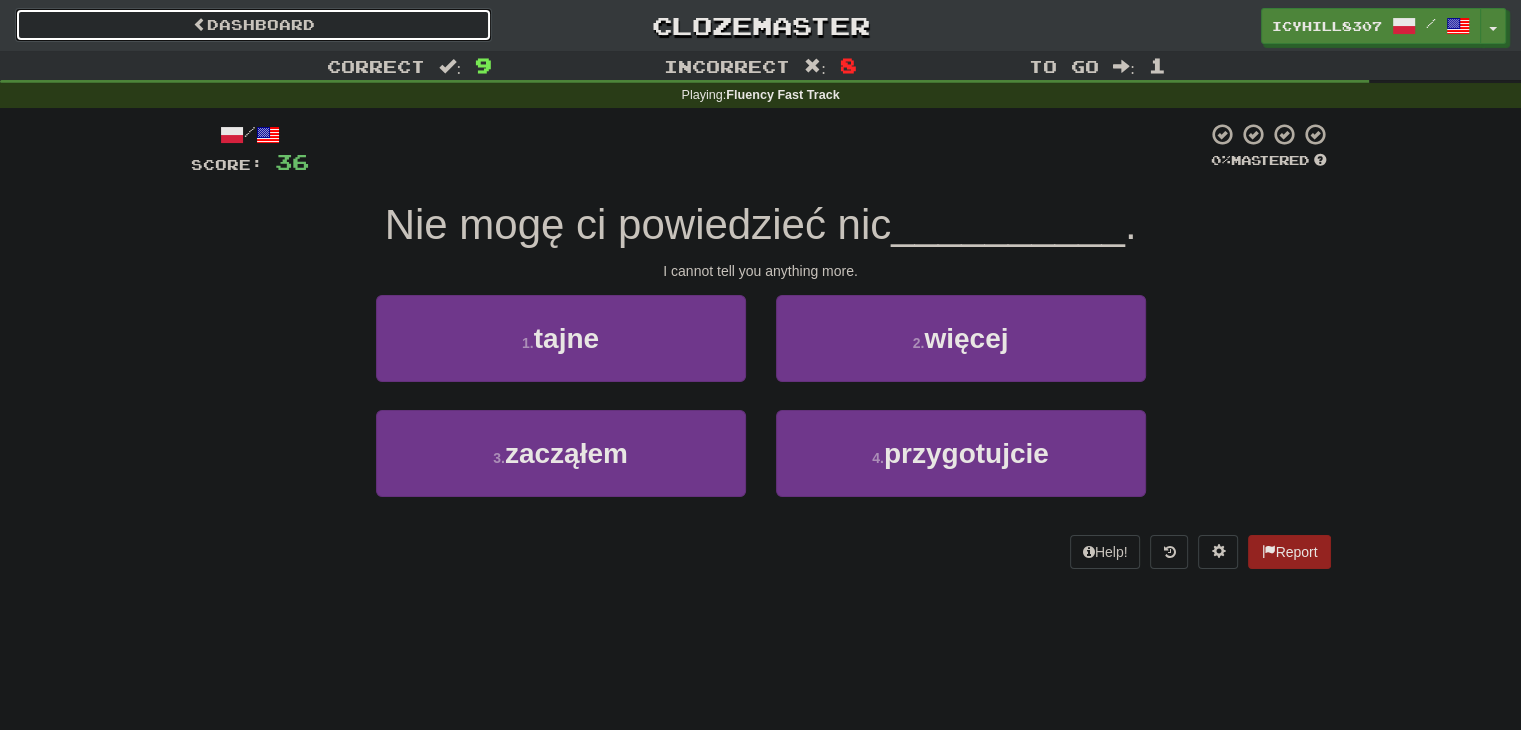 click on "Dashboard" at bounding box center [253, 25] 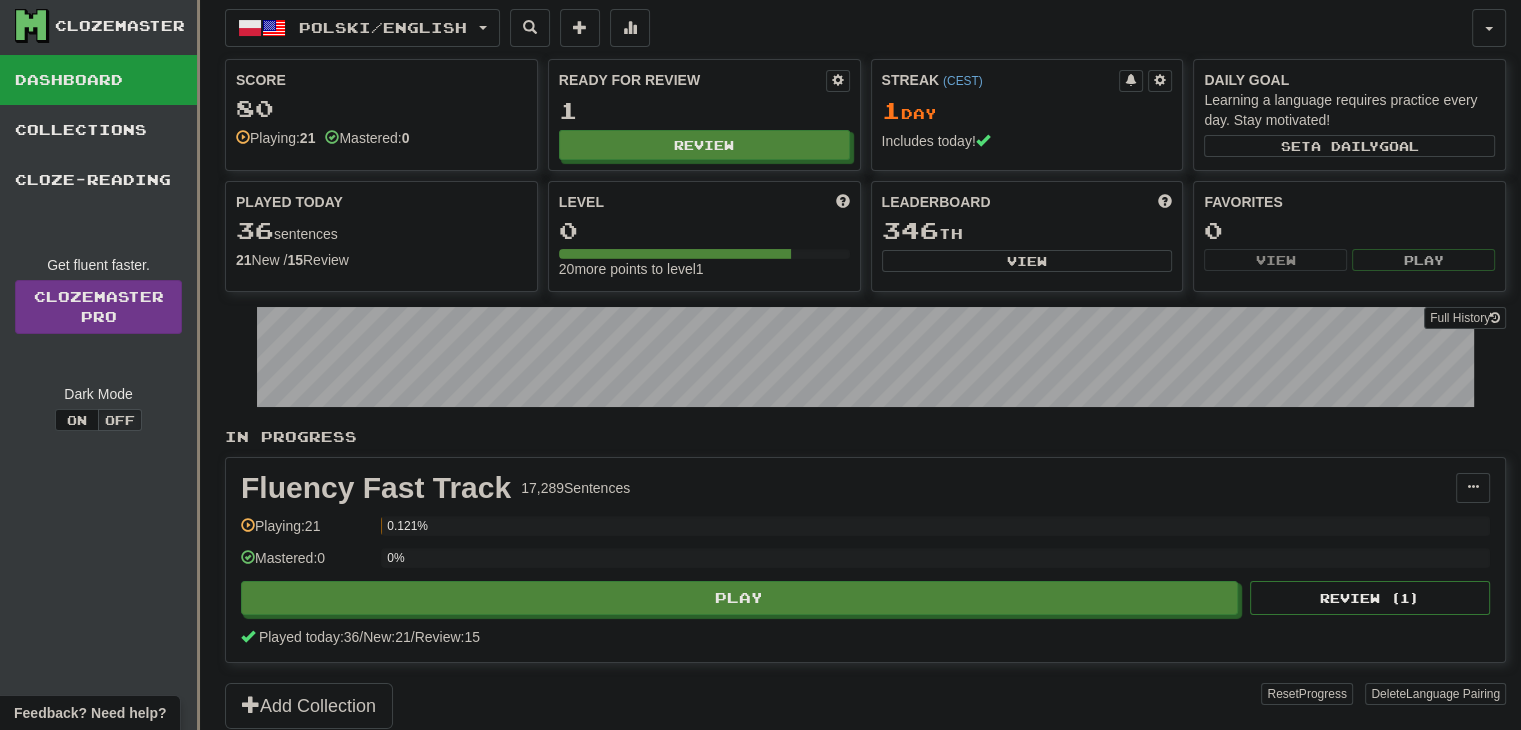scroll, scrollTop: 0, scrollLeft: 0, axis: both 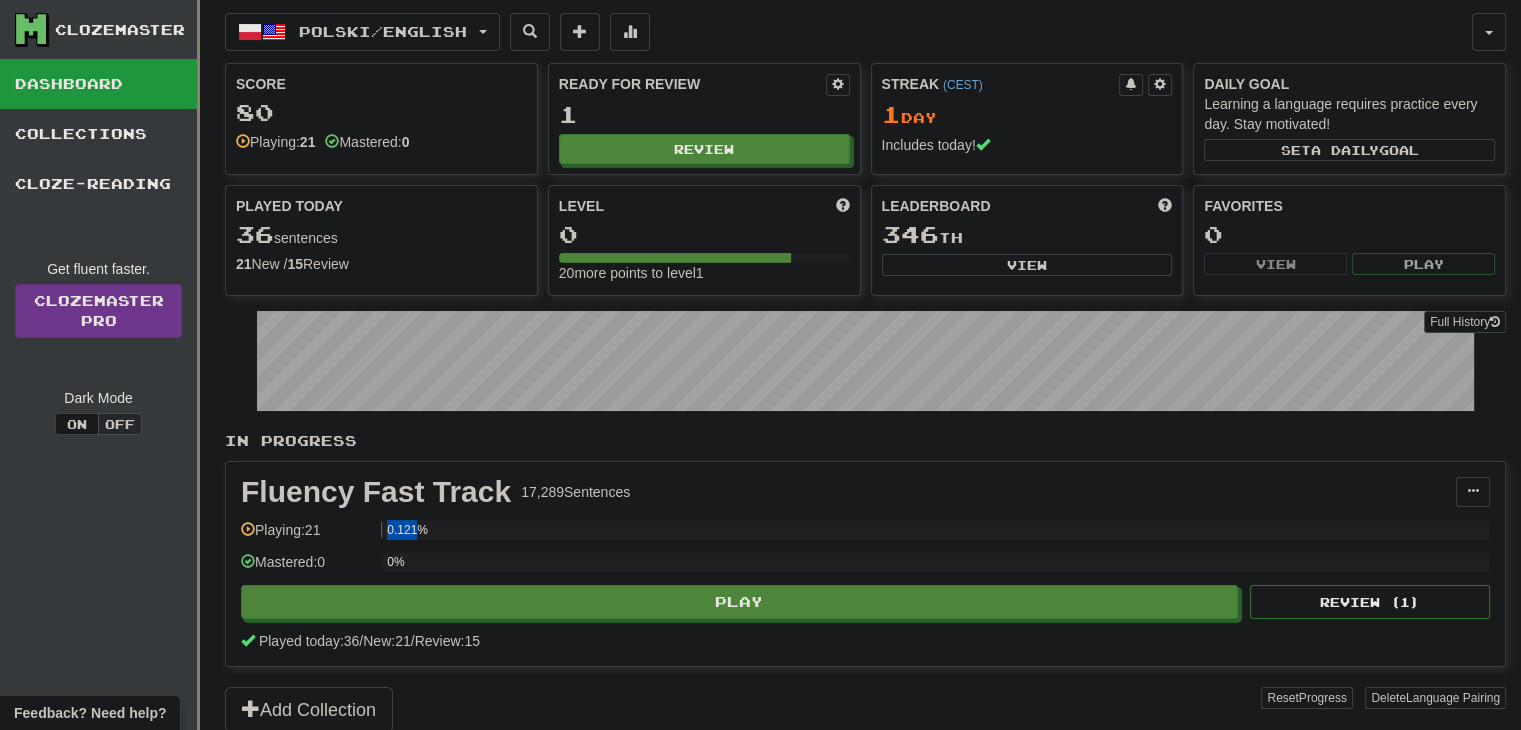 drag, startPoint x: 430, startPoint y: 525, endPoint x: 418, endPoint y: 527, distance: 12.165525 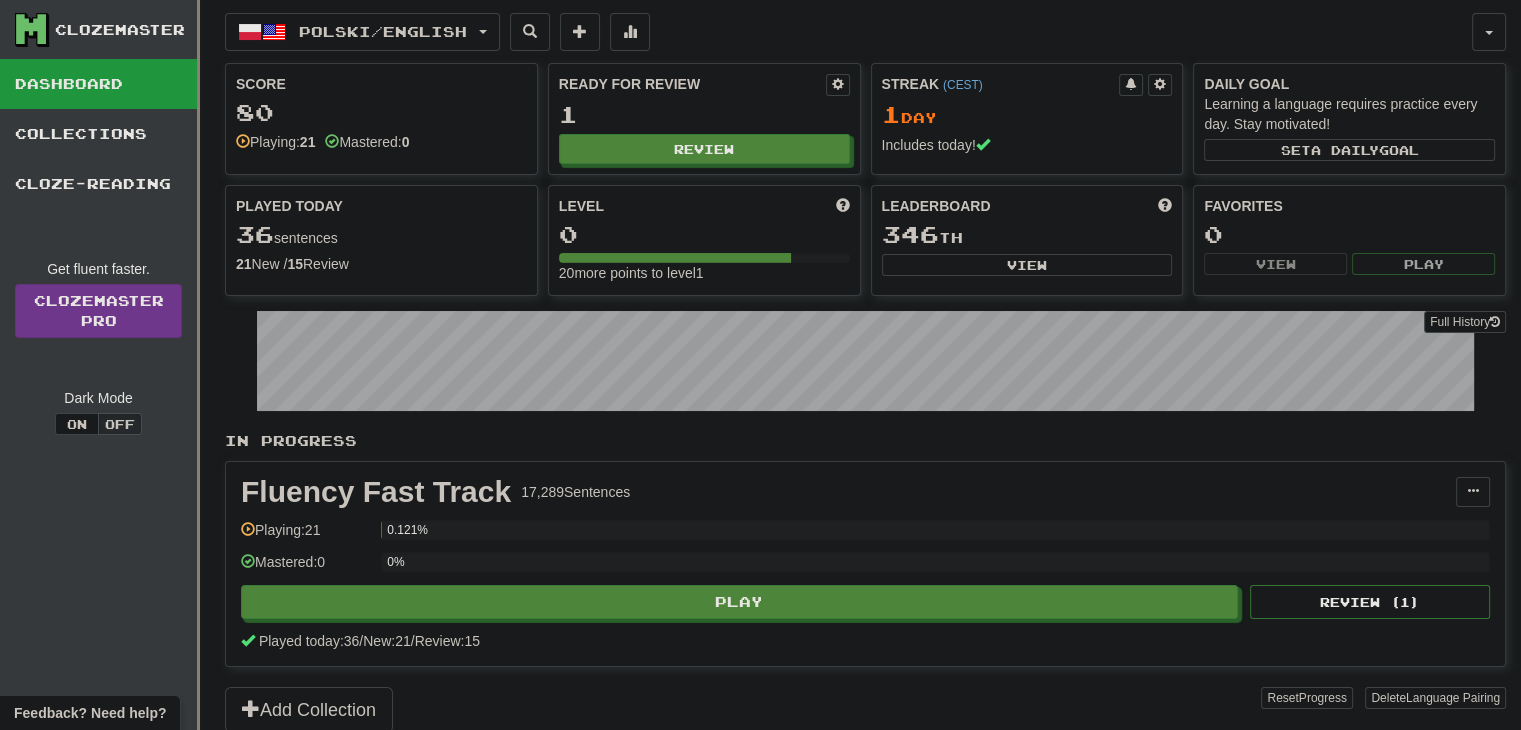 click on "In Progress" at bounding box center (865, 441) 